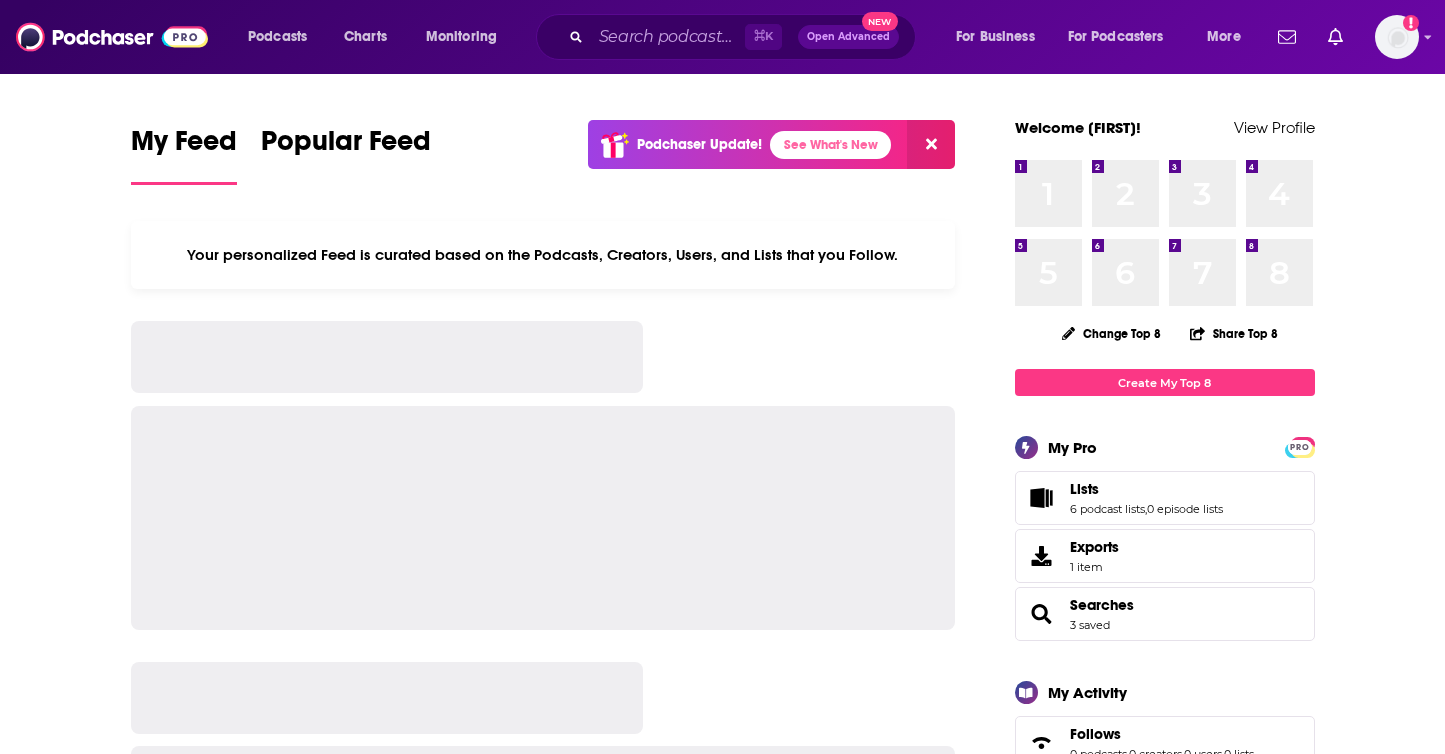 scroll, scrollTop: 0, scrollLeft: 0, axis: both 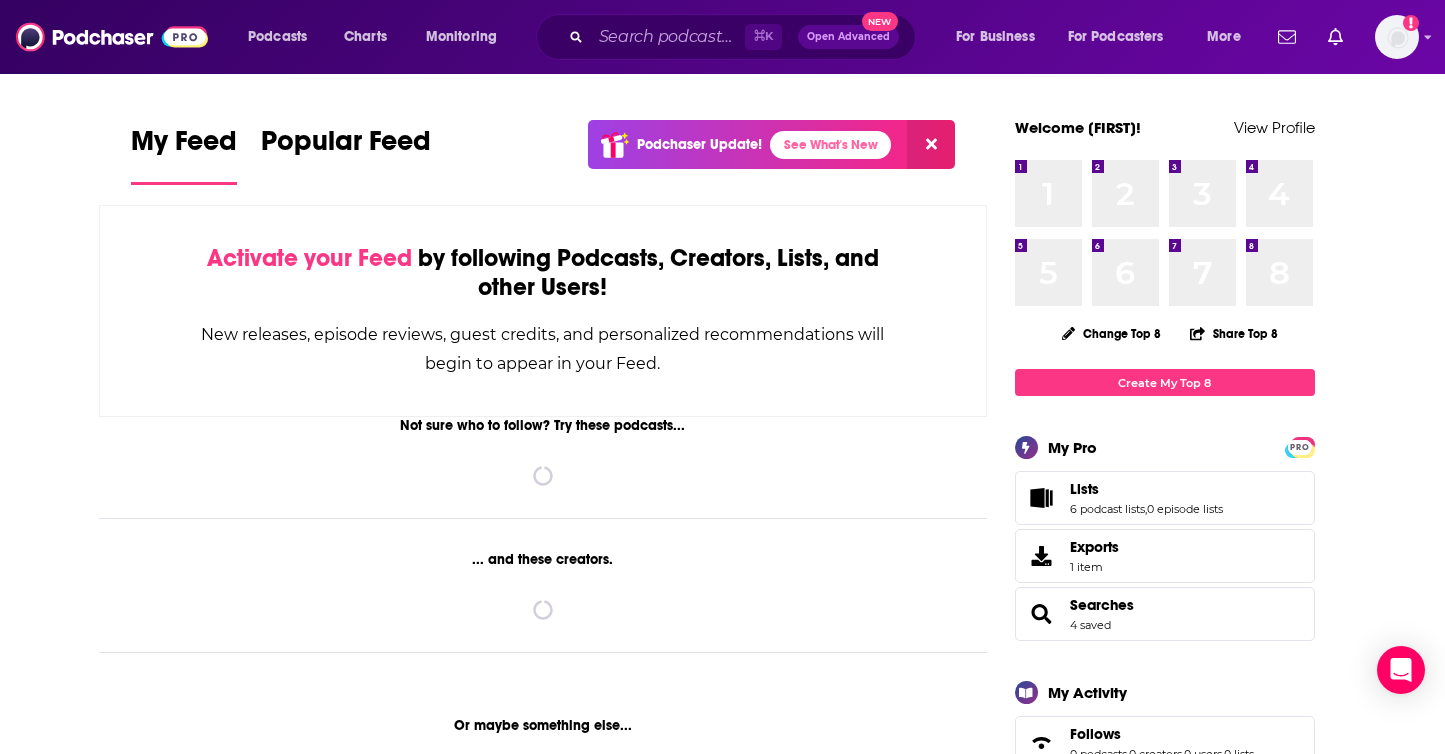 click on "Searches 4 saved" at bounding box center (1102, 614) 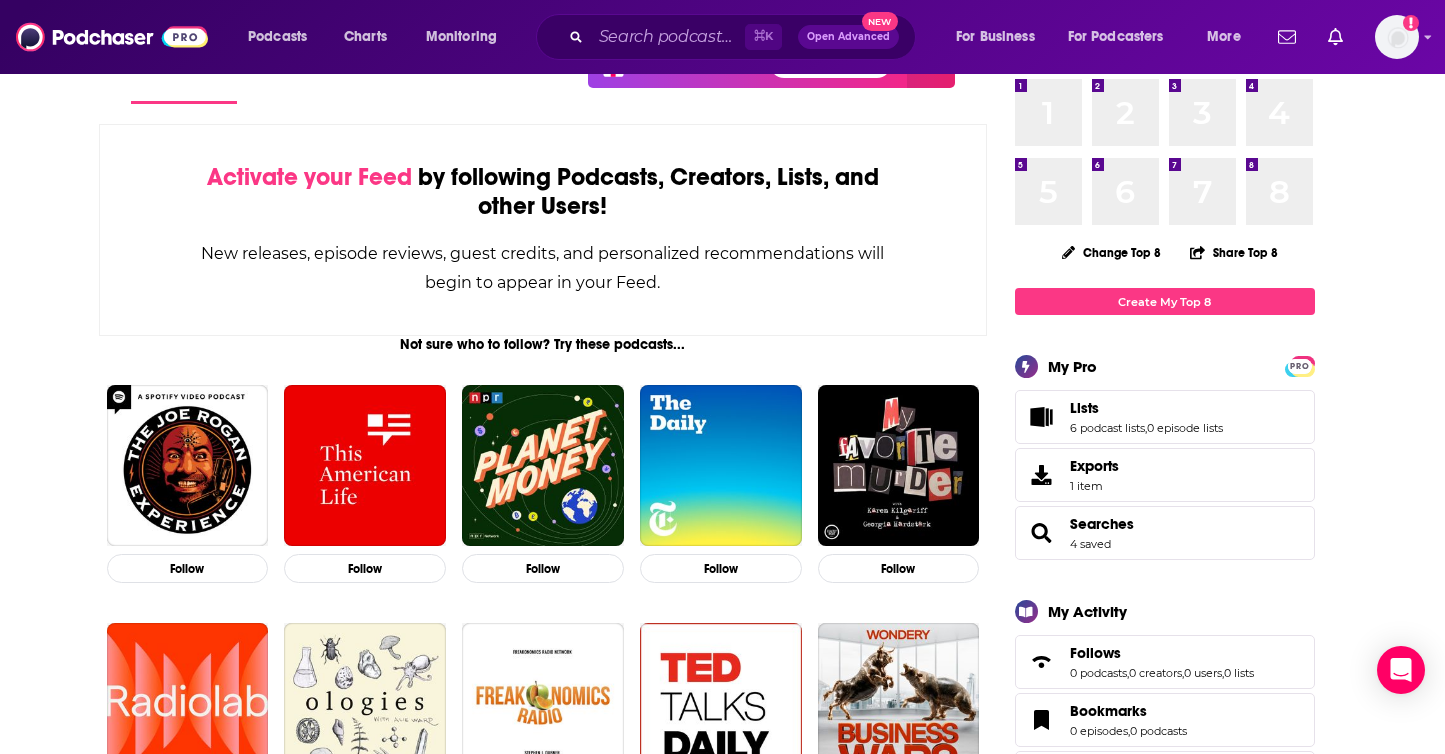scroll, scrollTop: 82, scrollLeft: 0, axis: vertical 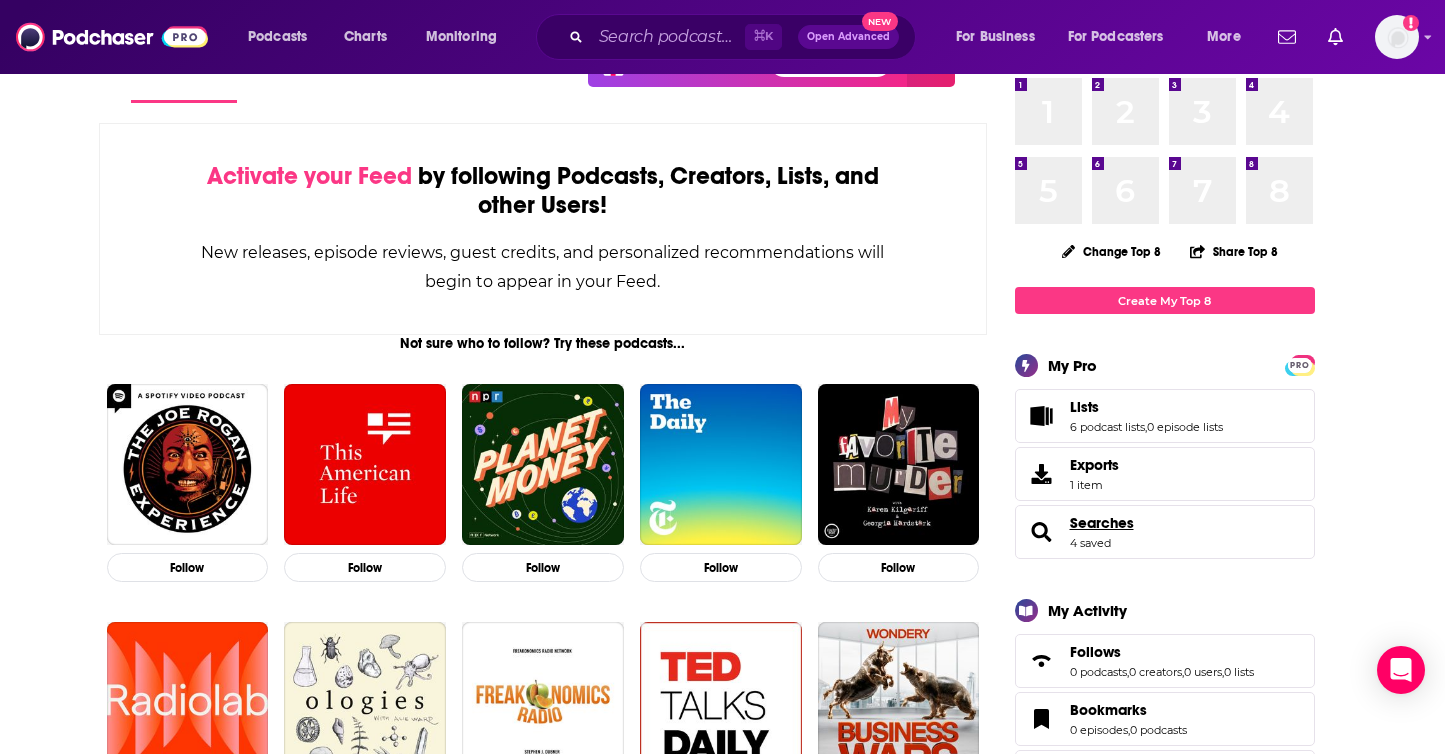 click on "Searches" at bounding box center (1102, 523) 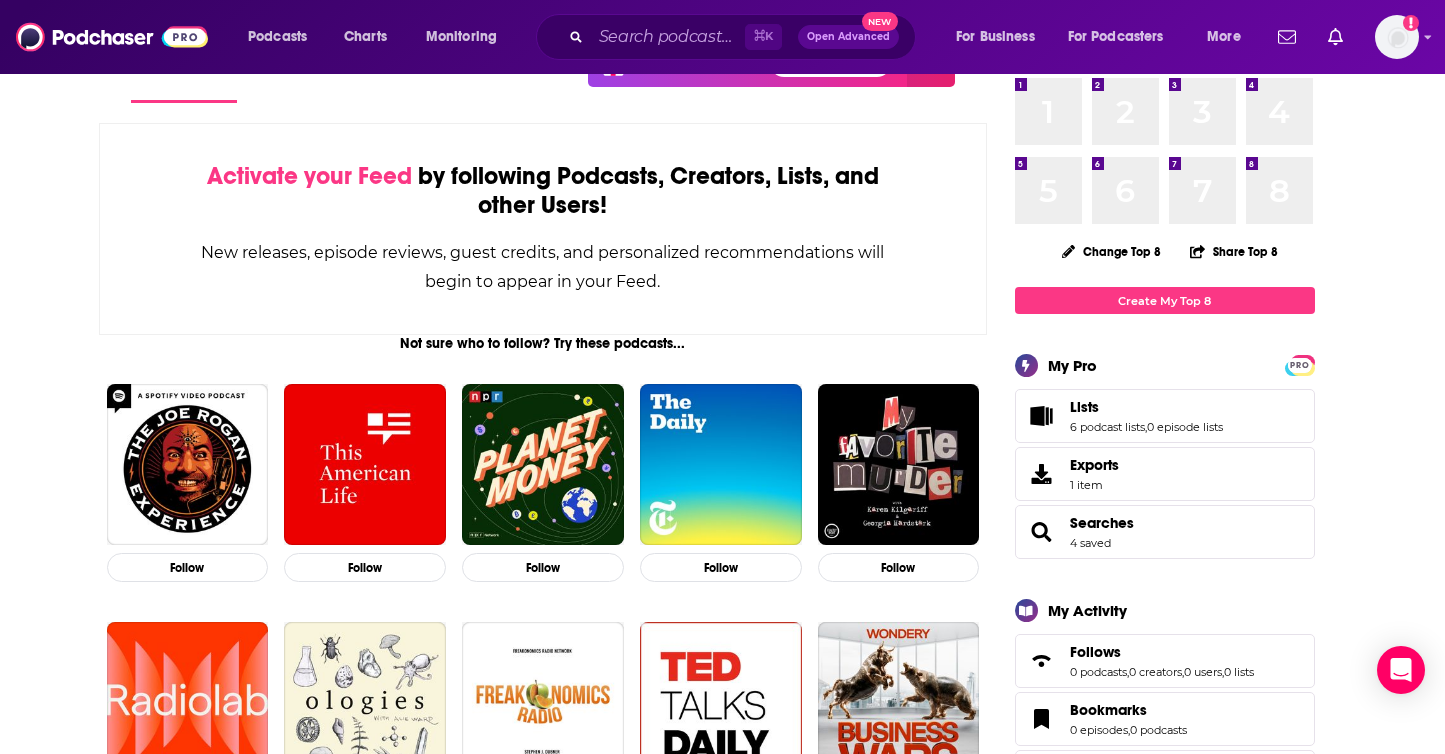 scroll, scrollTop: 0, scrollLeft: 0, axis: both 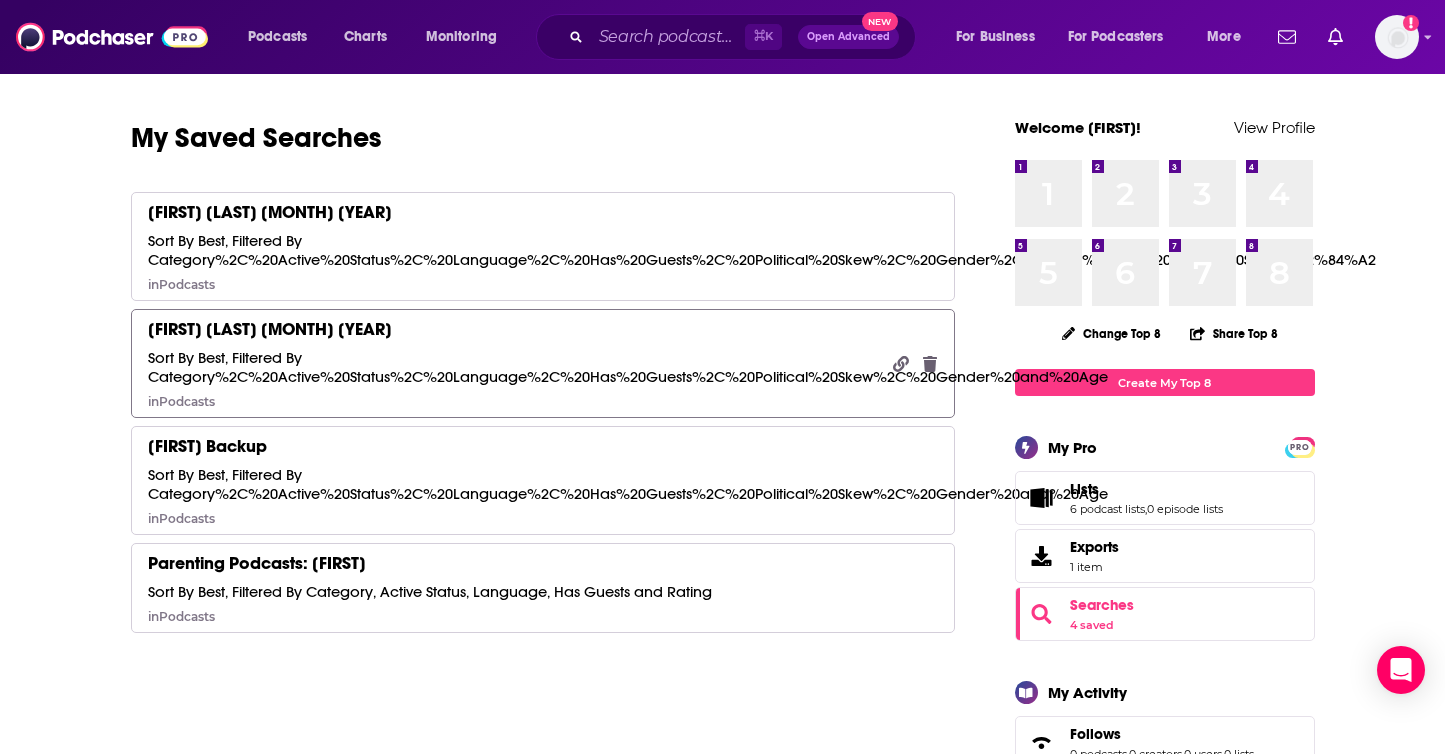 click on "Sort By Best, Filtered By Category%2C%20Active%20Status%2C%20Language%2C%20Has%20Guests%2C%20Political%20Skew%2C%20Gender%20and%20Age" at bounding box center [628, 367] 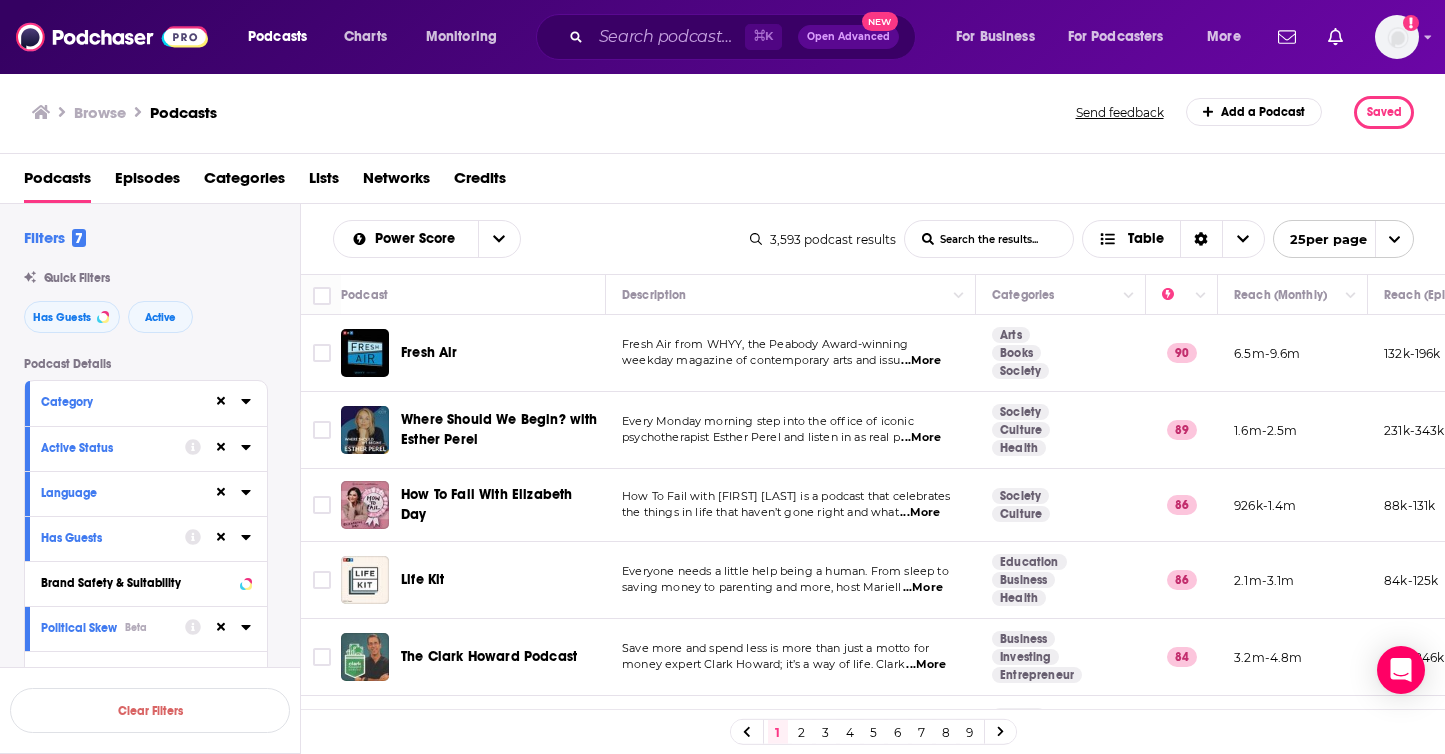 click on "Filters 7" at bounding box center [55, 237] 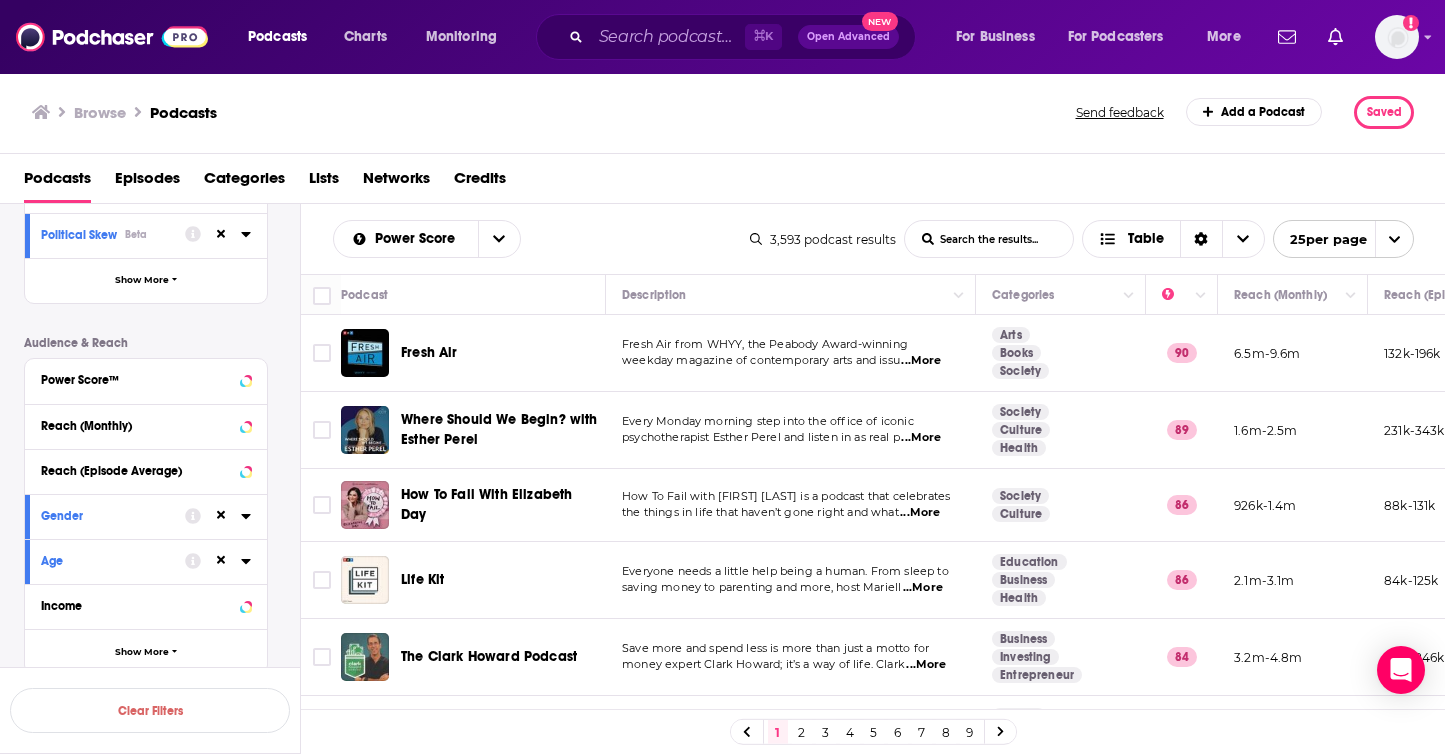 scroll, scrollTop: 458, scrollLeft: 0, axis: vertical 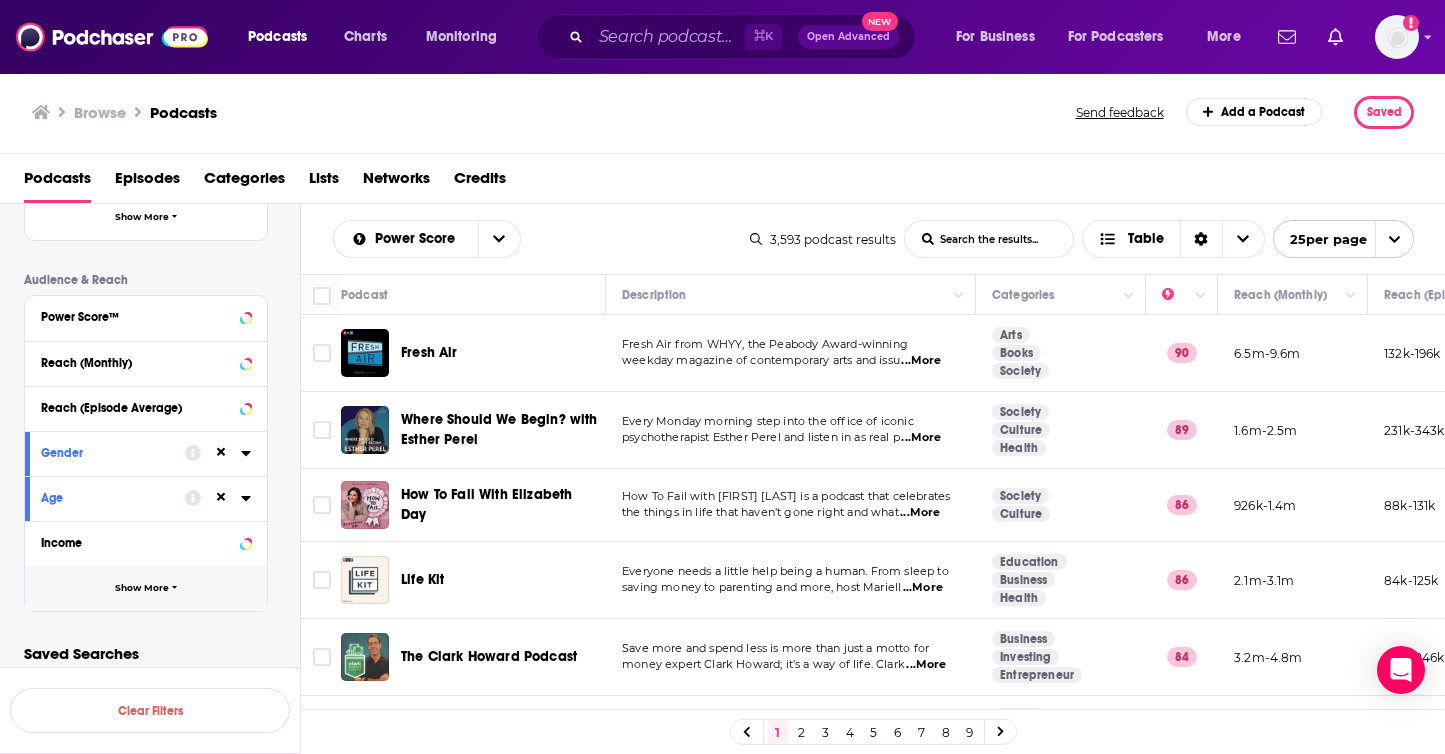 click on "Show More" at bounding box center (146, 588) 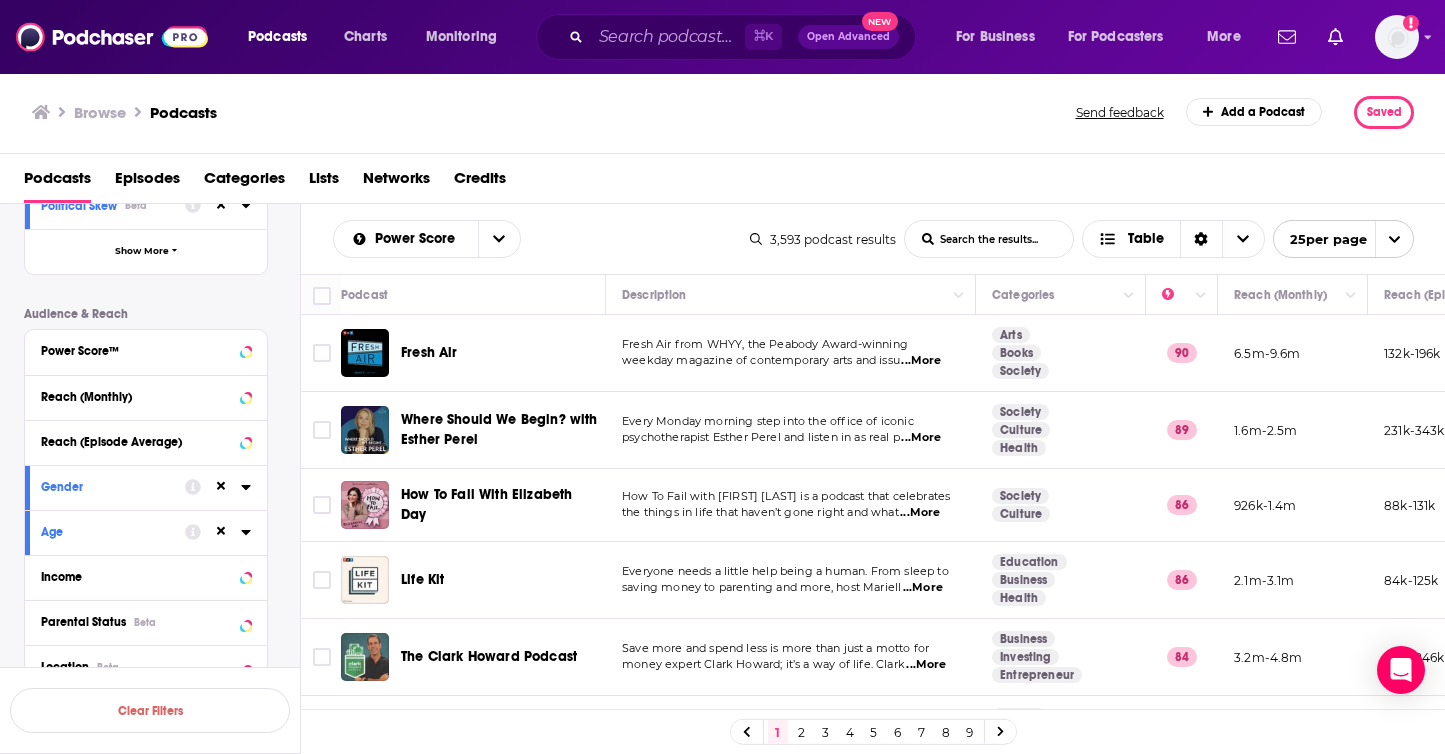 scroll, scrollTop: 375, scrollLeft: 0, axis: vertical 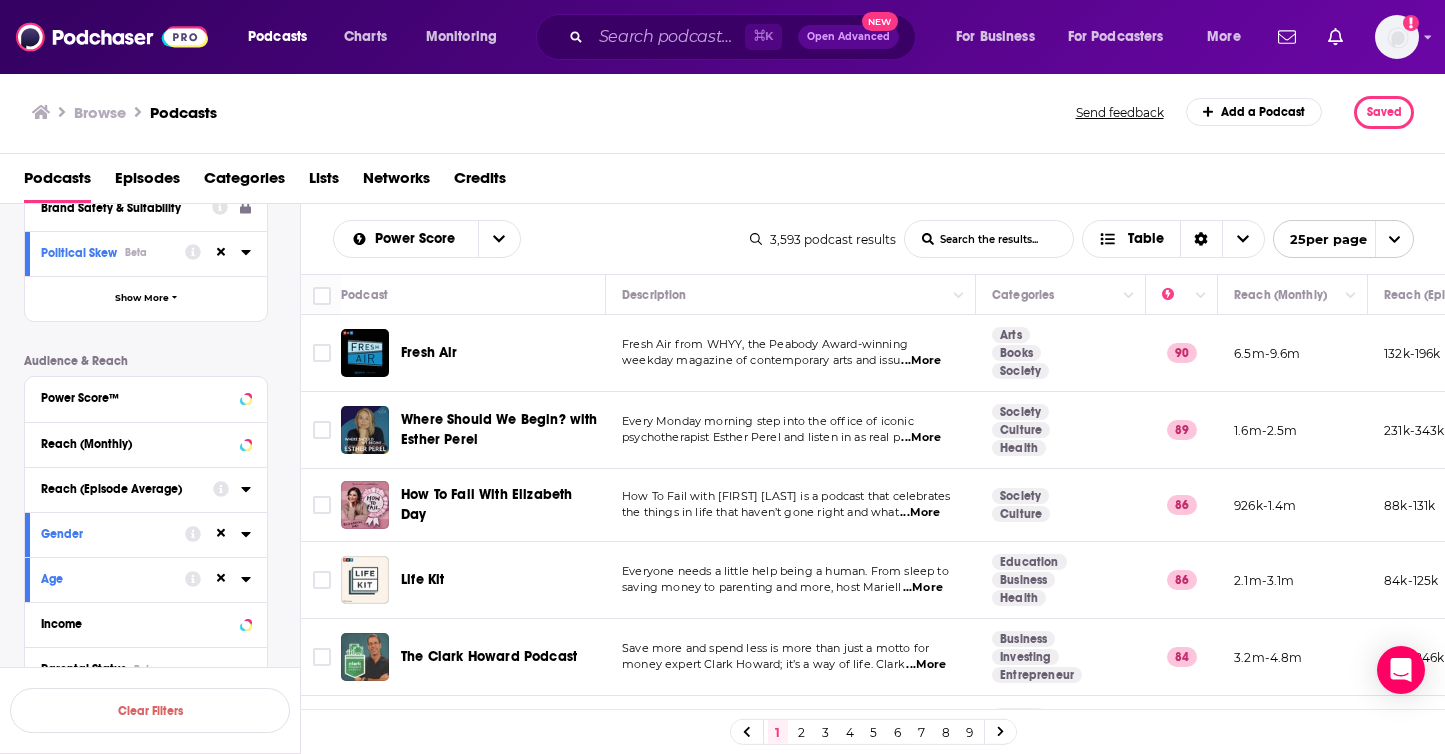 click 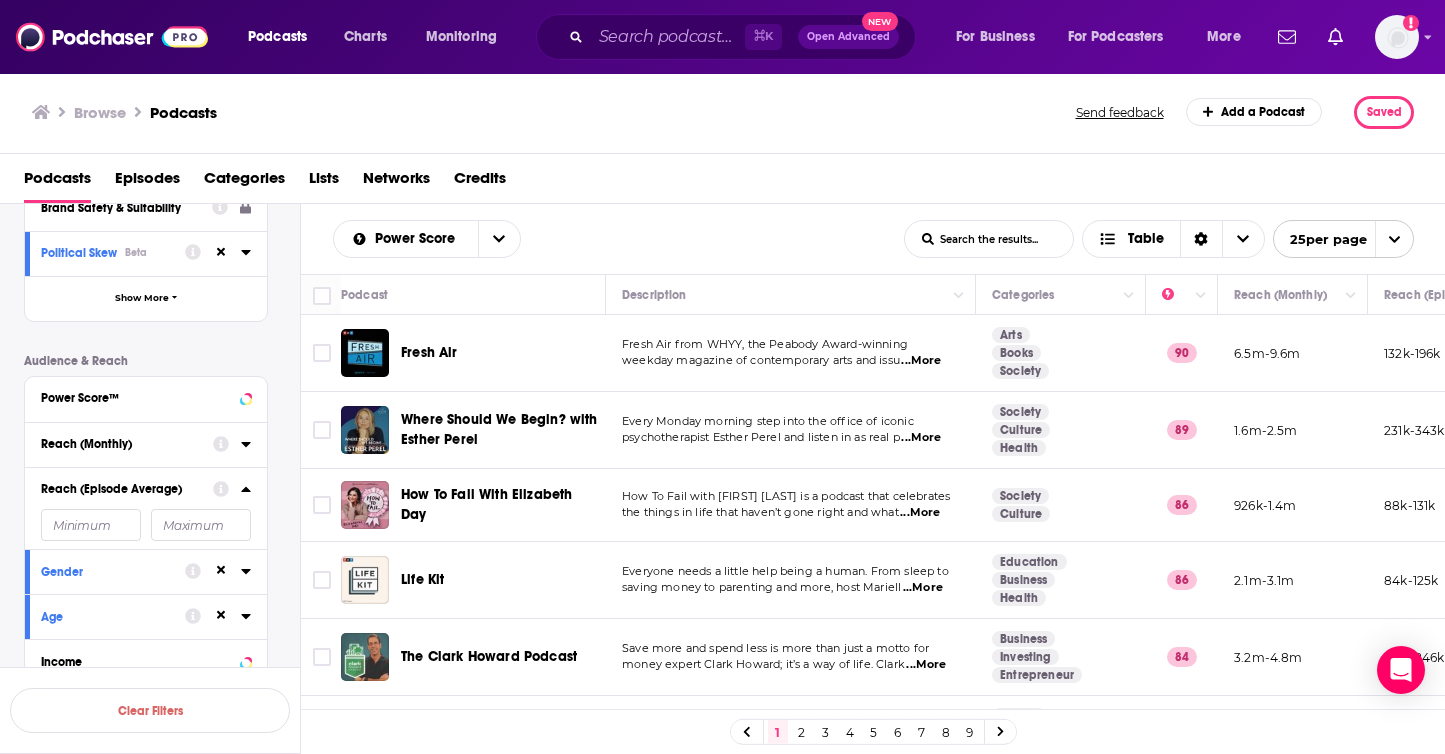 click 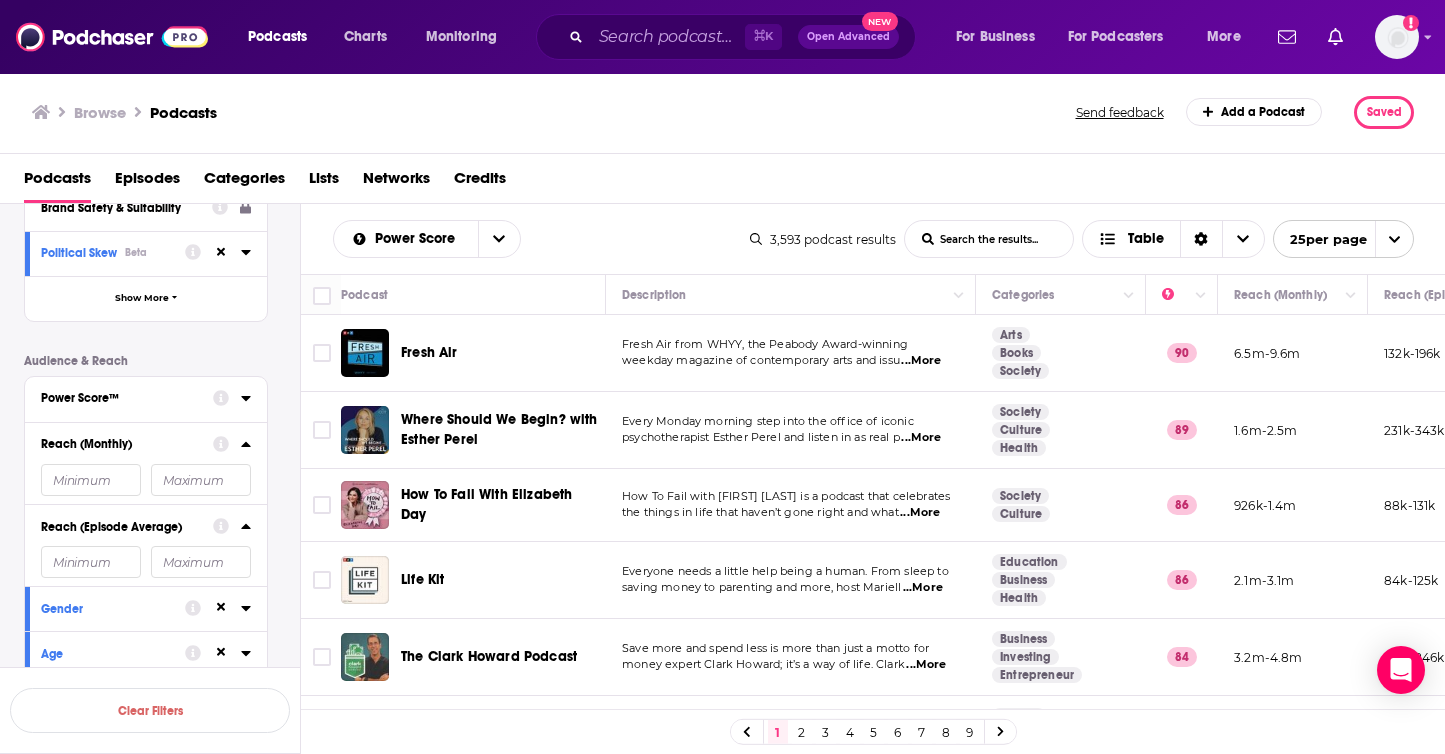 click 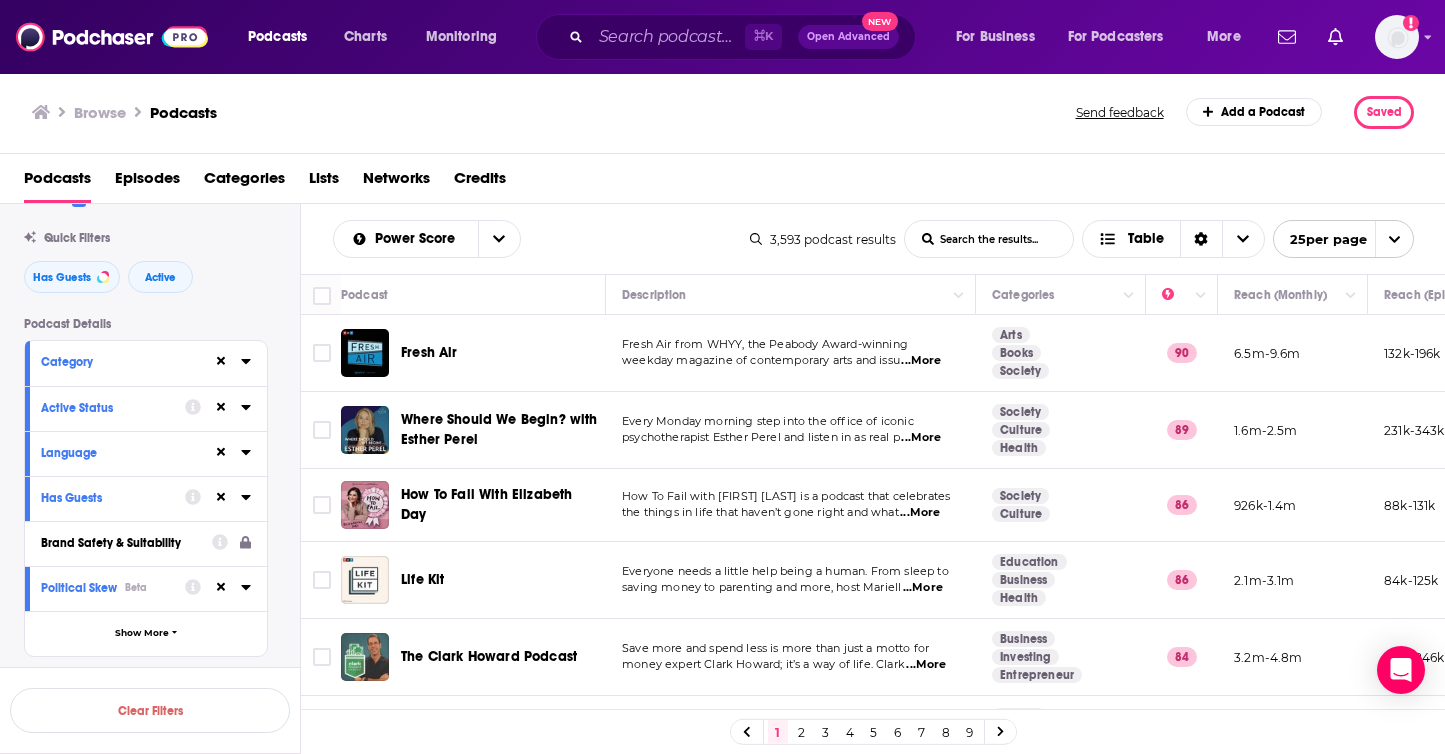 scroll, scrollTop: 0, scrollLeft: 0, axis: both 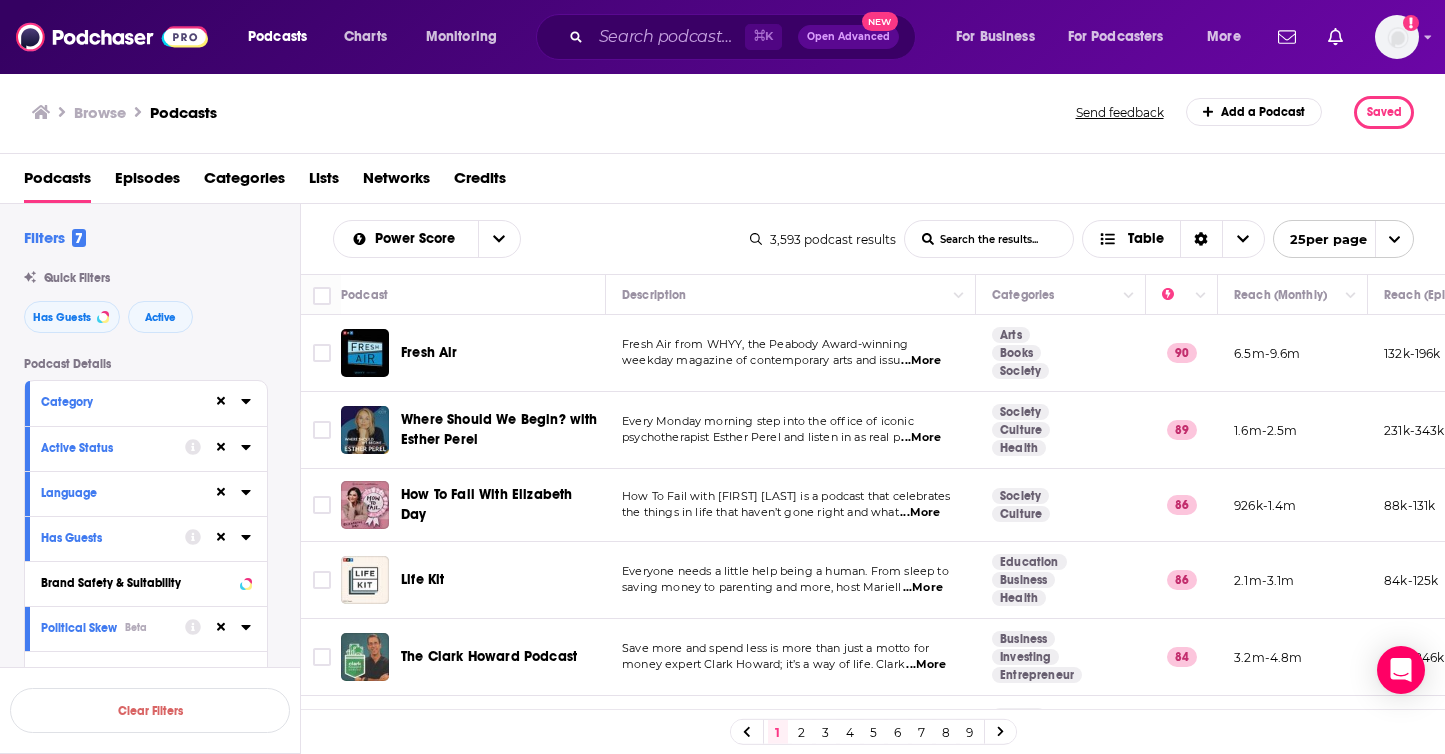 click on "7" at bounding box center (79, 238) 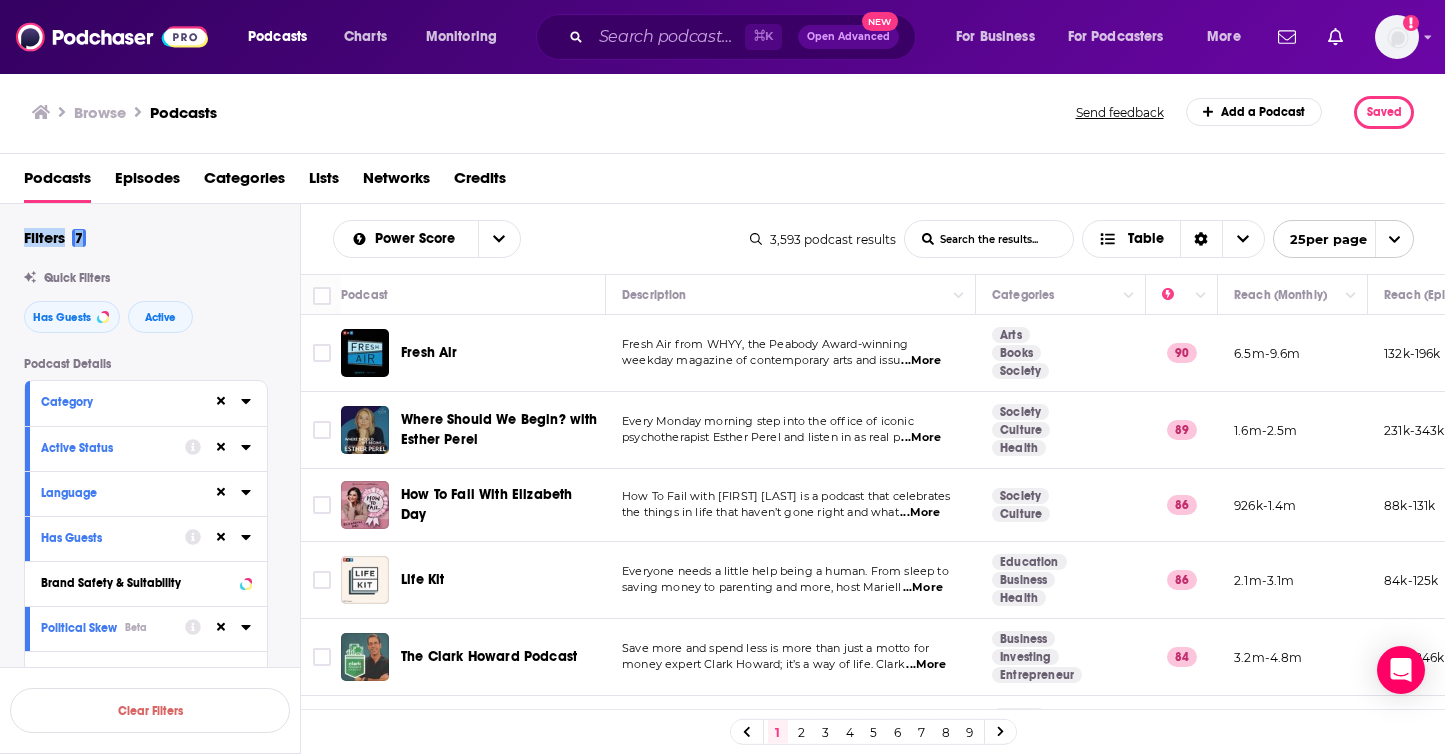 click on "Filters 7" at bounding box center (55, 237) 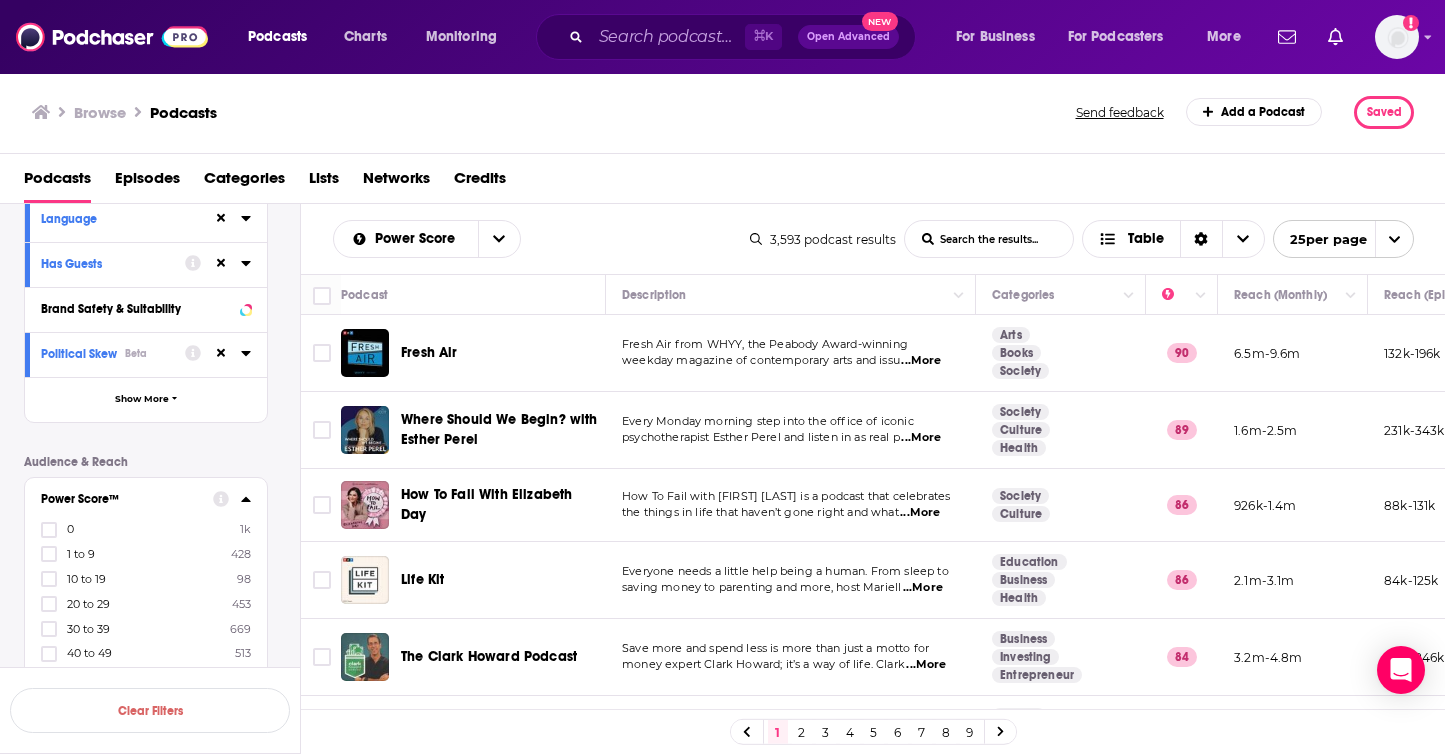 scroll, scrollTop: 0, scrollLeft: 0, axis: both 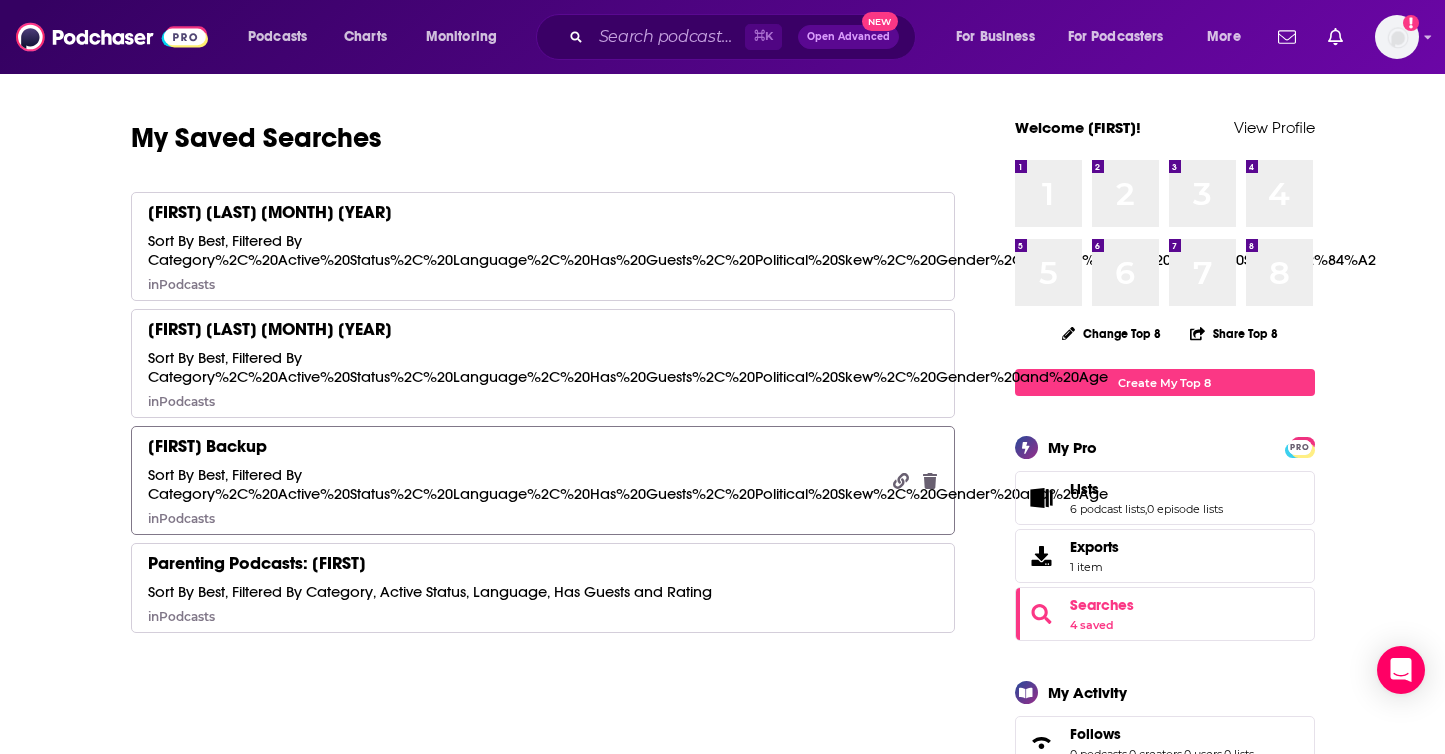 click on "Sort By Best, Filtered By Category%2C%20Active%20Status%2C%20Language%2C%20Has%20Guests%2C%20Political%20Skew%2C%20Gender%20and%20Age" at bounding box center [628, 484] 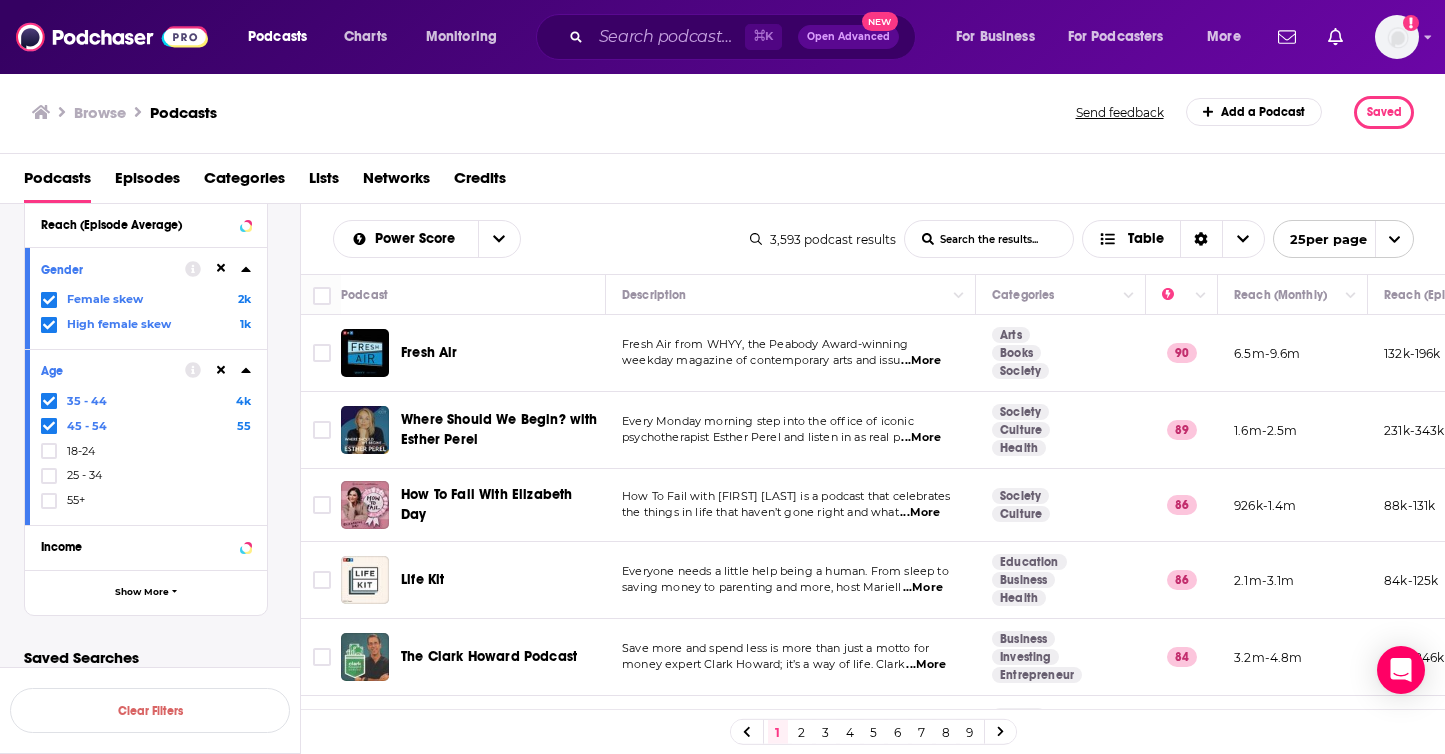 scroll, scrollTop: 1276, scrollLeft: 0, axis: vertical 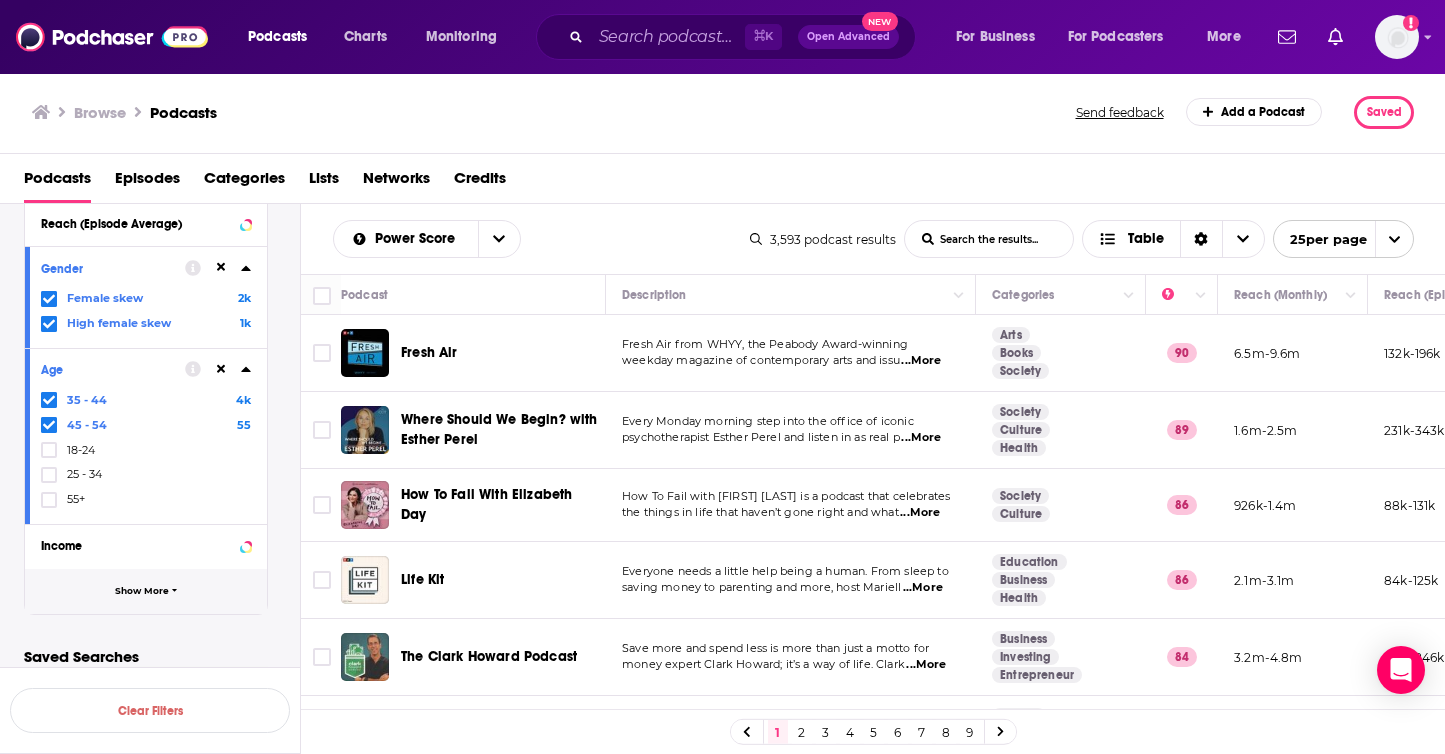 click on "Show More" at bounding box center (142, 591) 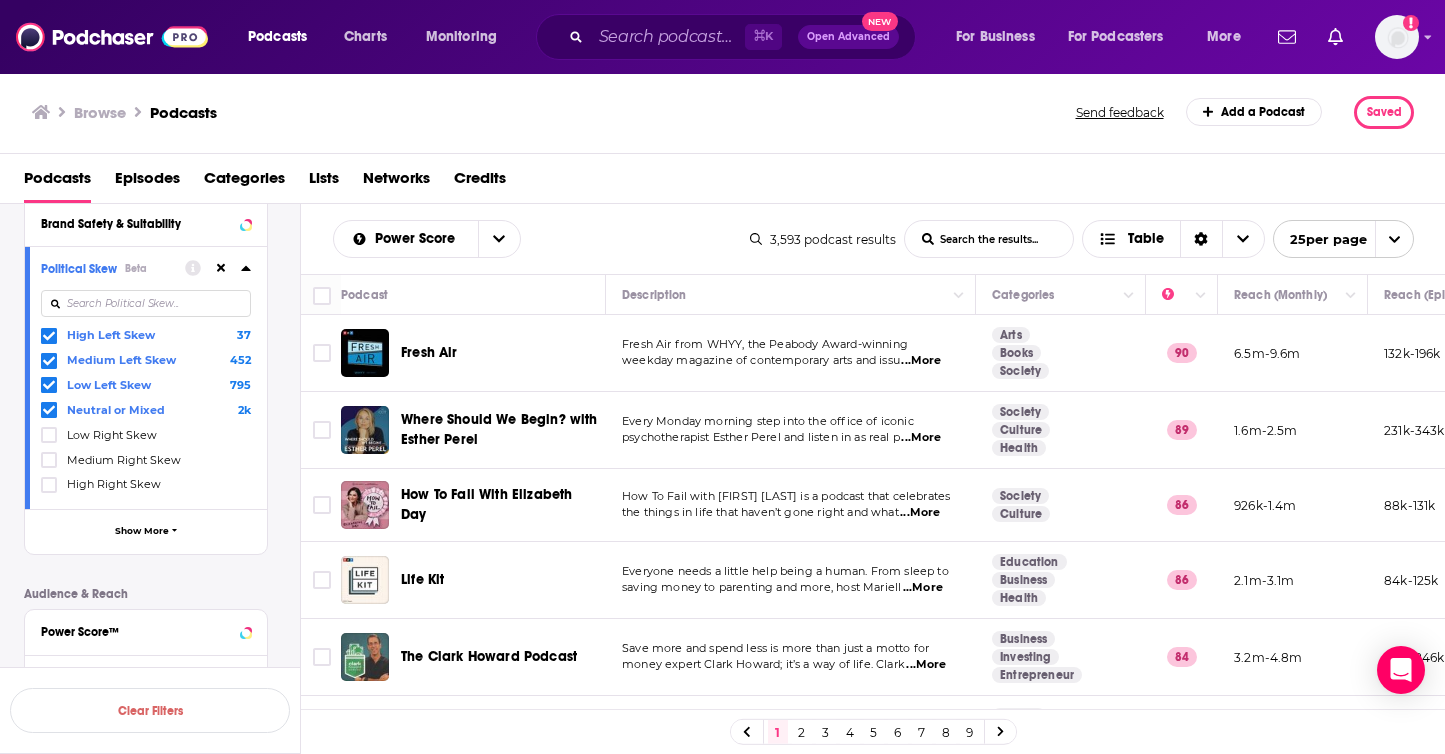 scroll, scrollTop: 781, scrollLeft: 0, axis: vertical 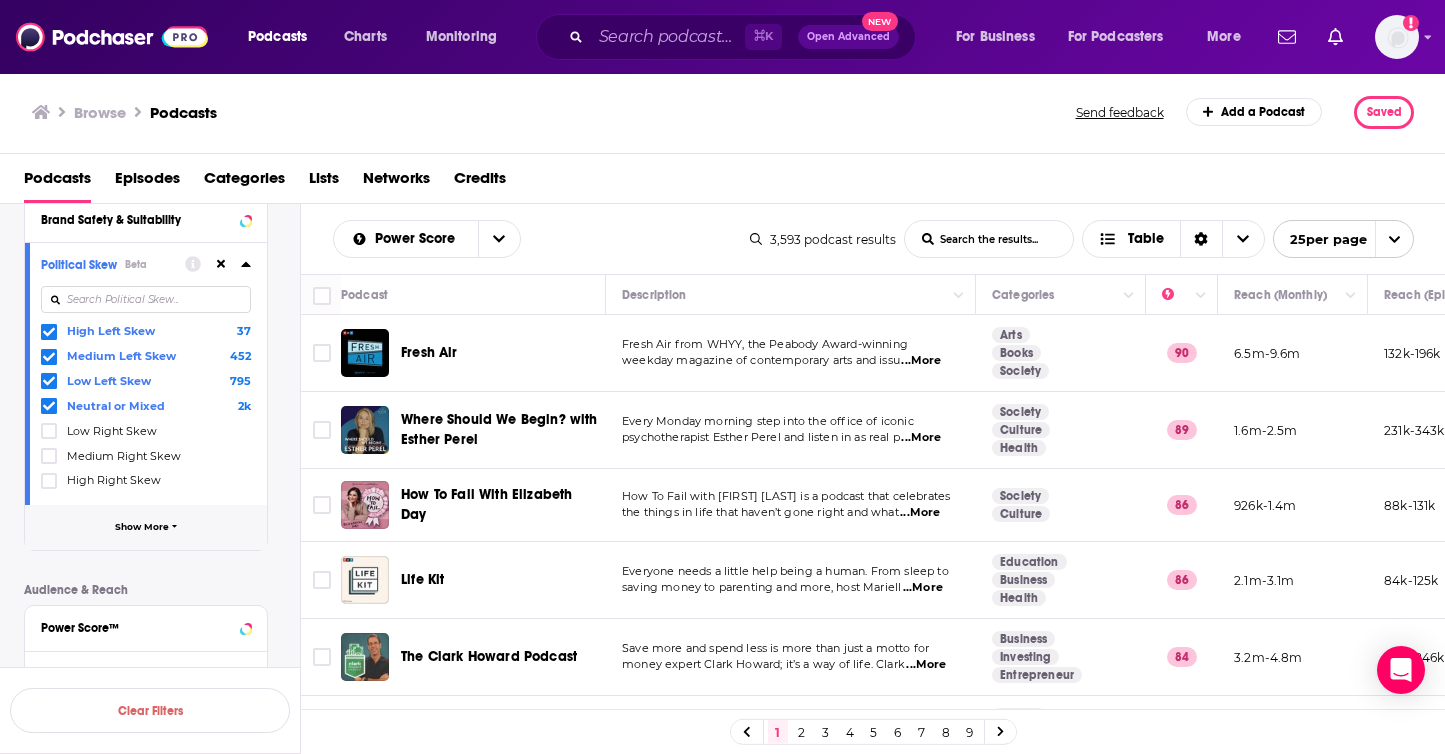 click on "Show More" at bounding box center [146, 527] 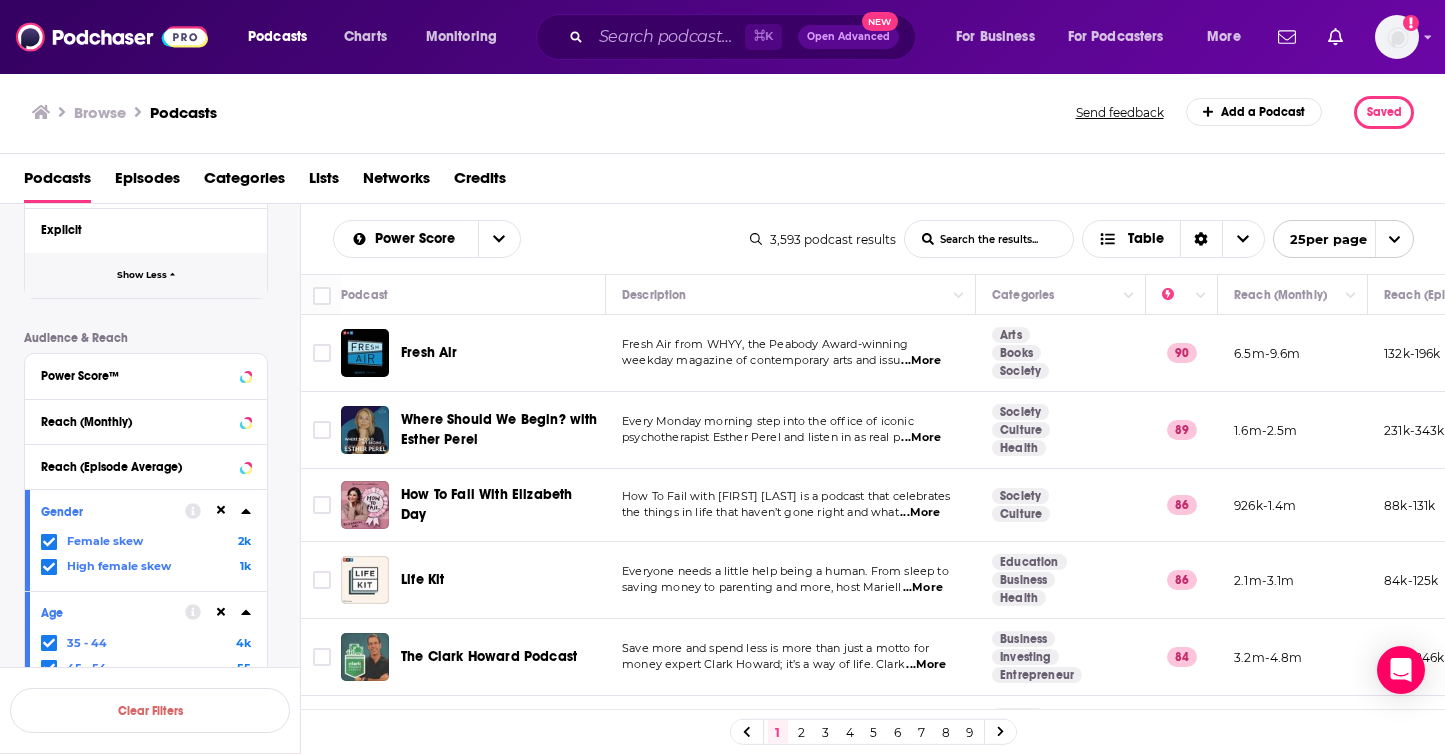 scroll, scrollTop: 1442, scrollLeft: 0, axis: vertical 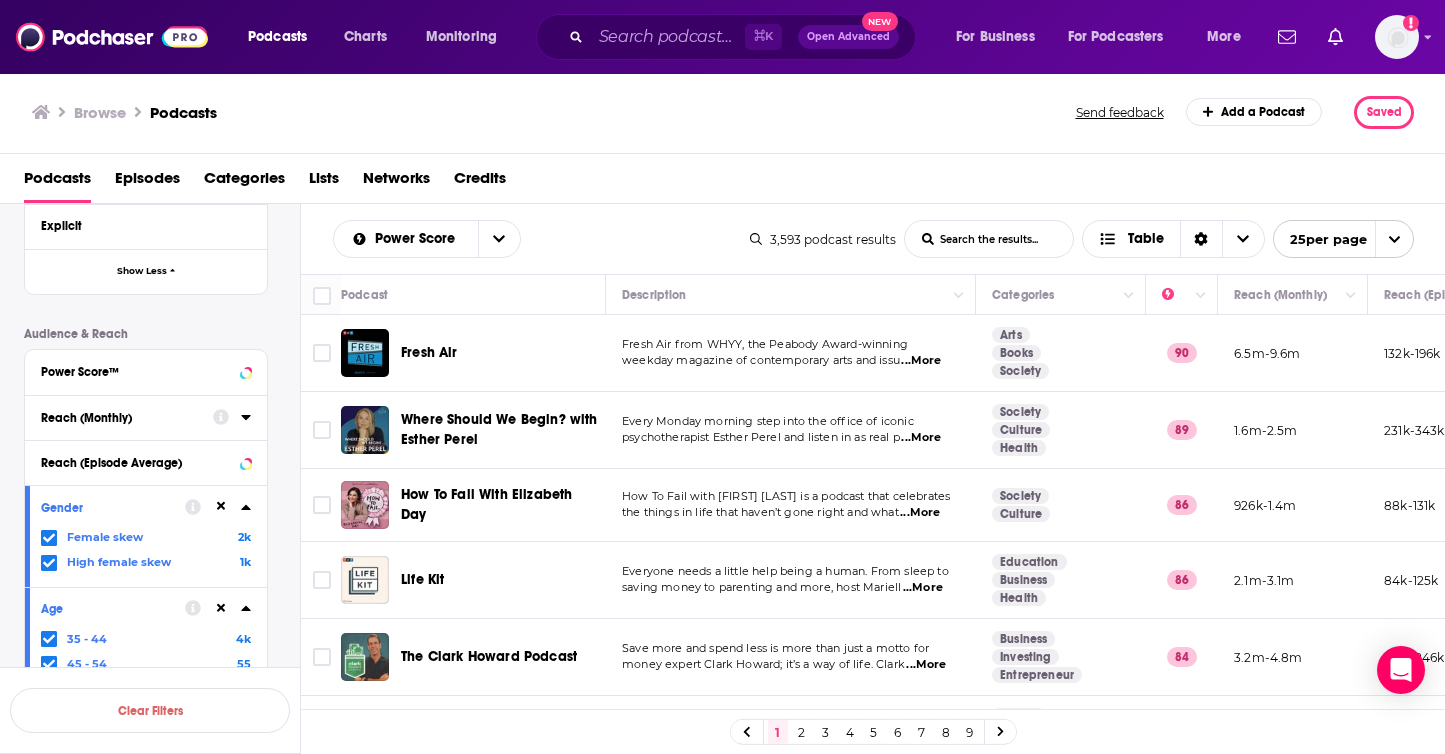 click 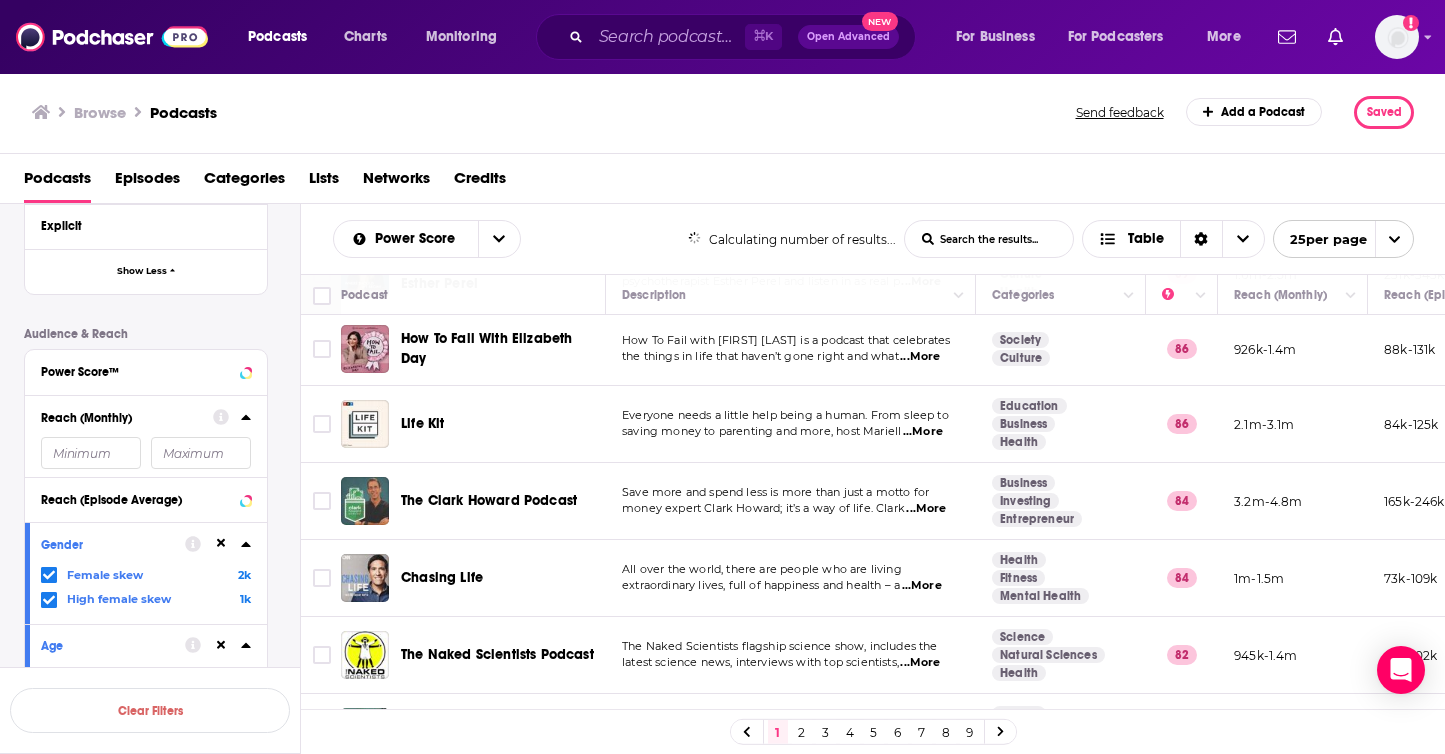 scroll, scrollTop: 0, scrollLeft: 0, axis: both 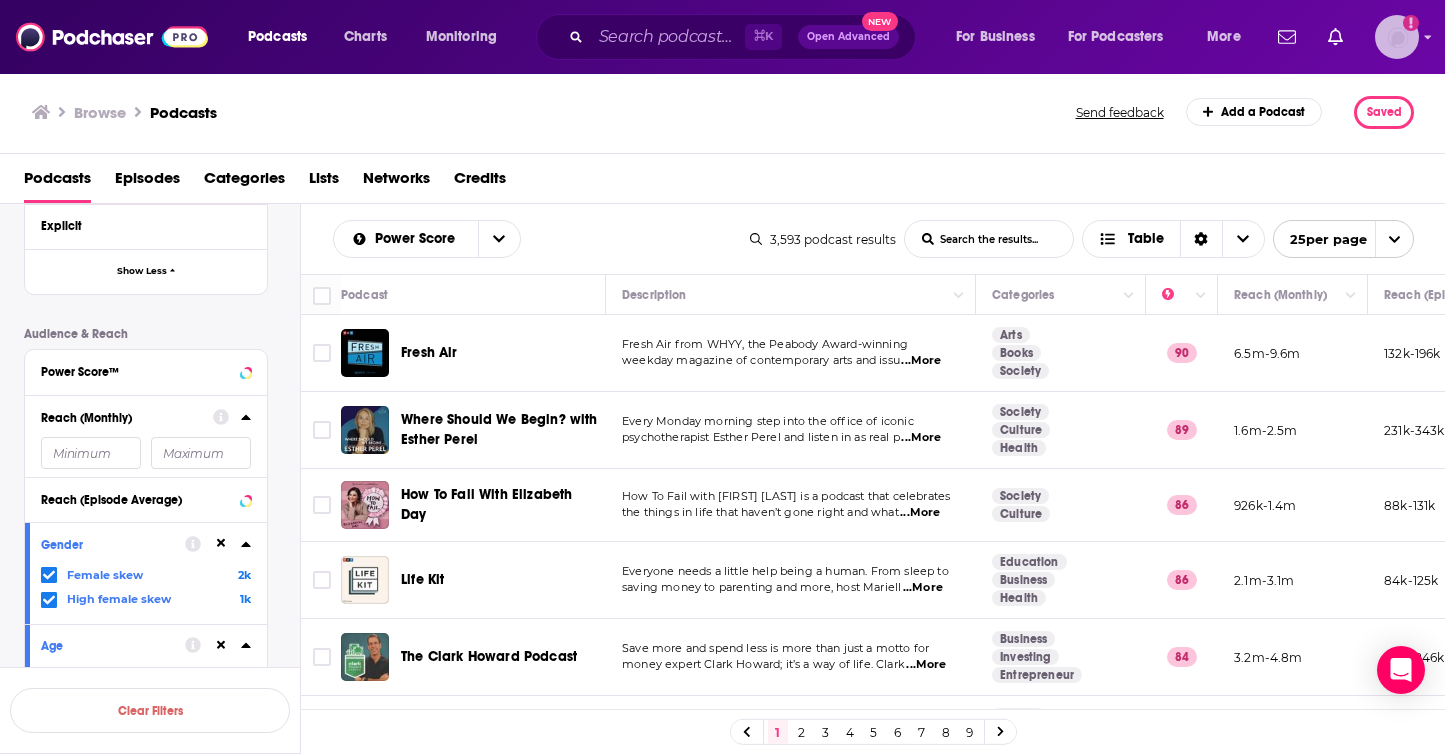click at bounding box center (1397, 37) 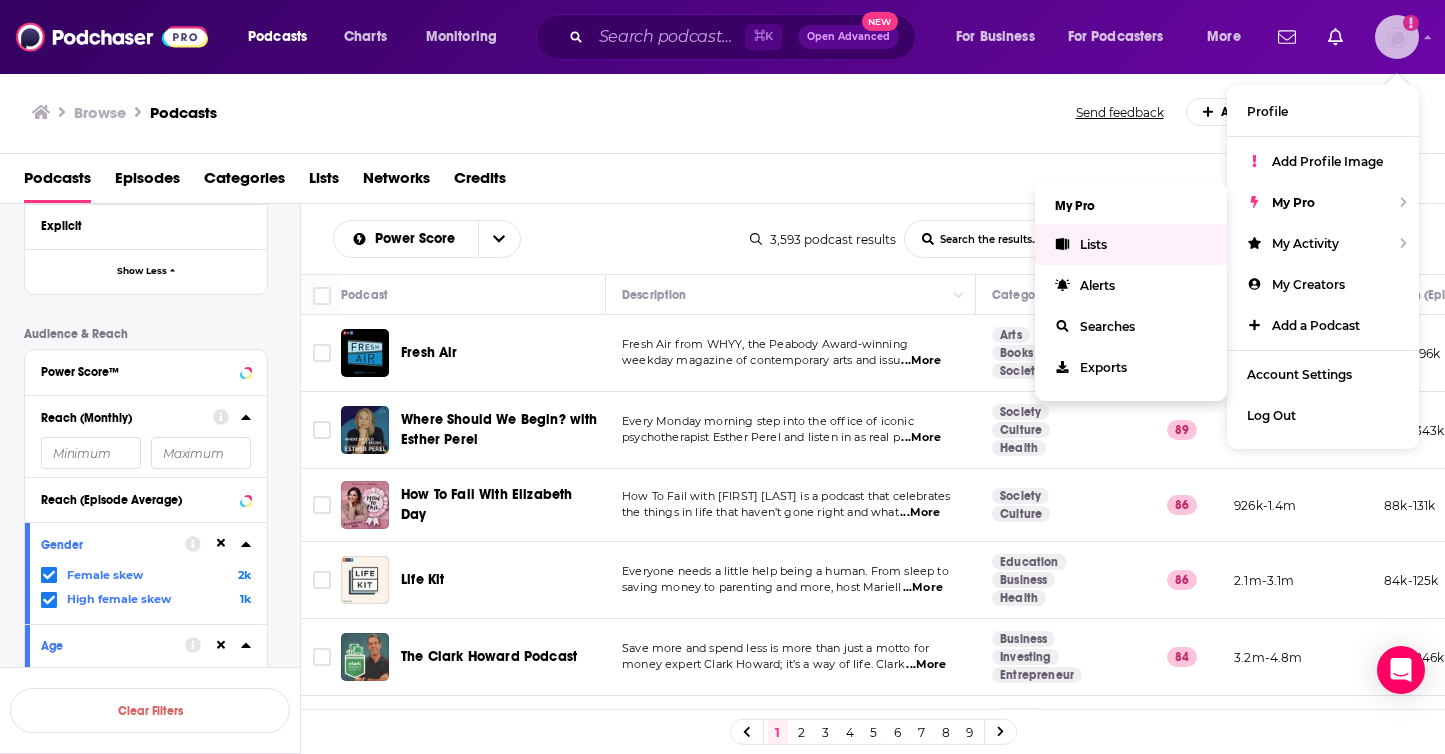 click on "Lists" at bounding box center [1131, 244] 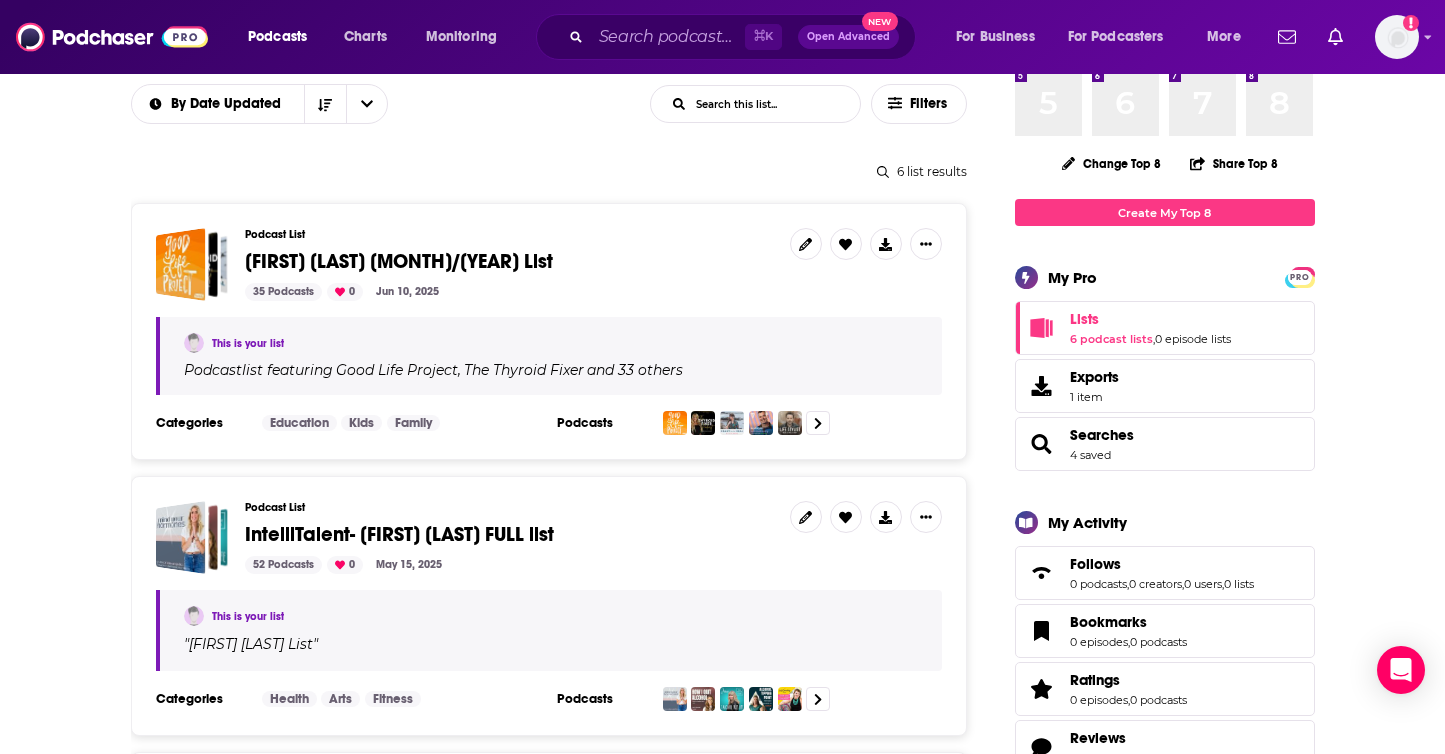 scroll, scrollTop: 166, scrollLeft: 0, axis: vertical 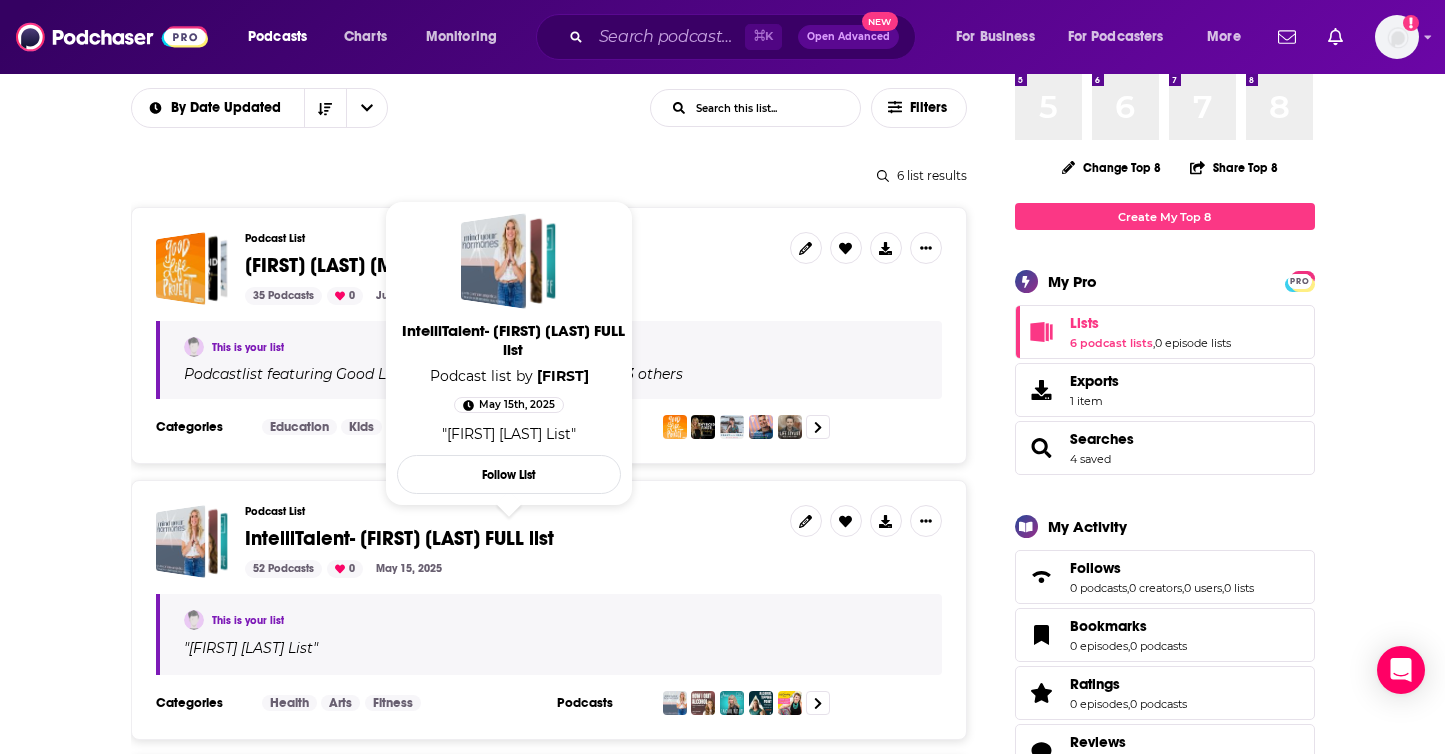 click on "IntelliTalent- [FIRST] [LAST] FULL list" at bounding box center (399, 538) 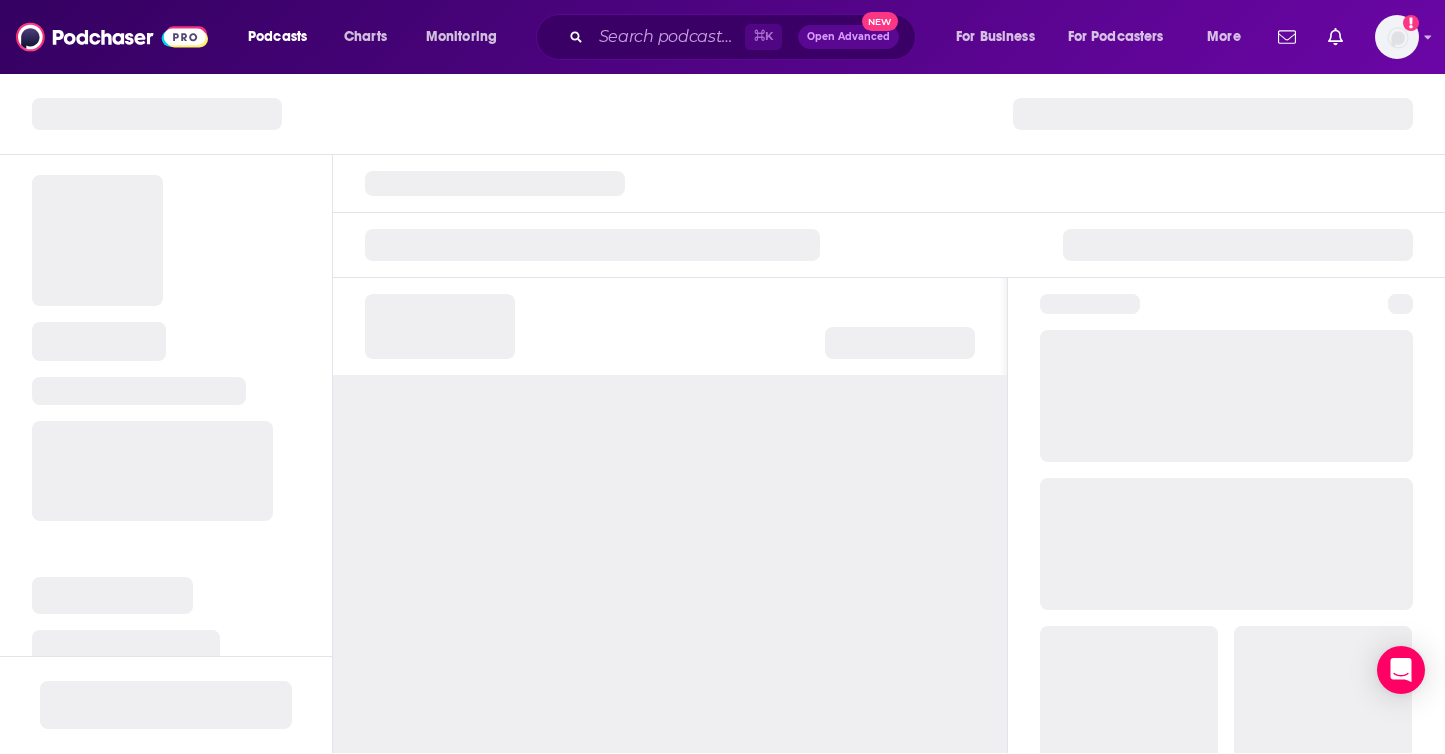 scroll, scrollTop: 0, scrollLeft: 0, axis: both 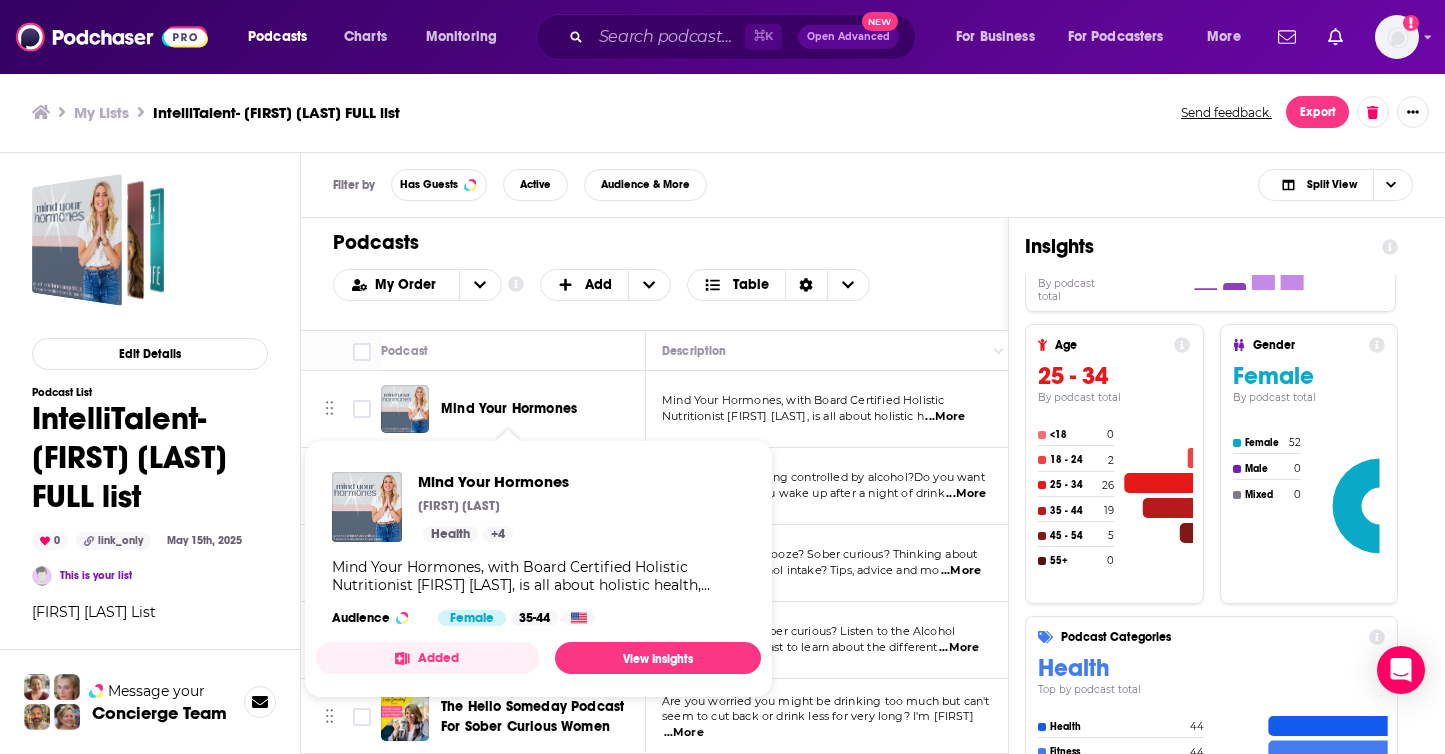 click on "Mind Your Hormones" at bounding box center (509, 408) 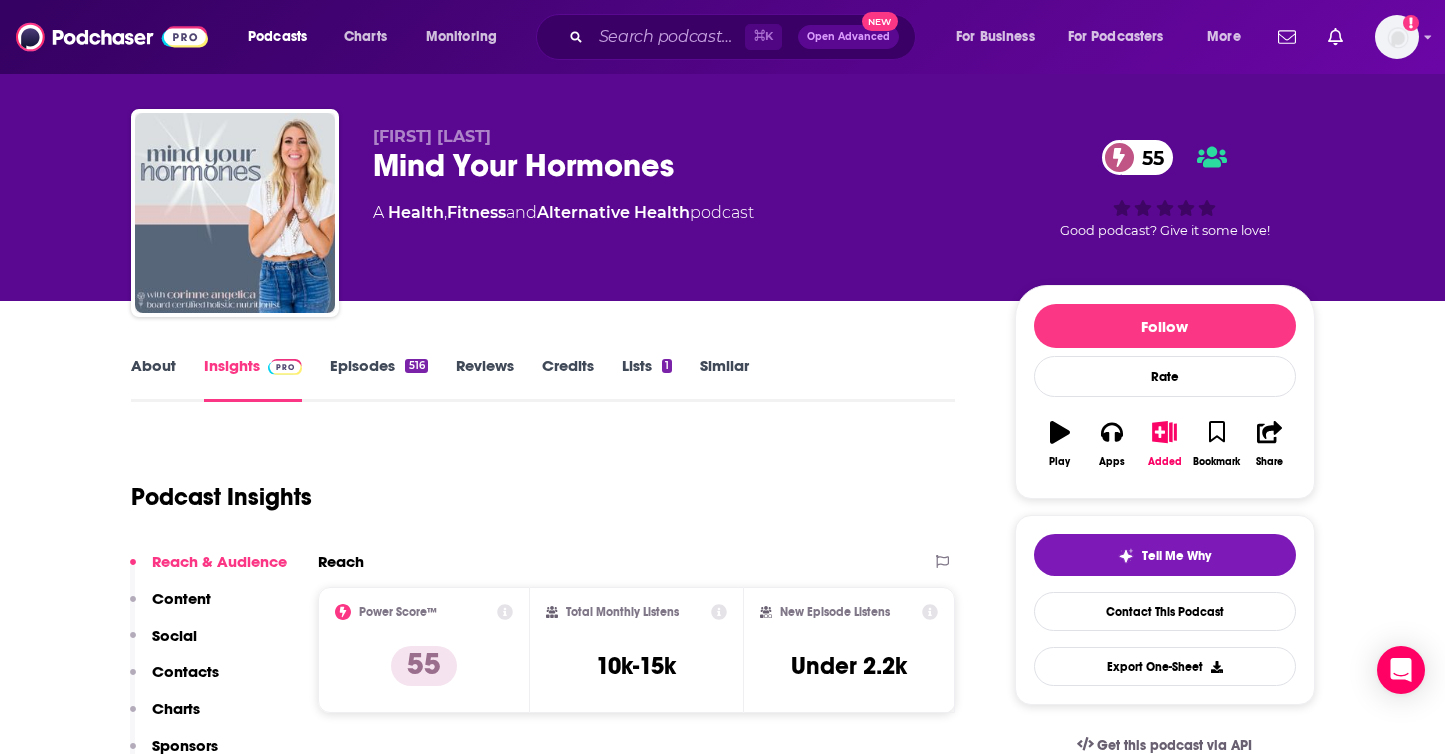 scroll, scrollTop: 28, scrollLeft: 0, axis: vertical 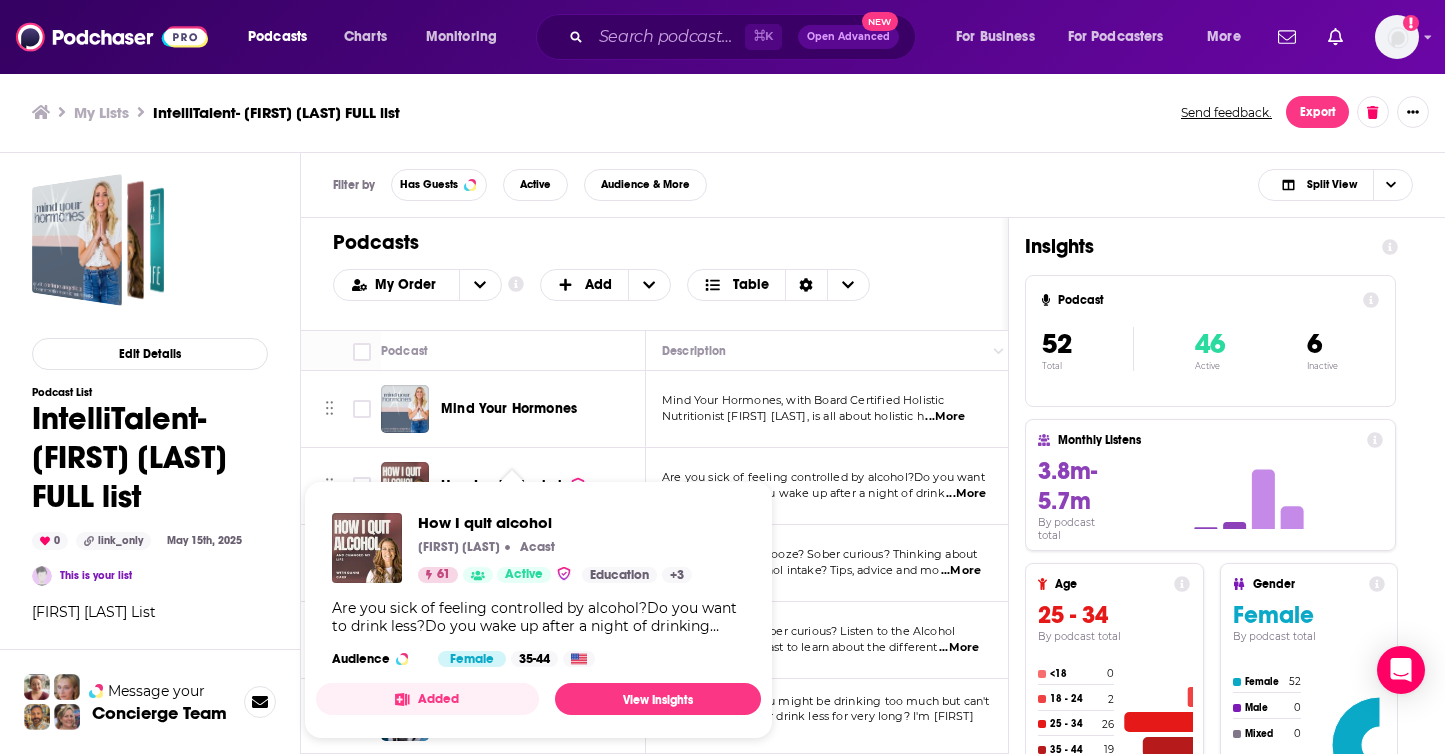 click on "How I quit alcohol [FIRST] [LAST] Acast 61 Active Education + 3 Are you sick of feeling controlled by alcohol?Do you want to drink less?Do you wake up after a night of drinking feeling anxious and full of regret?I've been there and want to help you. In this podcast I will be talking with ex-binge drinkers,  alcoholics in recovery, drug and and alcohol counsellors and people that have good stuff to say about quitting the drink. Hosted on Acast. See acast.com/privacy for more information. Audience Female 35-44 Added View Insights" at bounding box center (538, 610) 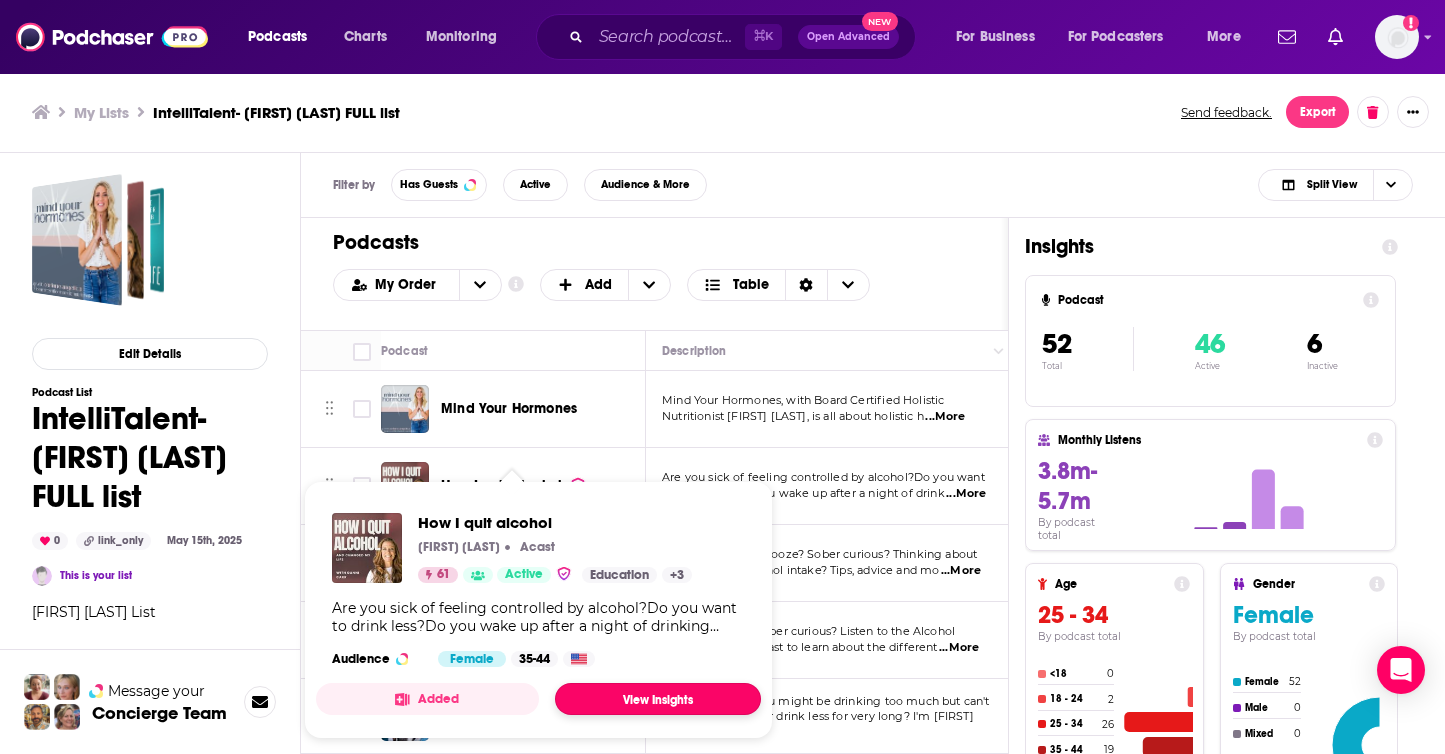 click on "View Insights" at bounding box center [658, 699] 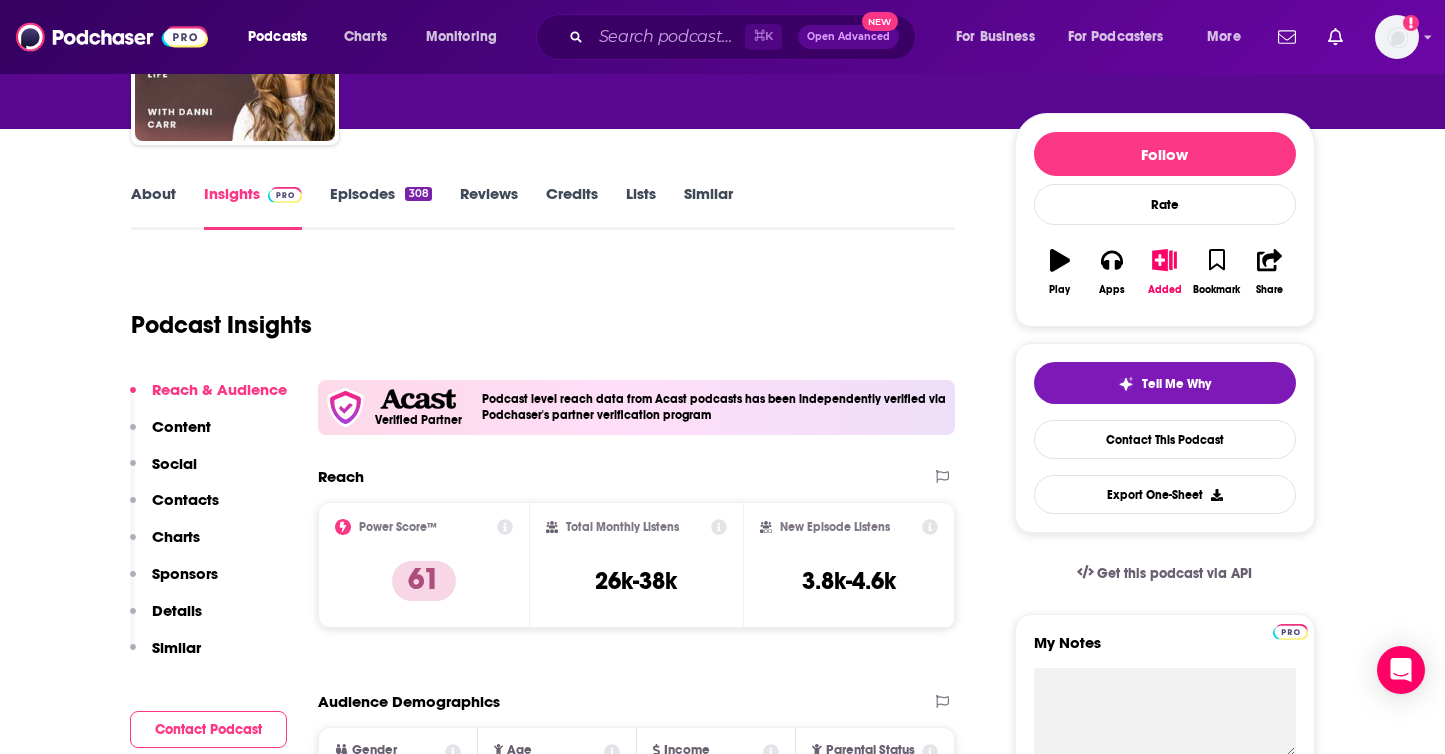 scroll, scrollTop: 206, scrollLeft: 0, axis: vertical 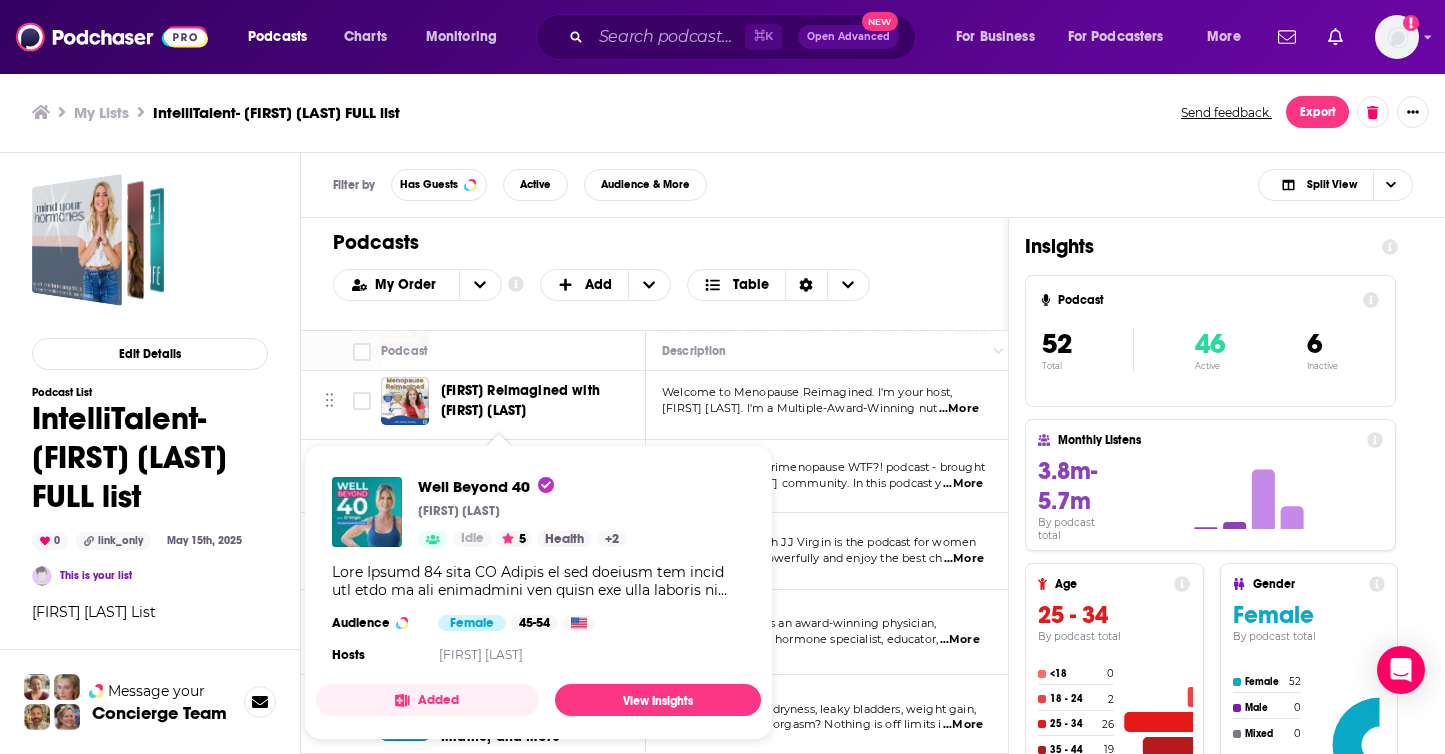 click on "Well Beyond 40 [FIRST] [LAST] Idle 5 Health + 2 Audience Female 45-54 Hosts   [FIRST] [LAST]" at bounding box center (538, 572) 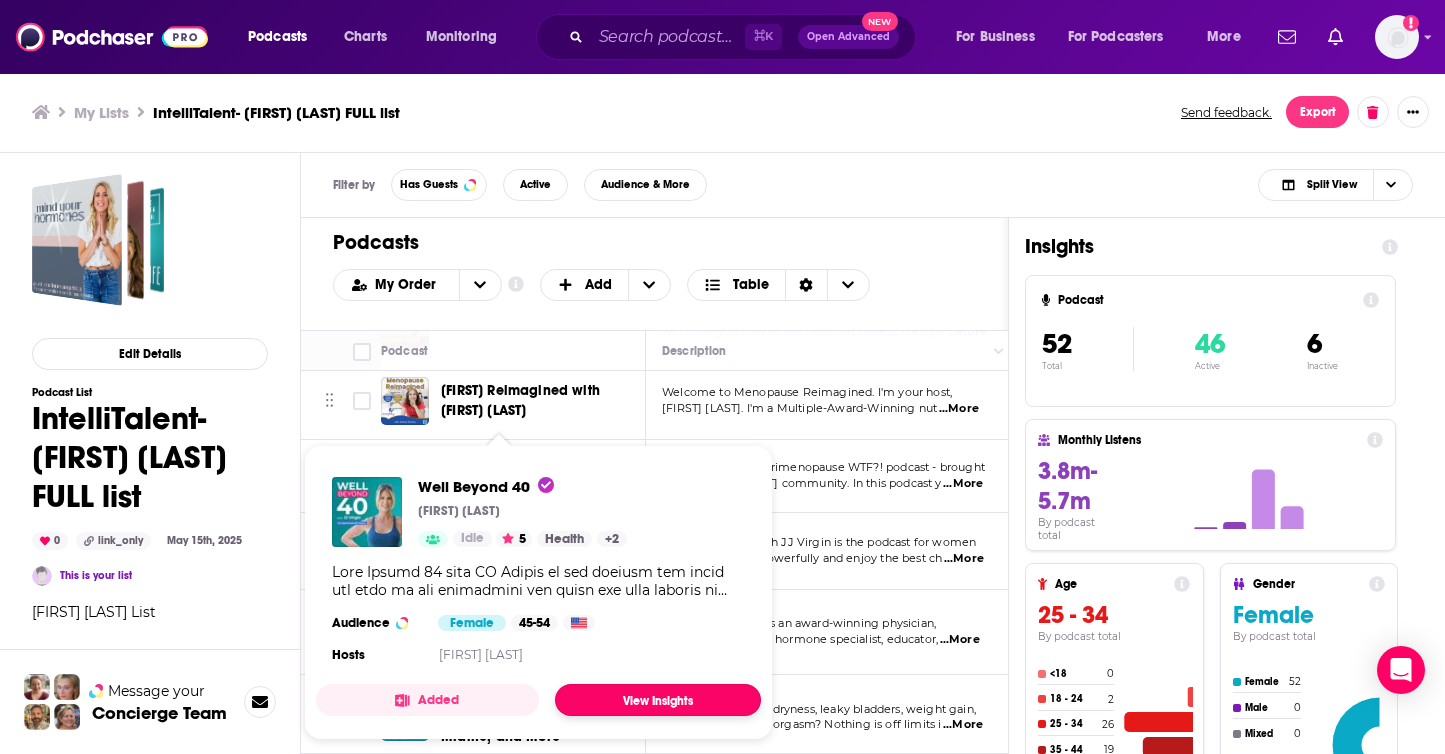 click on "View Insights" at bounding box center [658, 700] 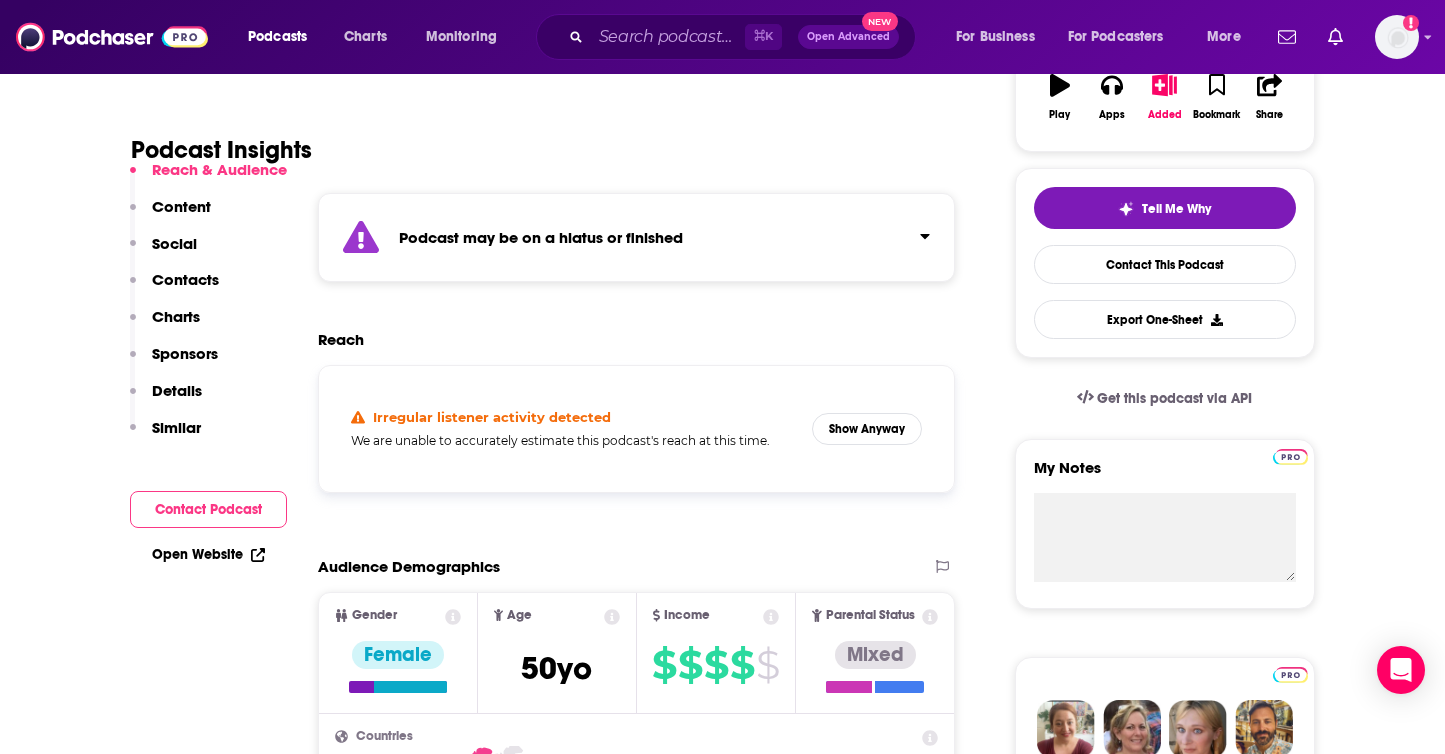 scroll, scrollTop: 480, scrollLeft: 0, axis: vertical 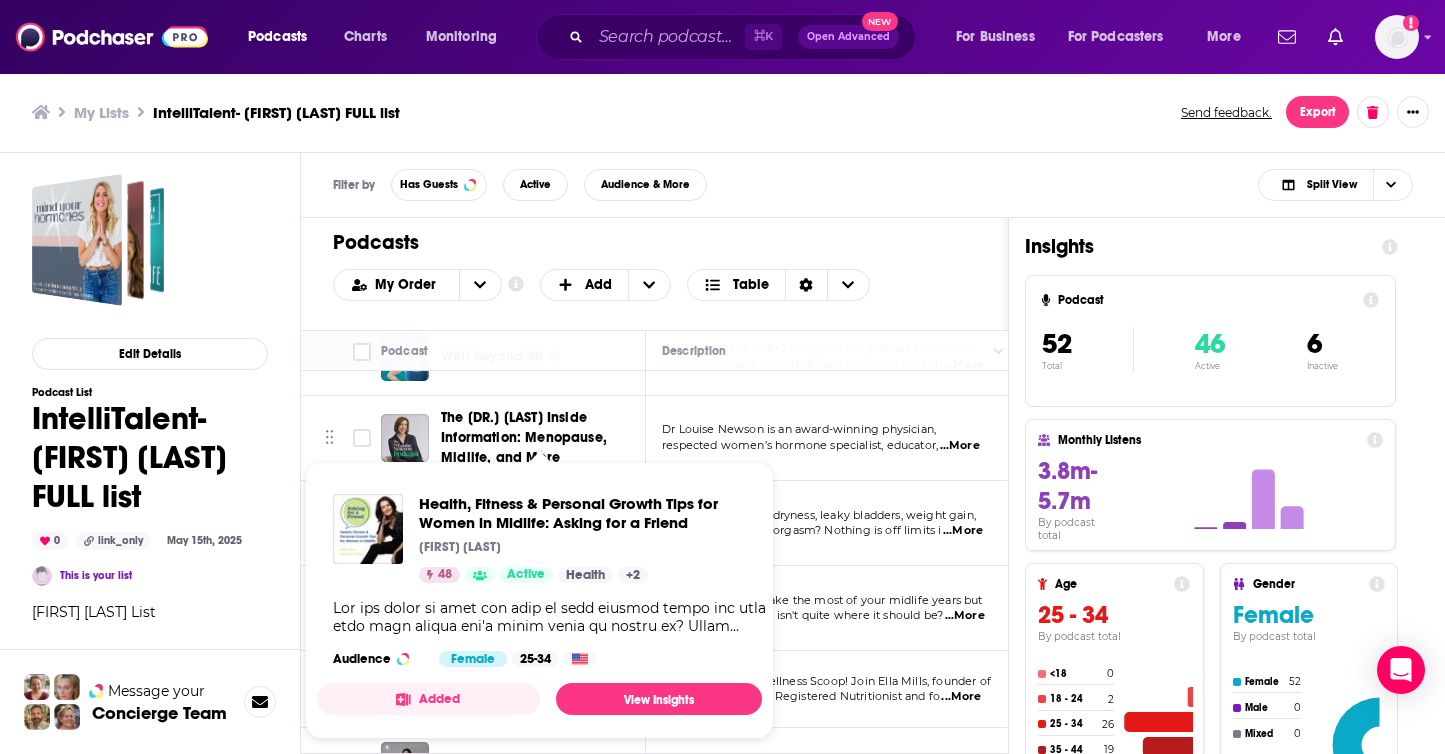 click on "[FIRST] [LAST] [FIRST] [LAST] [NUMBER] Active Health + [NUMBER] Audience Female [NUMBER]-[NUMBER]" at bounding box center [539, 580] 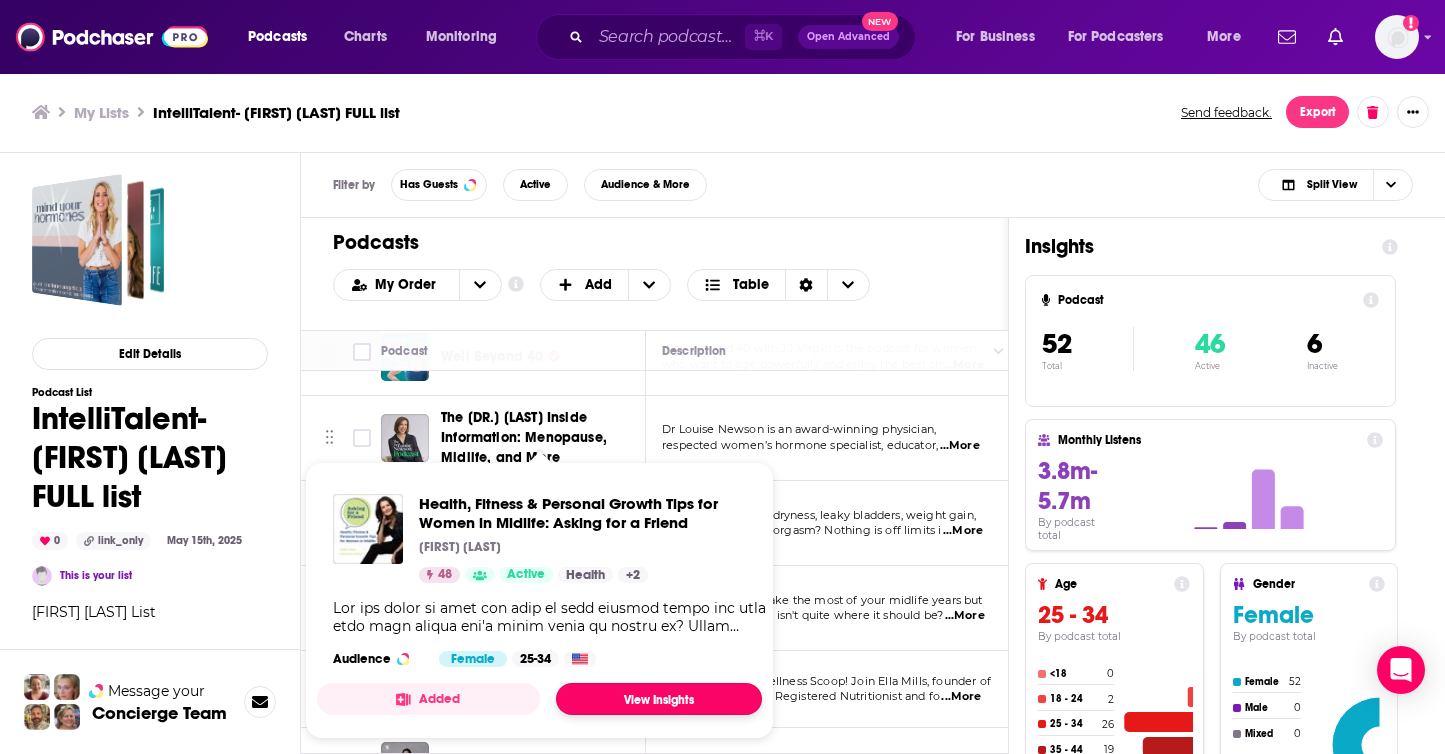 click on "View Insights" at bounding box center (659, 699) 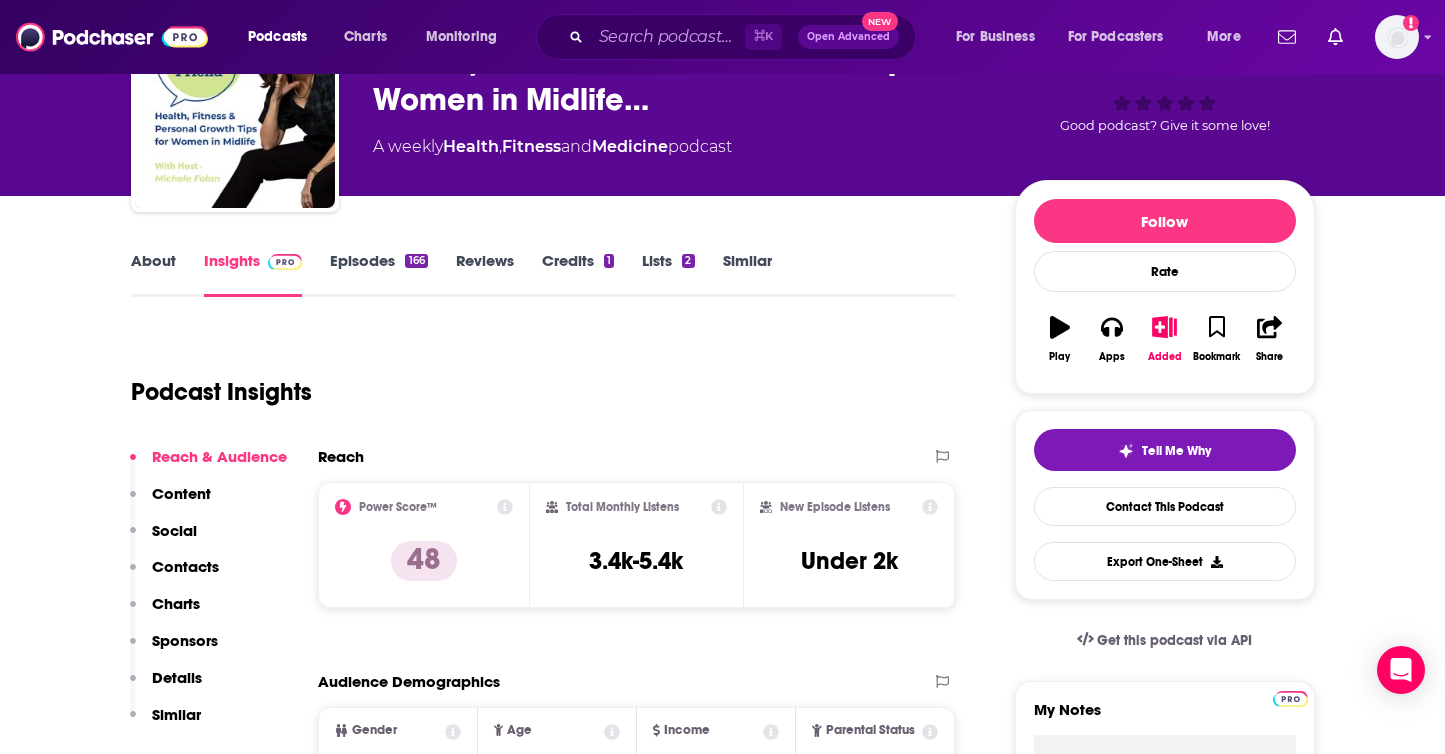 scroll, scrollTop: 0, scrollLeft: 0, axis: both 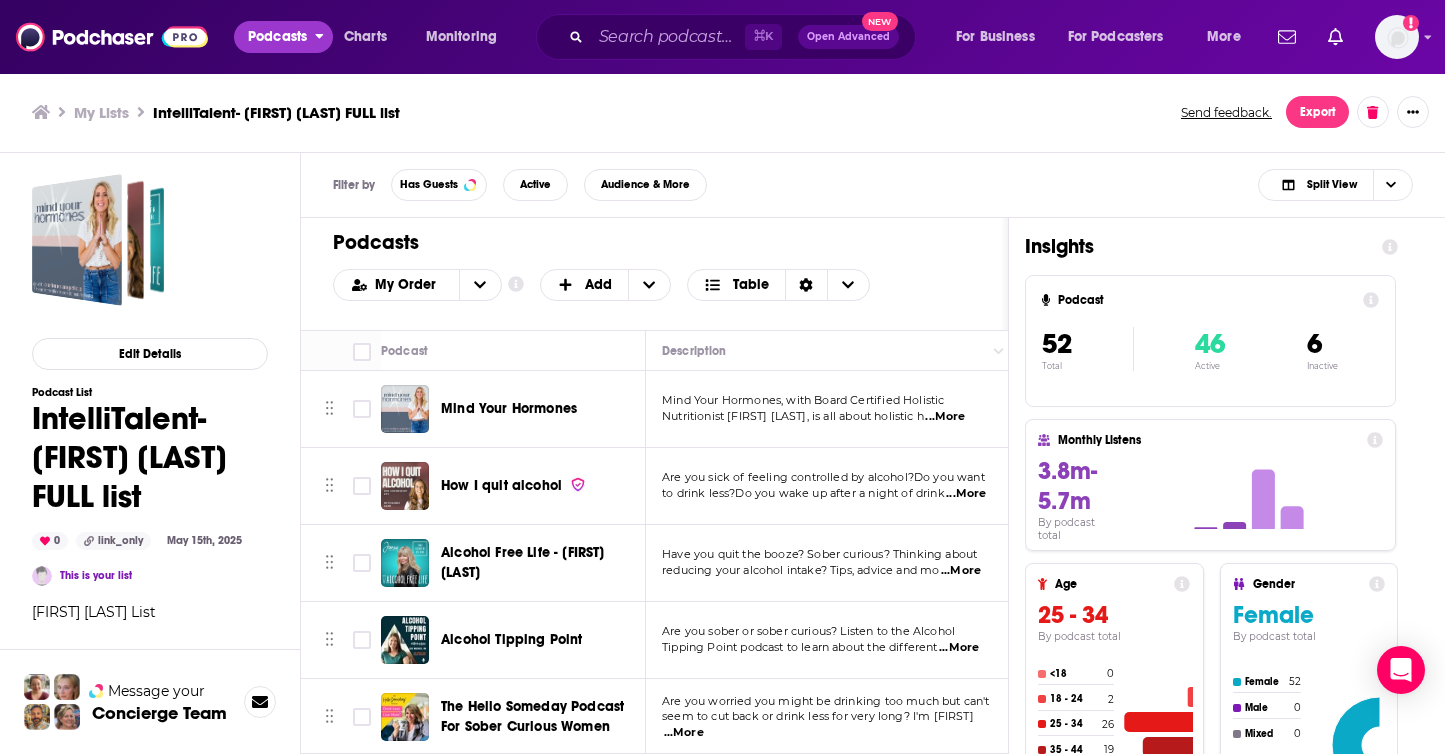 click on "Podcasts" at bounding box center [277, 37] 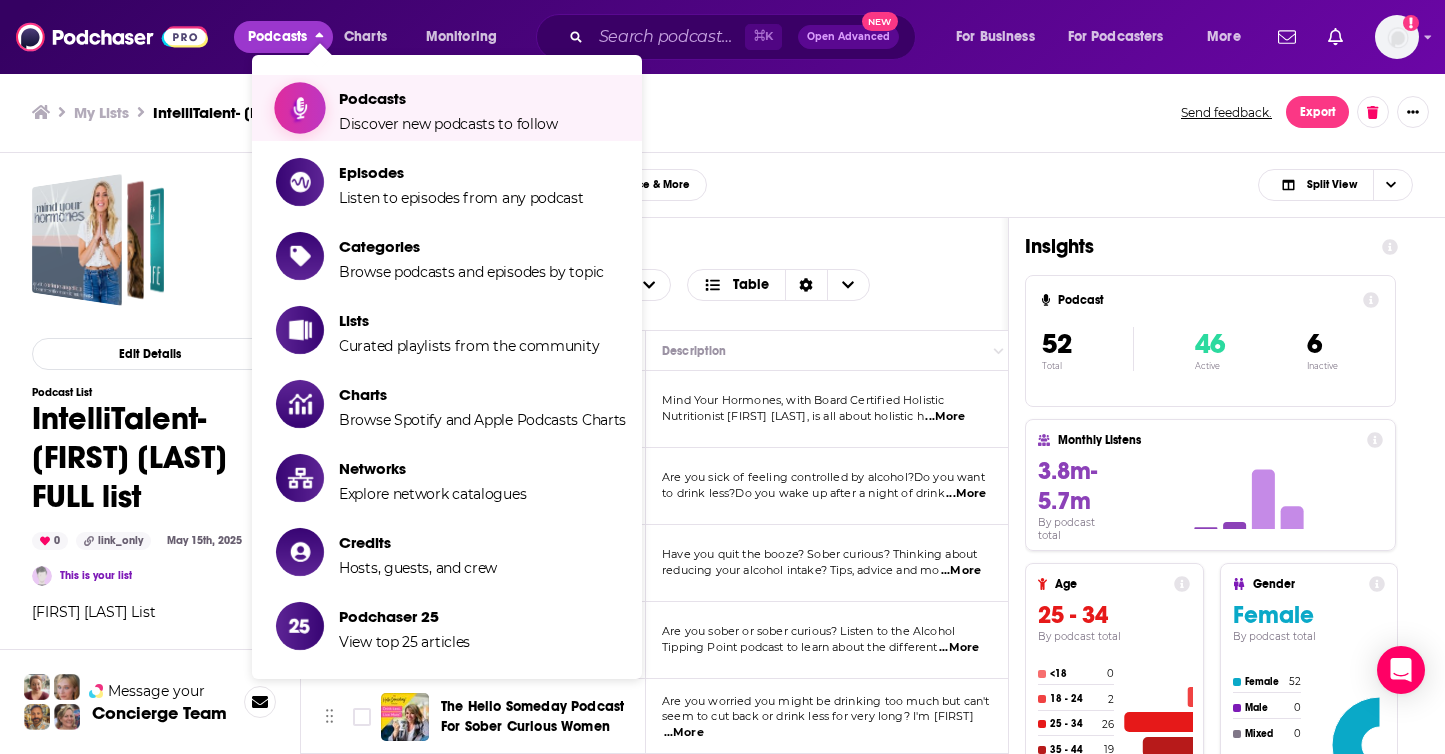 click on "Podcasts" at bounding box center (448, 98) 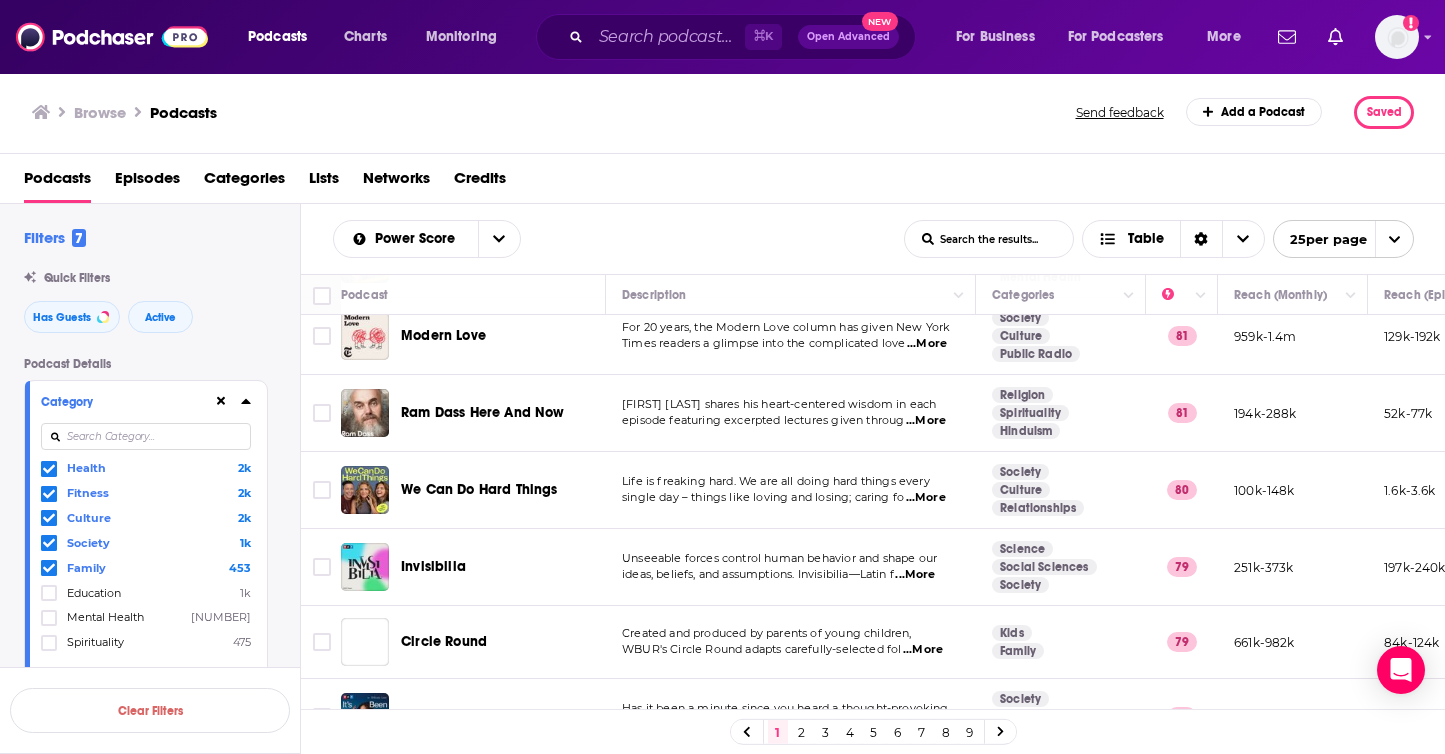 scroll, scrollTop: 0, scrollLeft: 0, axis: both 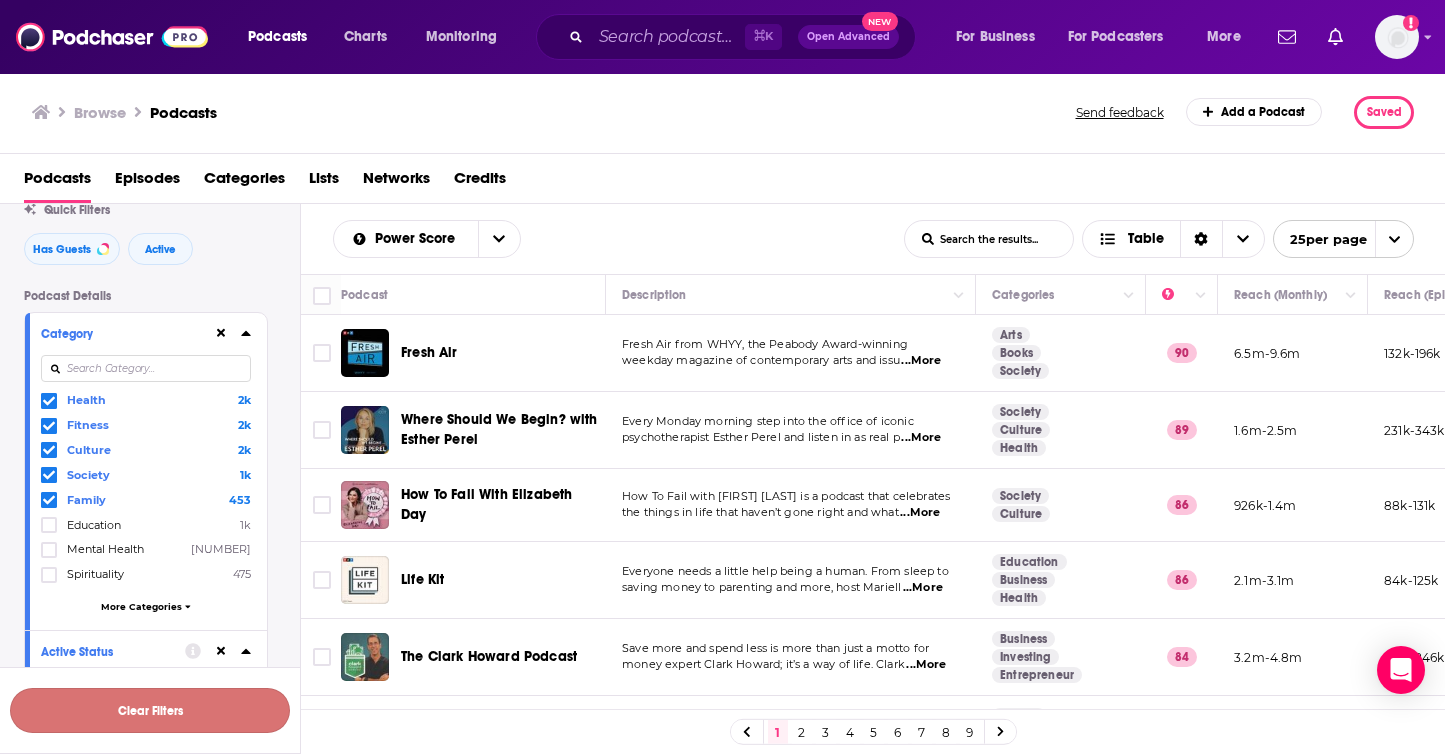 click on "Clear Filters" at bounding box center [150, 710] 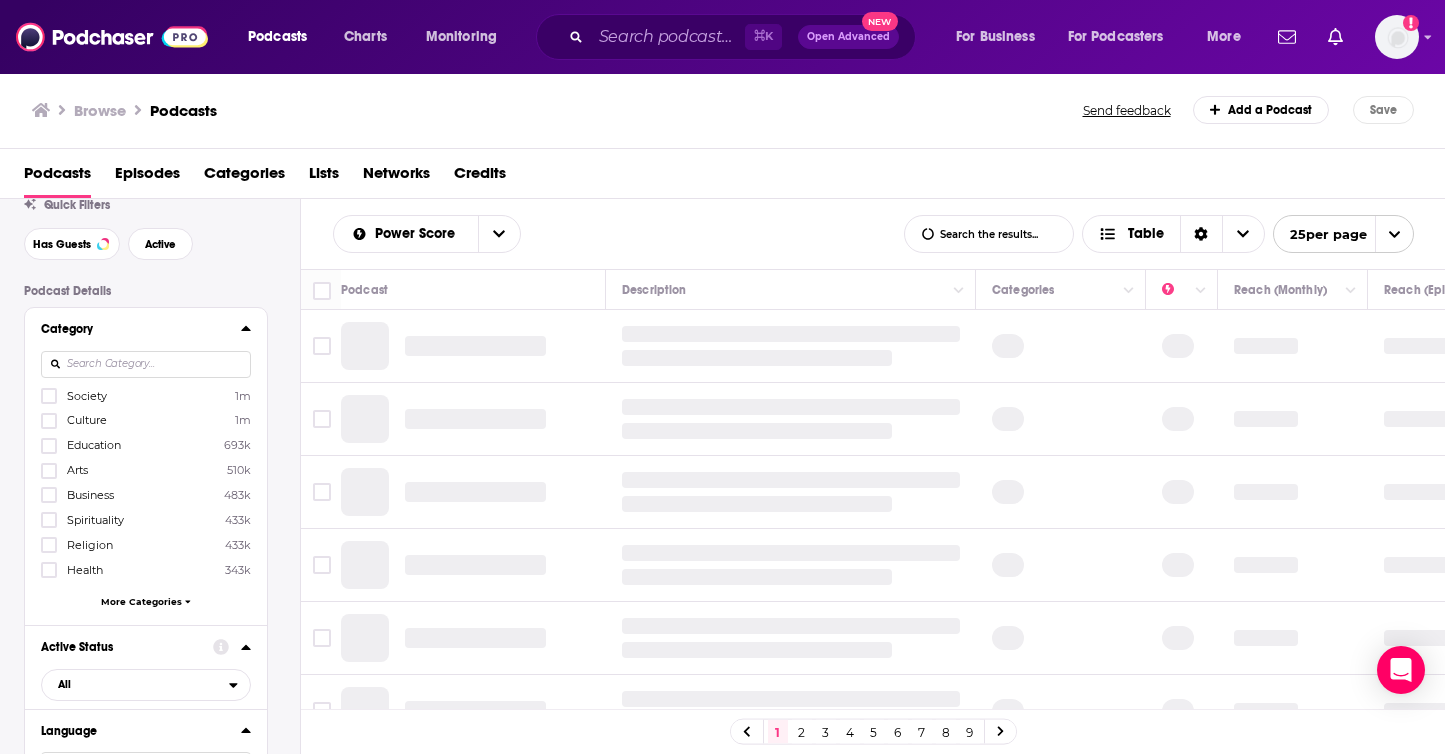 scroll, scrollTop: 0, scrollLeft: 0, axis: both 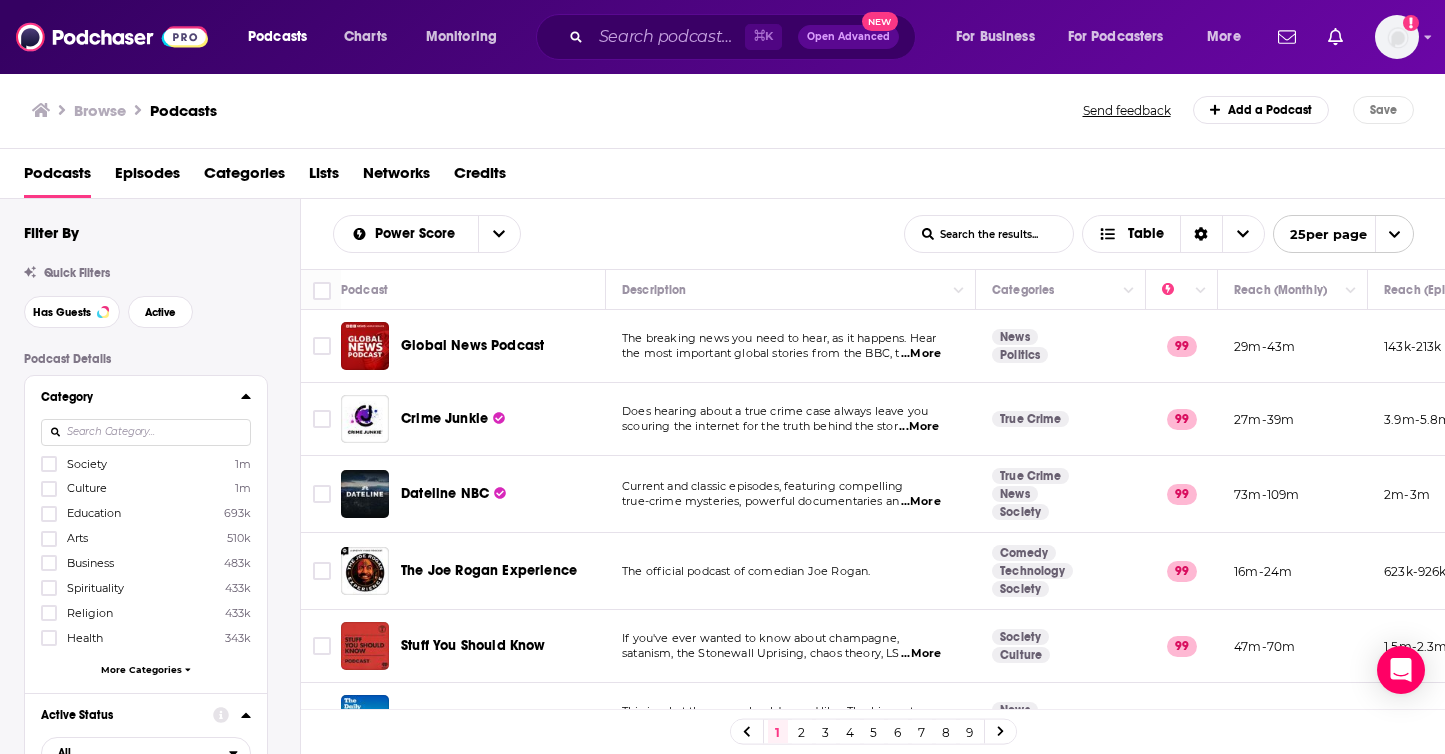 click on "Browse" at bounding box center (100, 110) 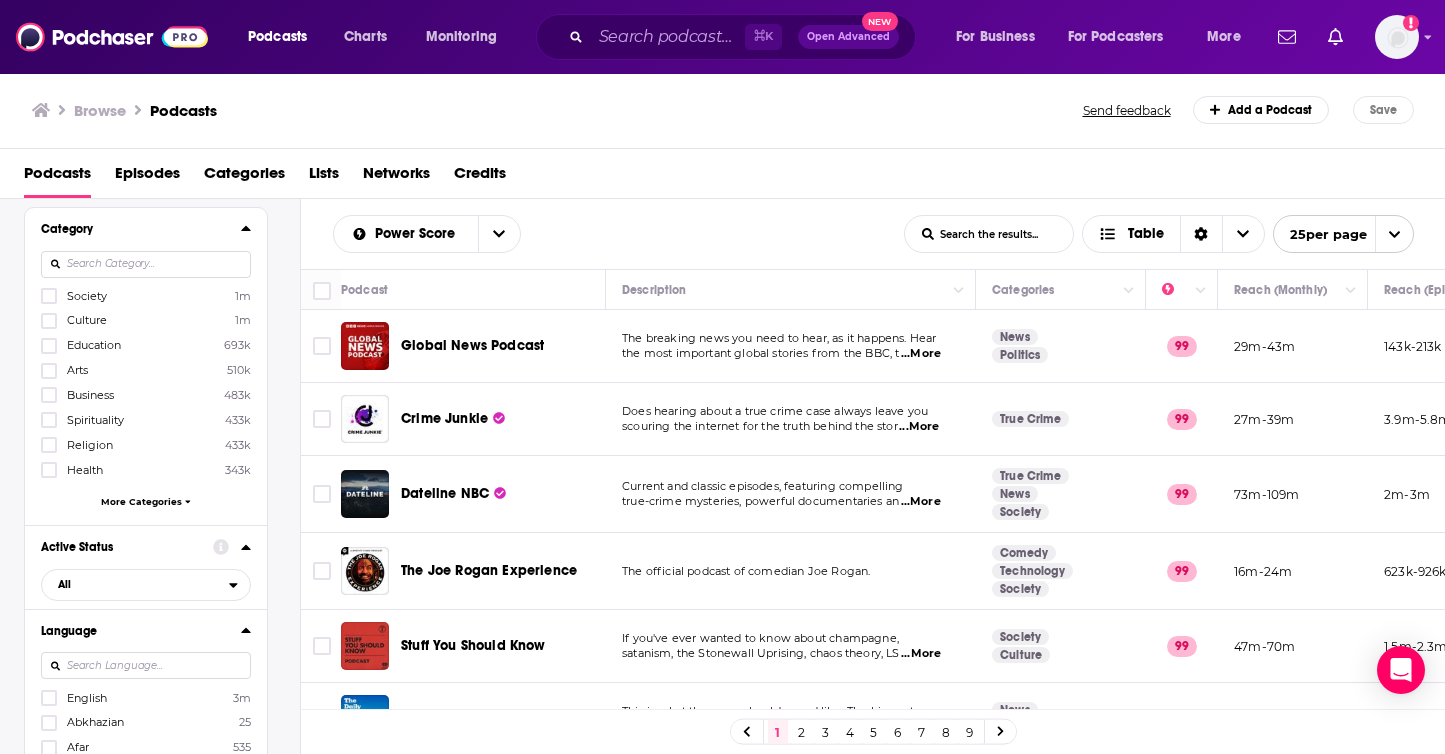 scroll, scrollTop: 0, scrollLeft: 0, axis: both 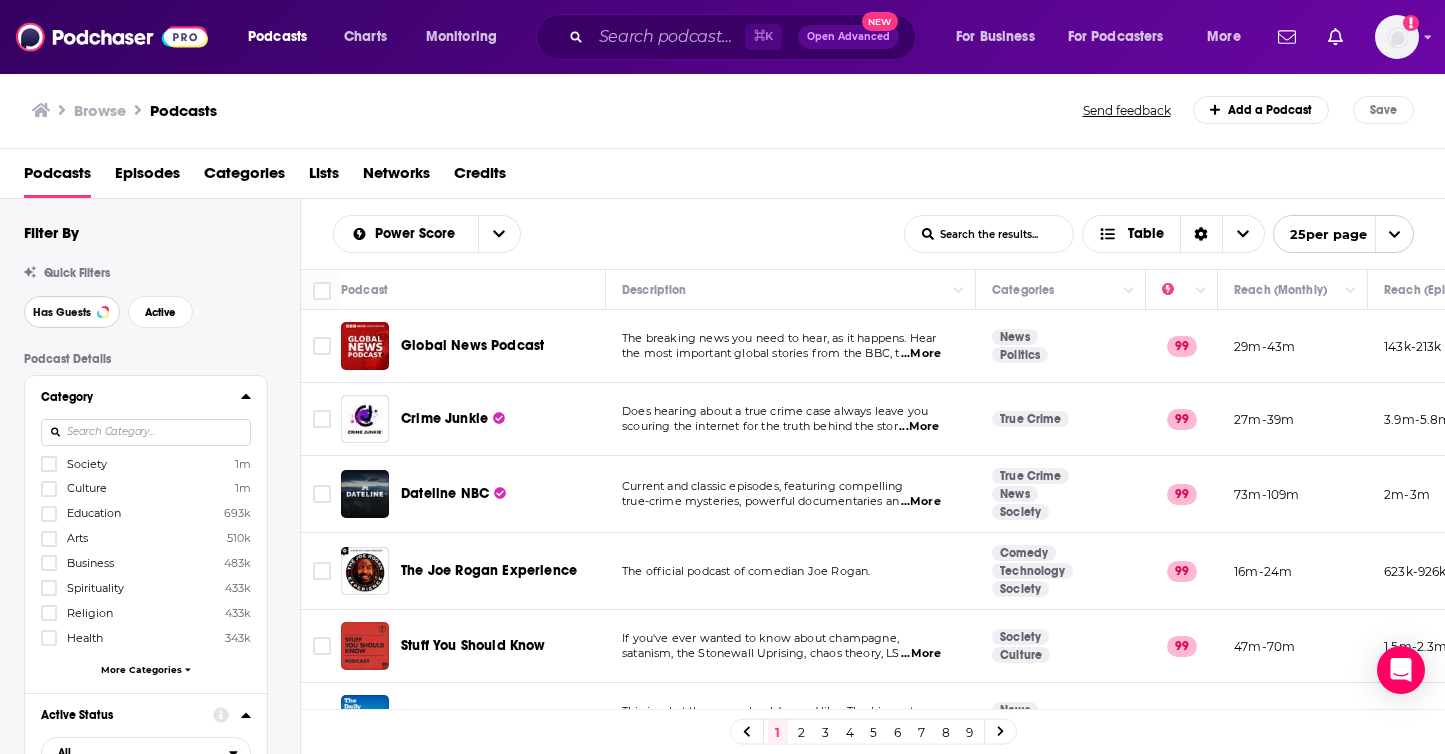 click on "Has Guests" at bounding box center (62, 312) 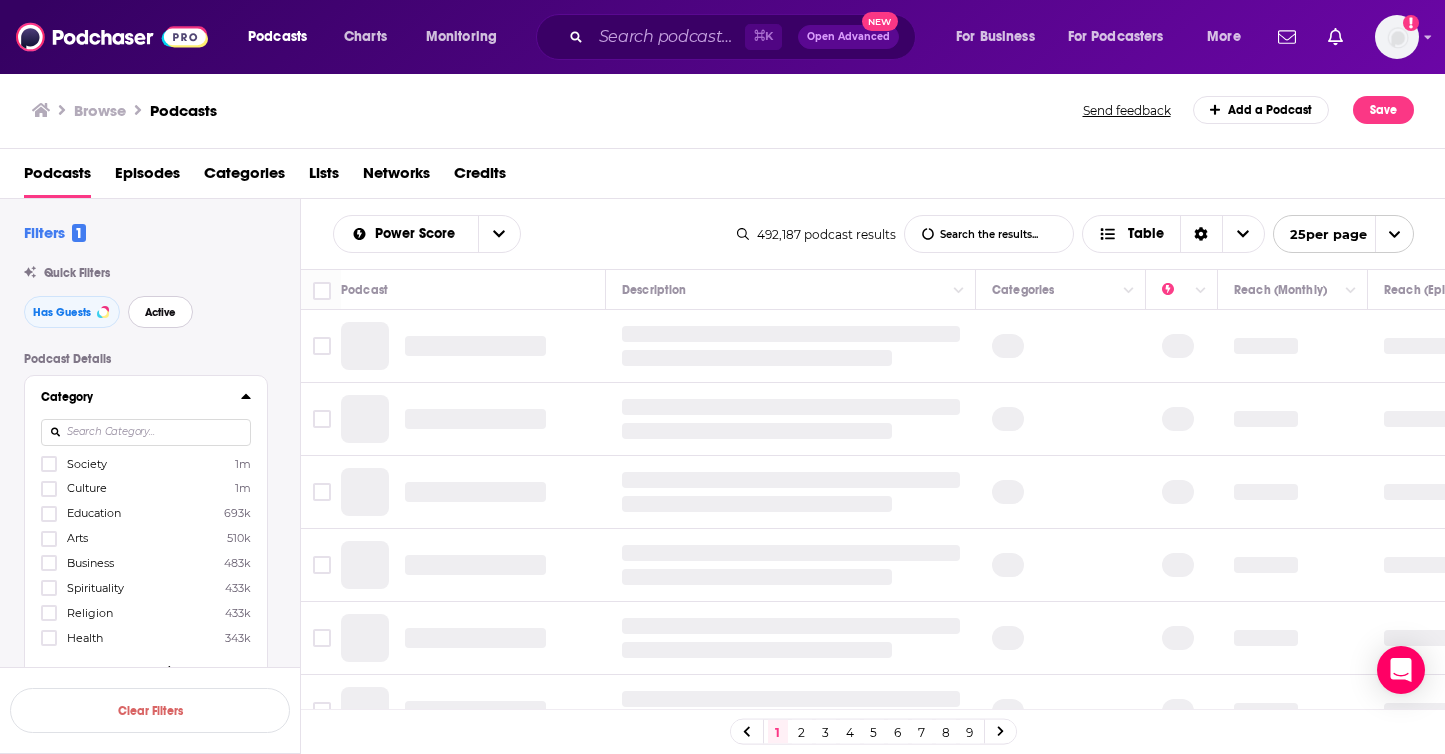 click on "Active" at bounding box center [160, 312] 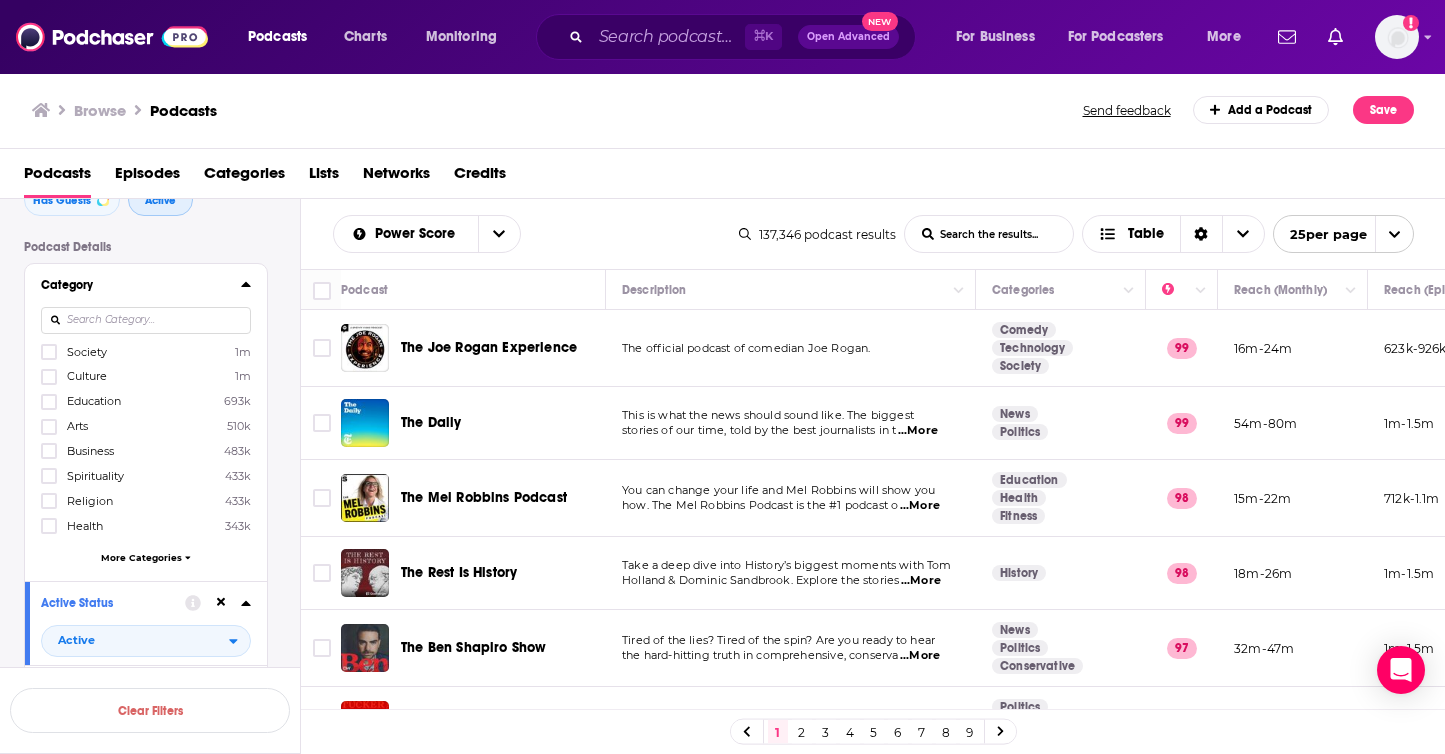 scroll, scrollTop: 113, scrollLeft: 0, axis: vertical 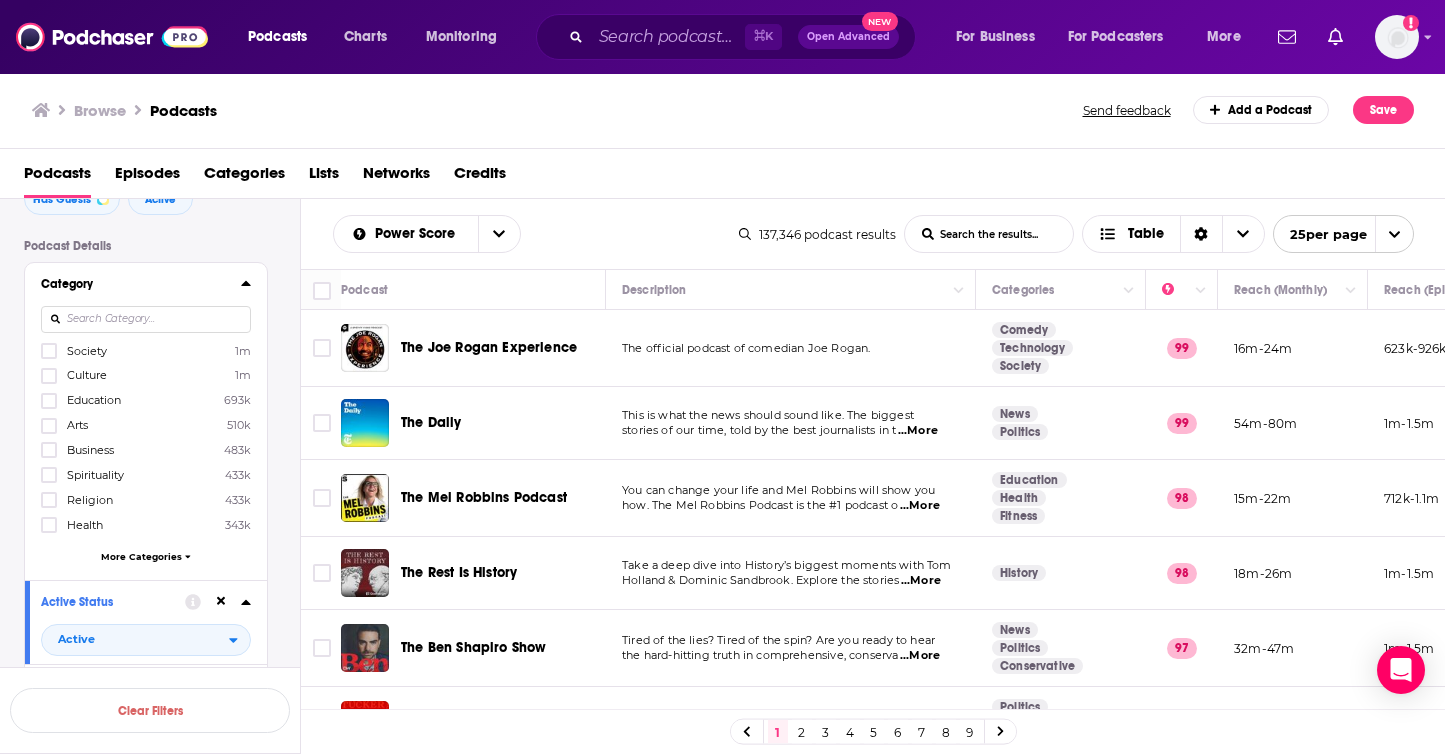 click on "More Categories" at bounding box center (141, 556) 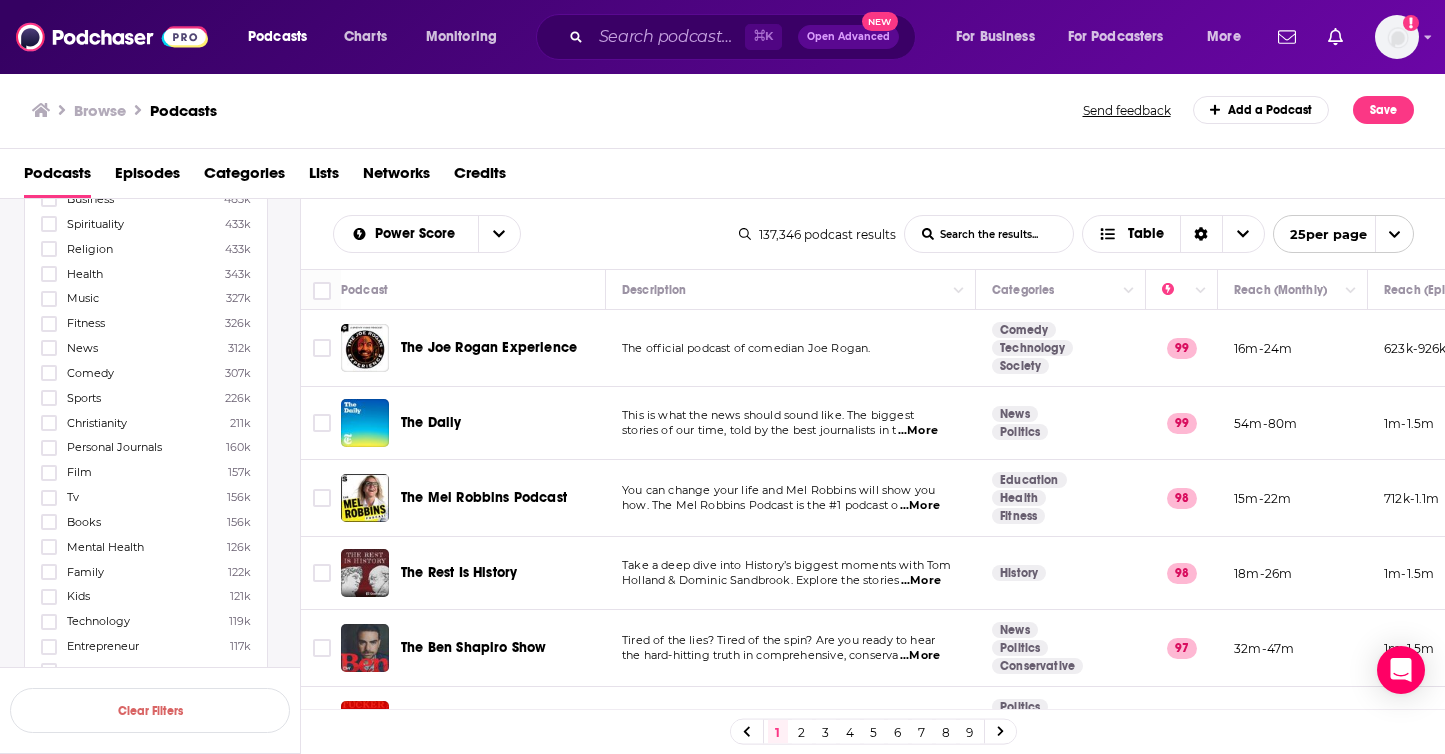 scroll, scrollTop: 0, scrollLeft: 0, axis: both 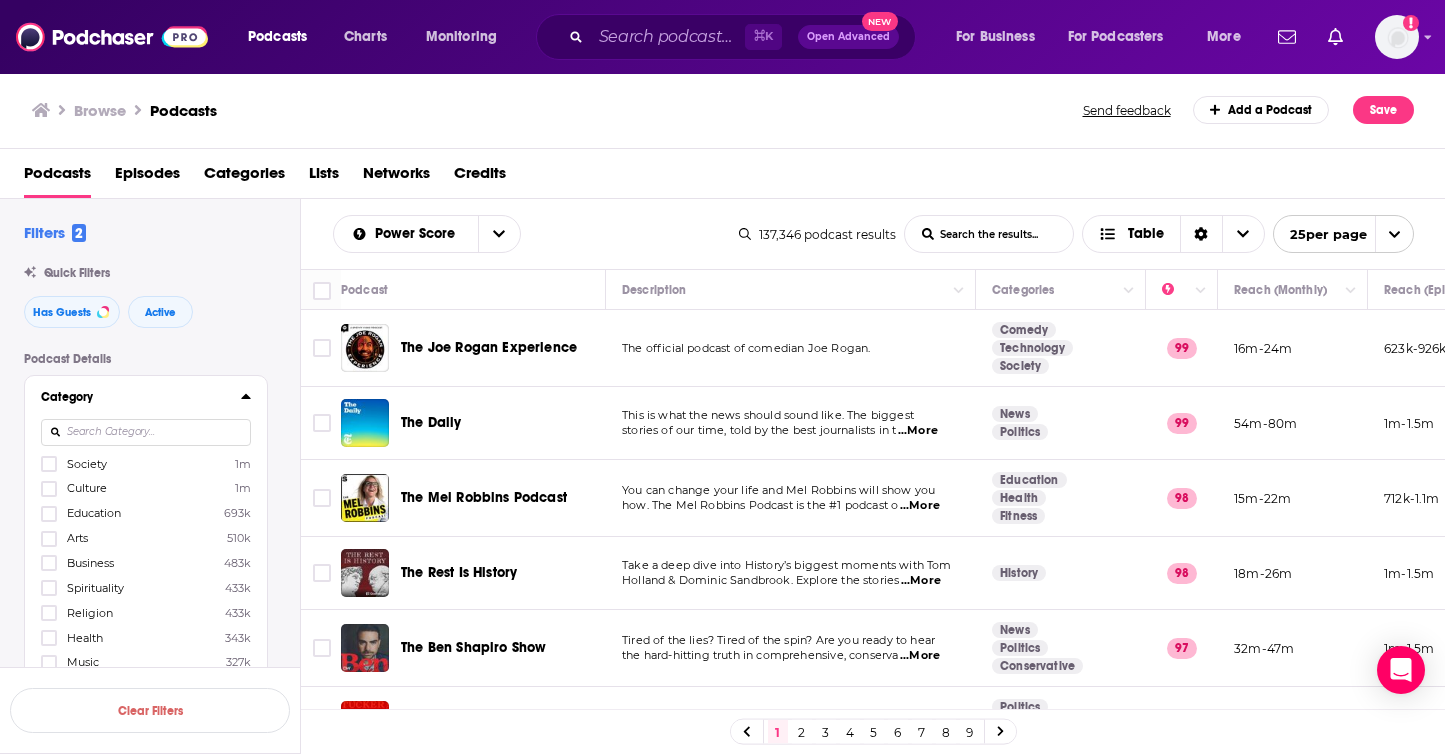 click 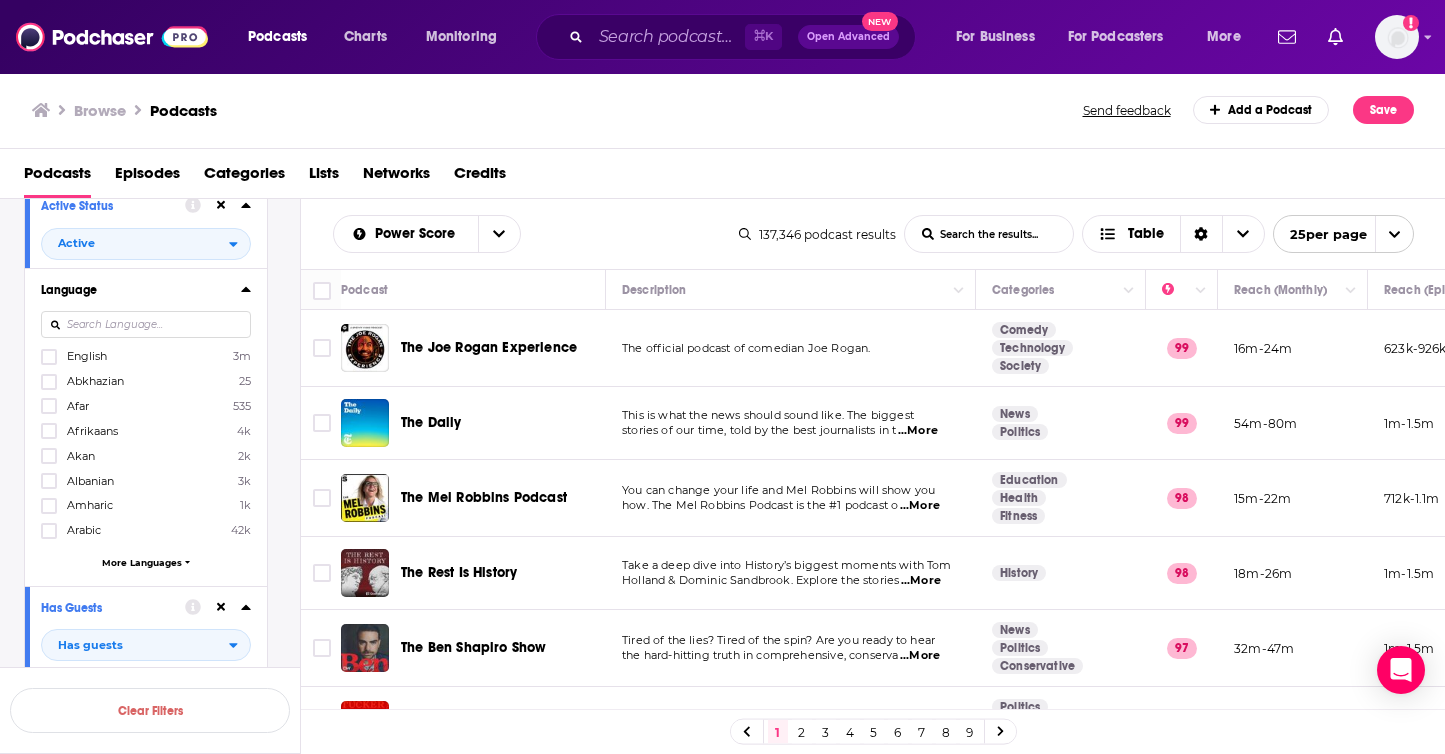 scroll, scrollTop: 240, scrollLeft: 0, axis: vertical 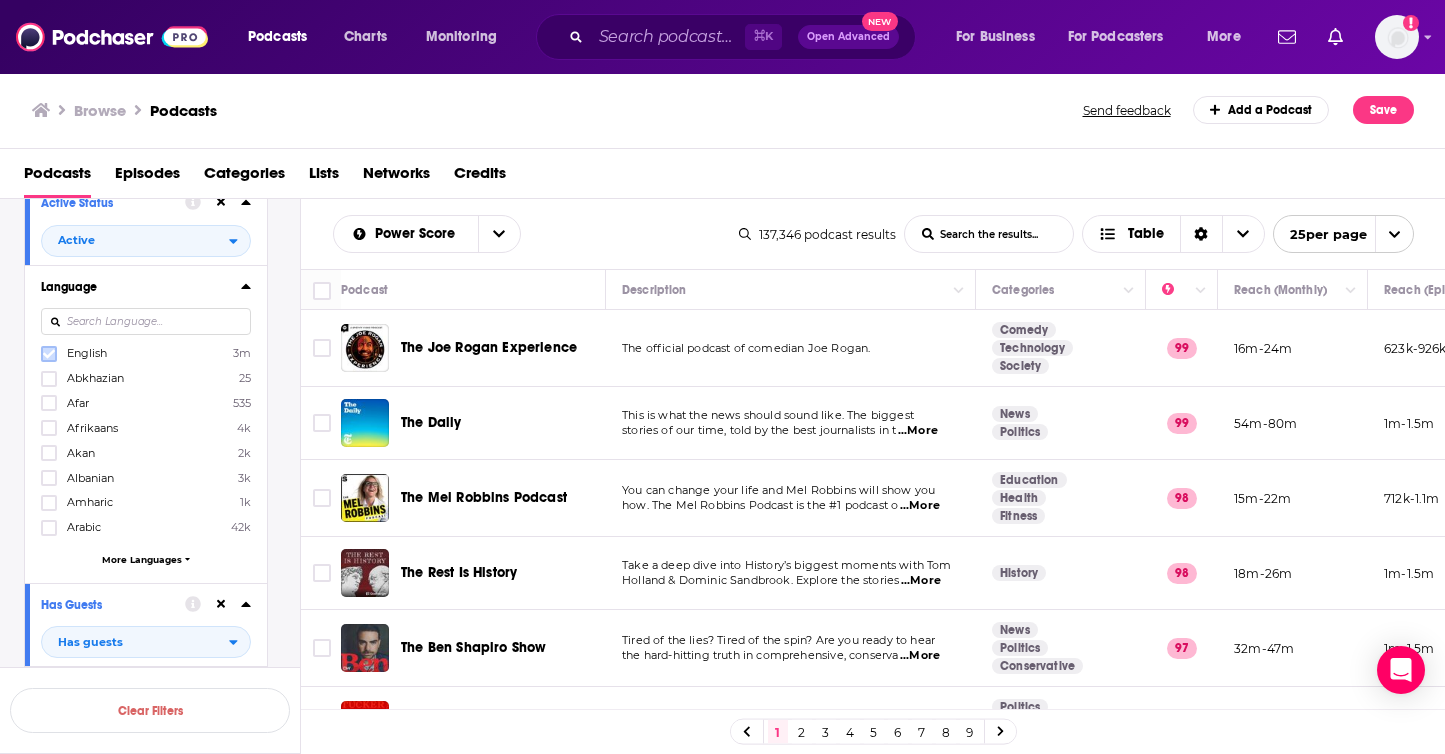 click at bounding box center [49, 354] 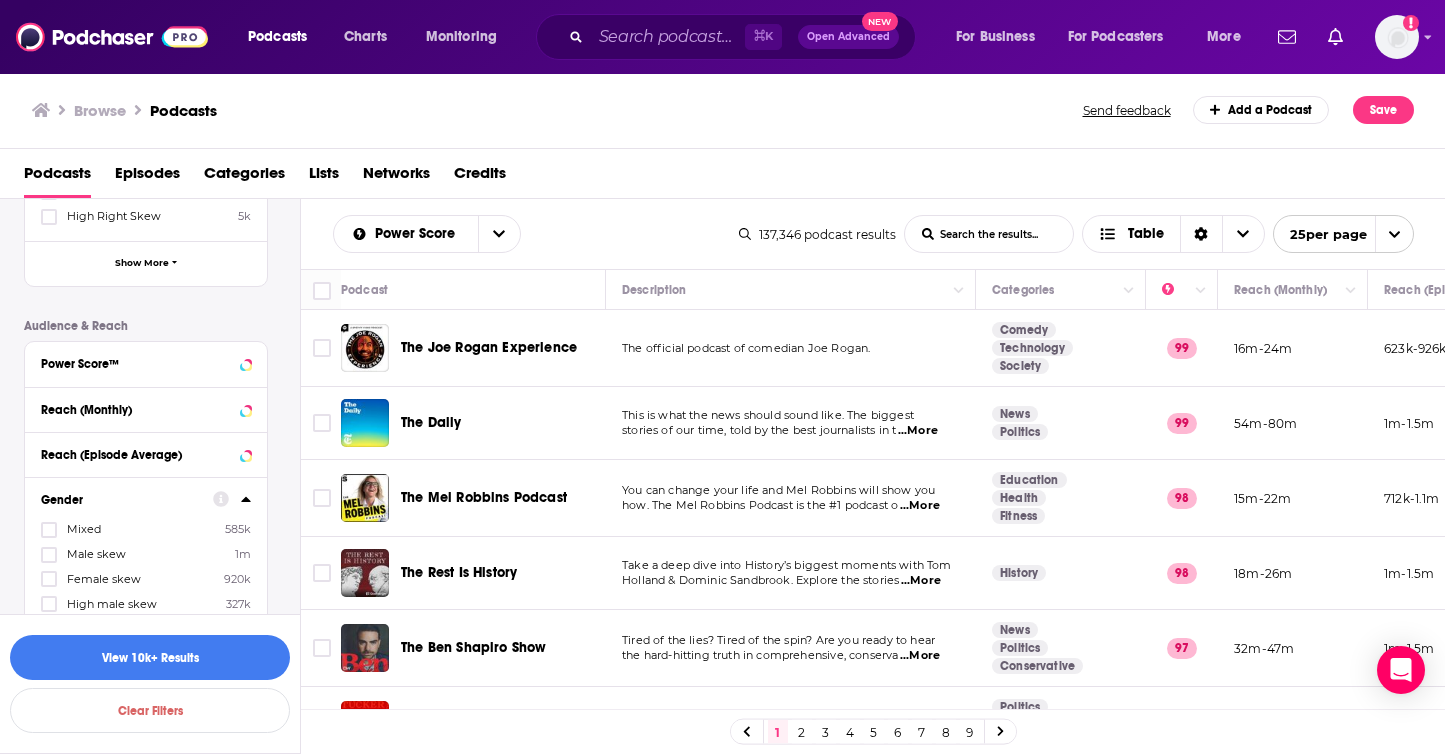 scroll, scrollTop: 975, scrollLeft: 0, axis: vertical 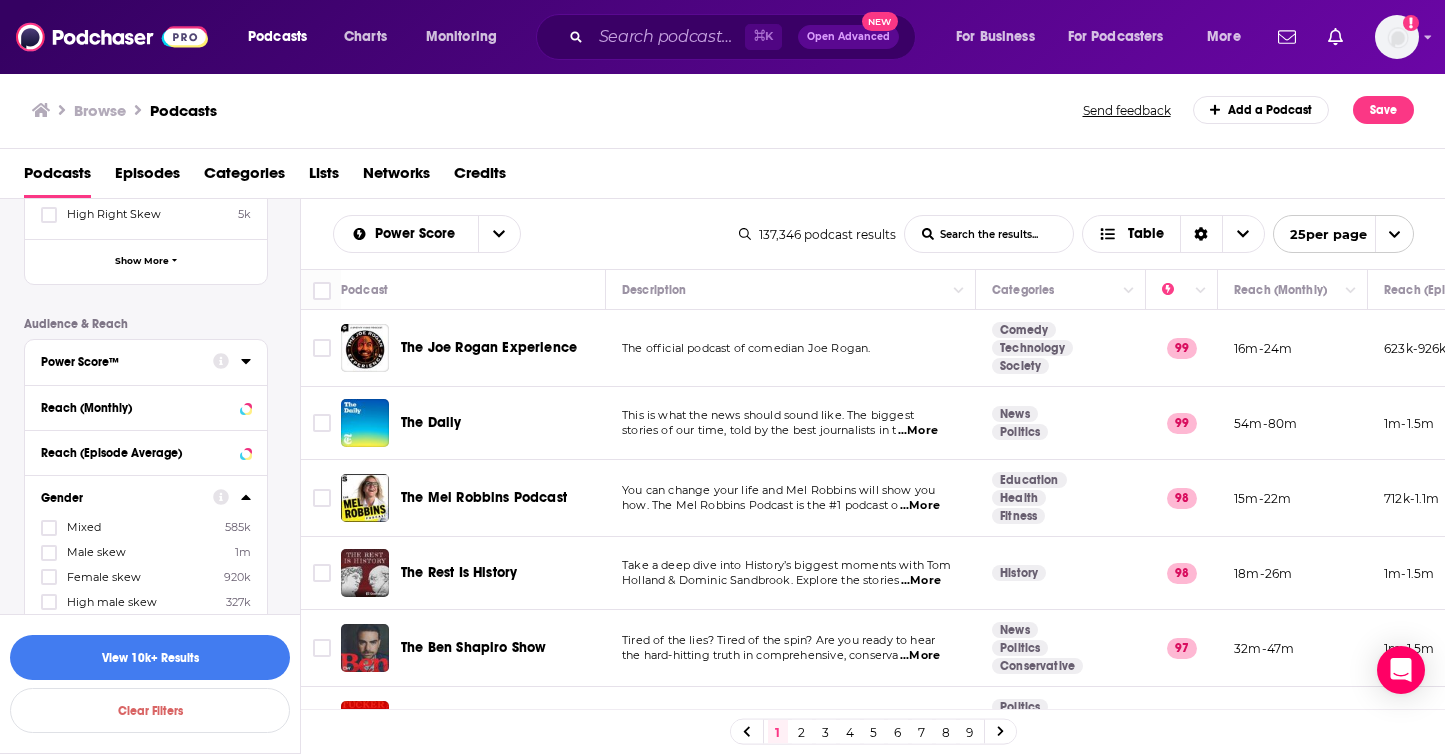 click 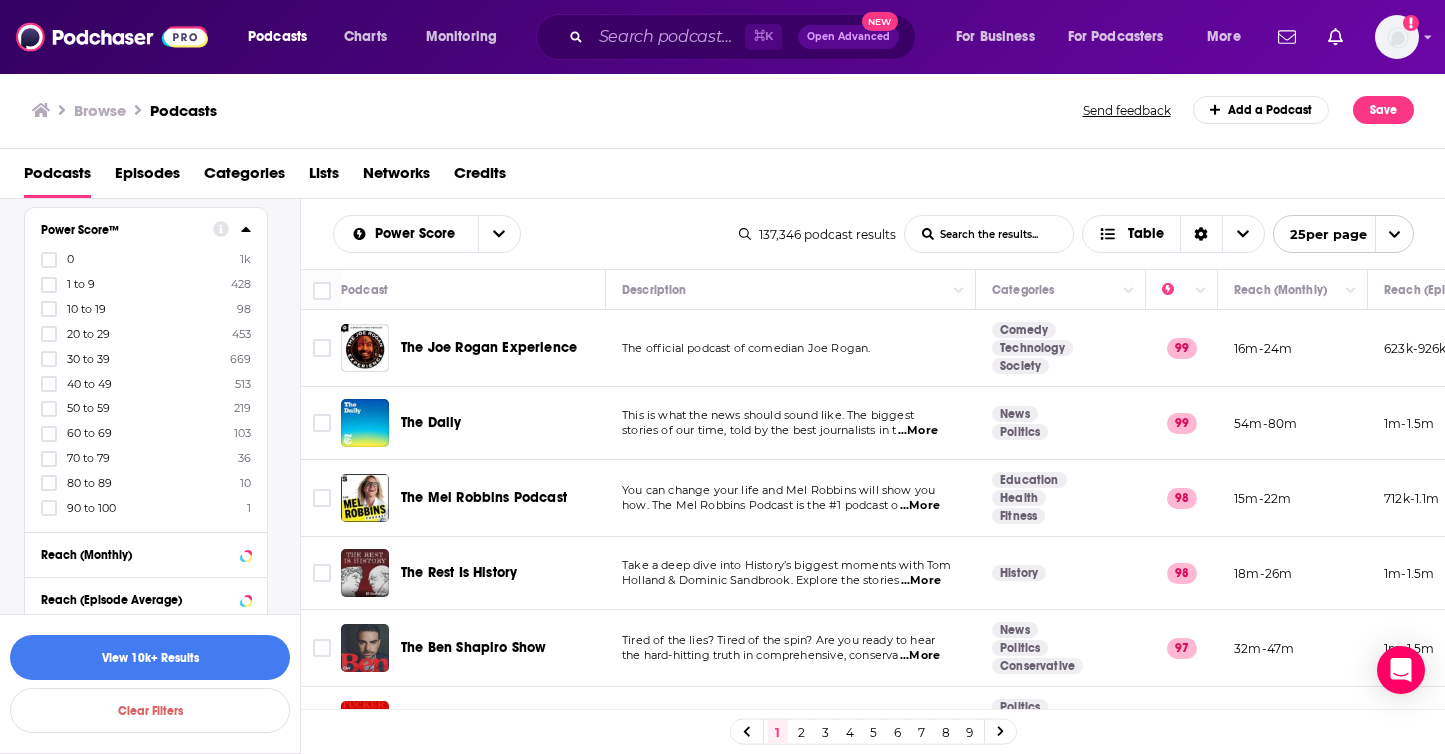 scroll, scrollTop: 1162, scrollLeft: 0, axis: vertical 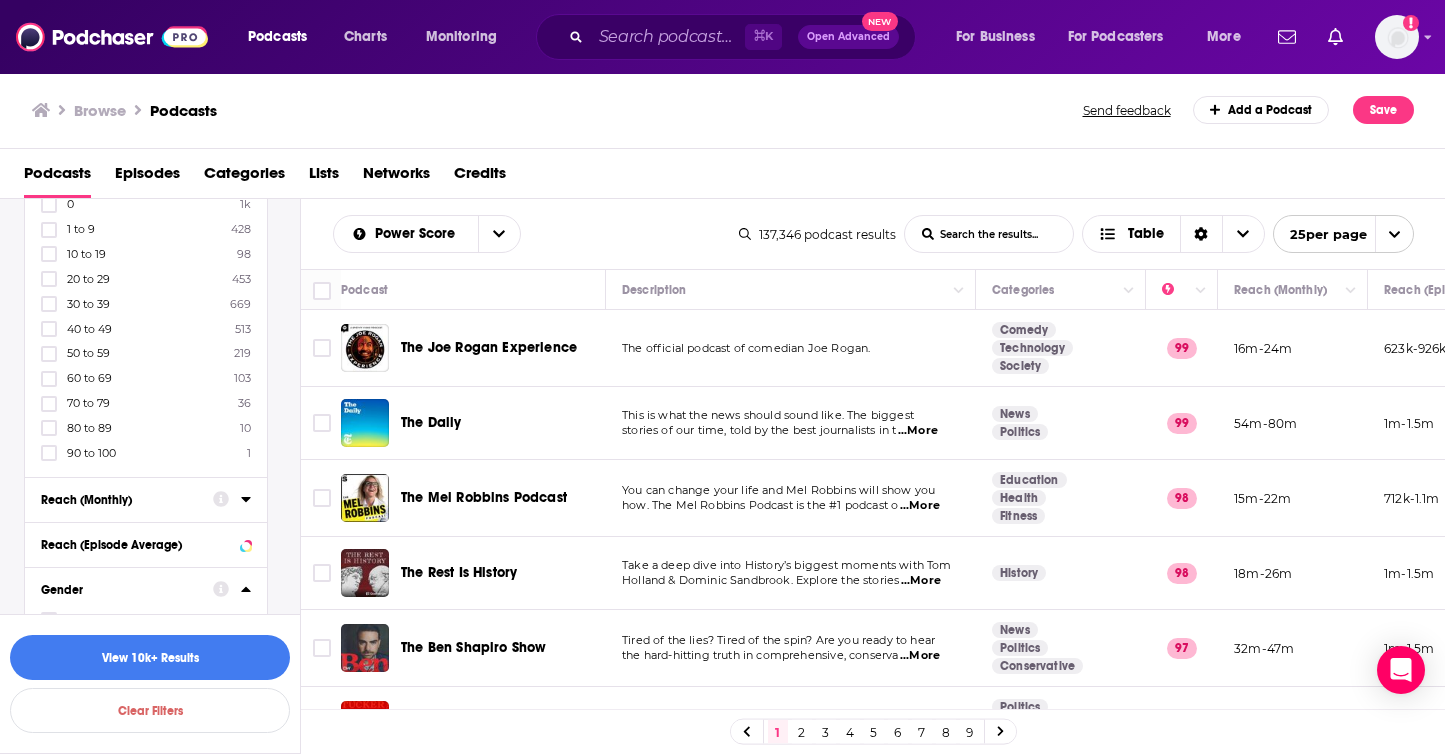 click 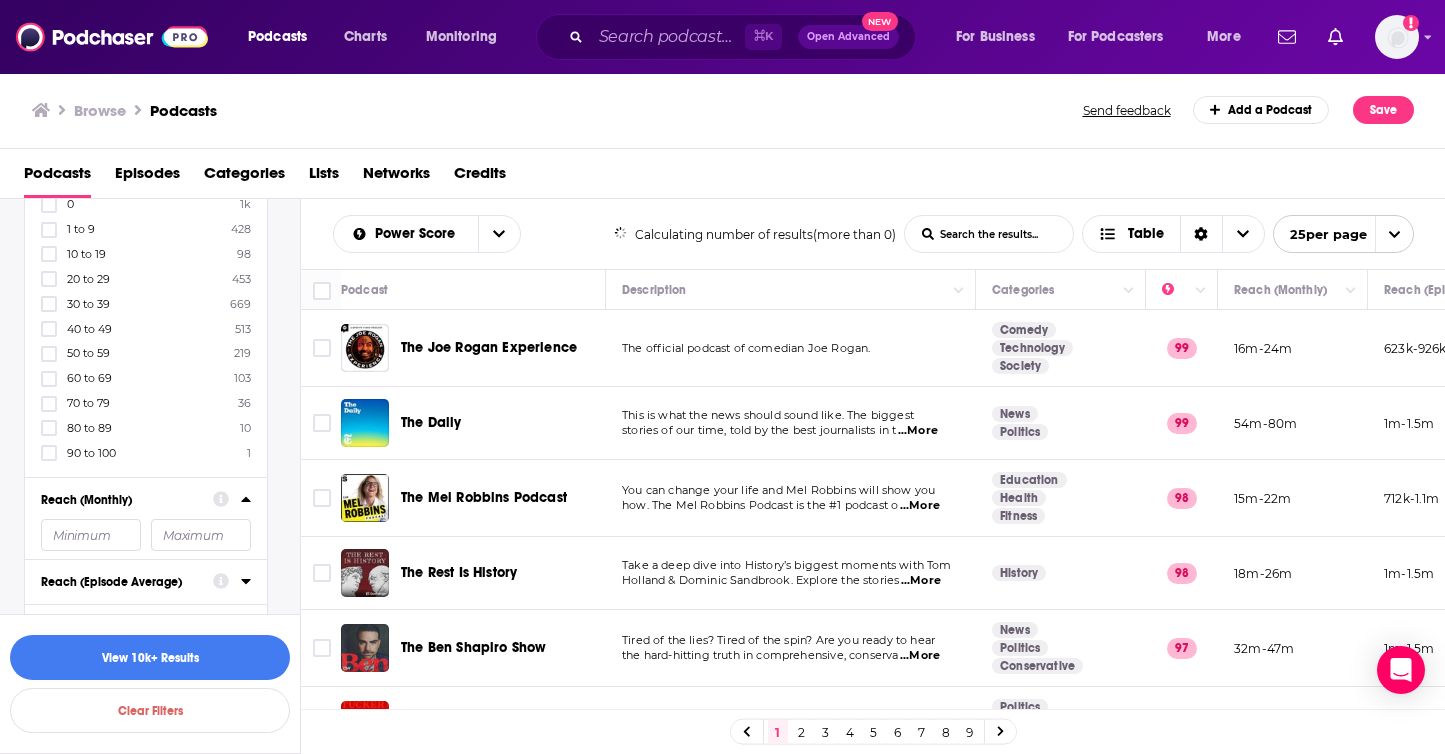 scroll, scrollTop: 1245, scrollLeft: 0, axis: vertical 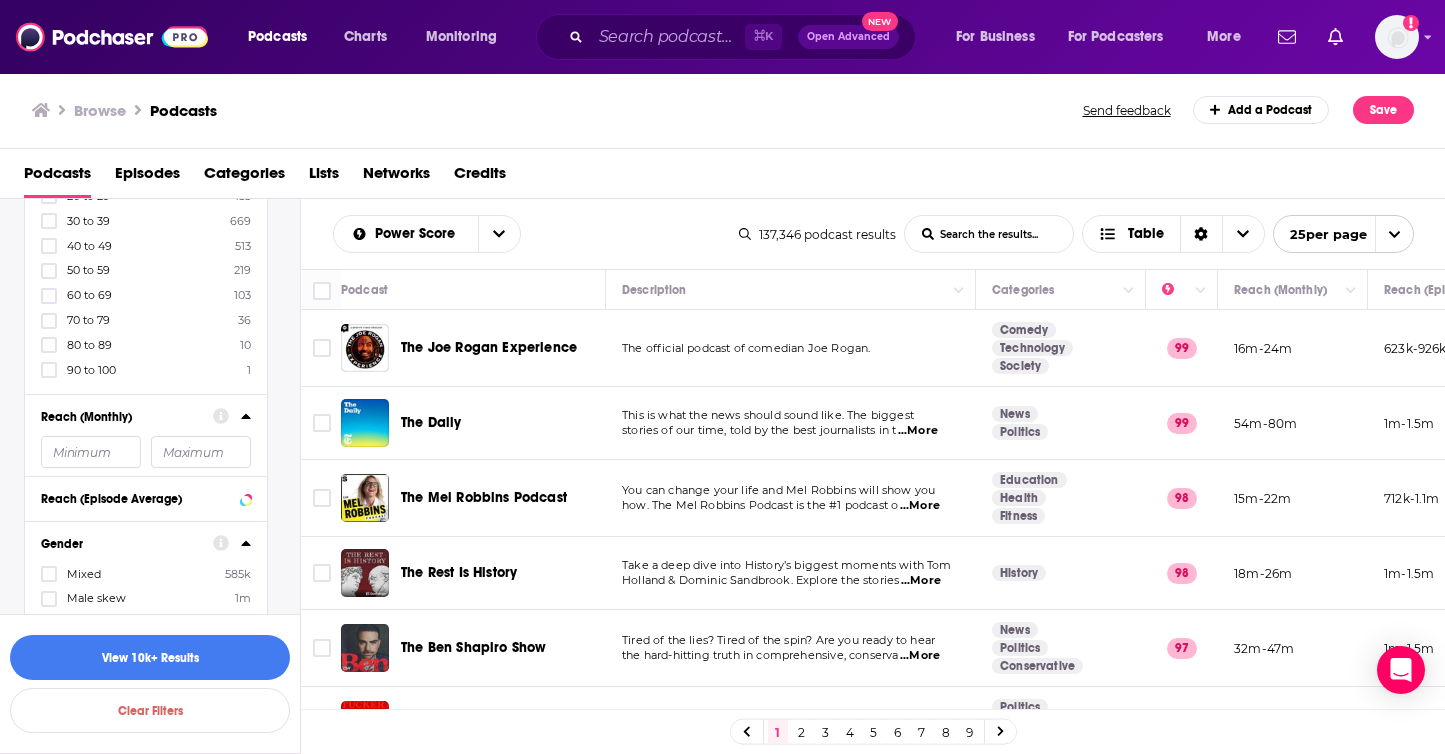 click at bounding box center [91, 452] 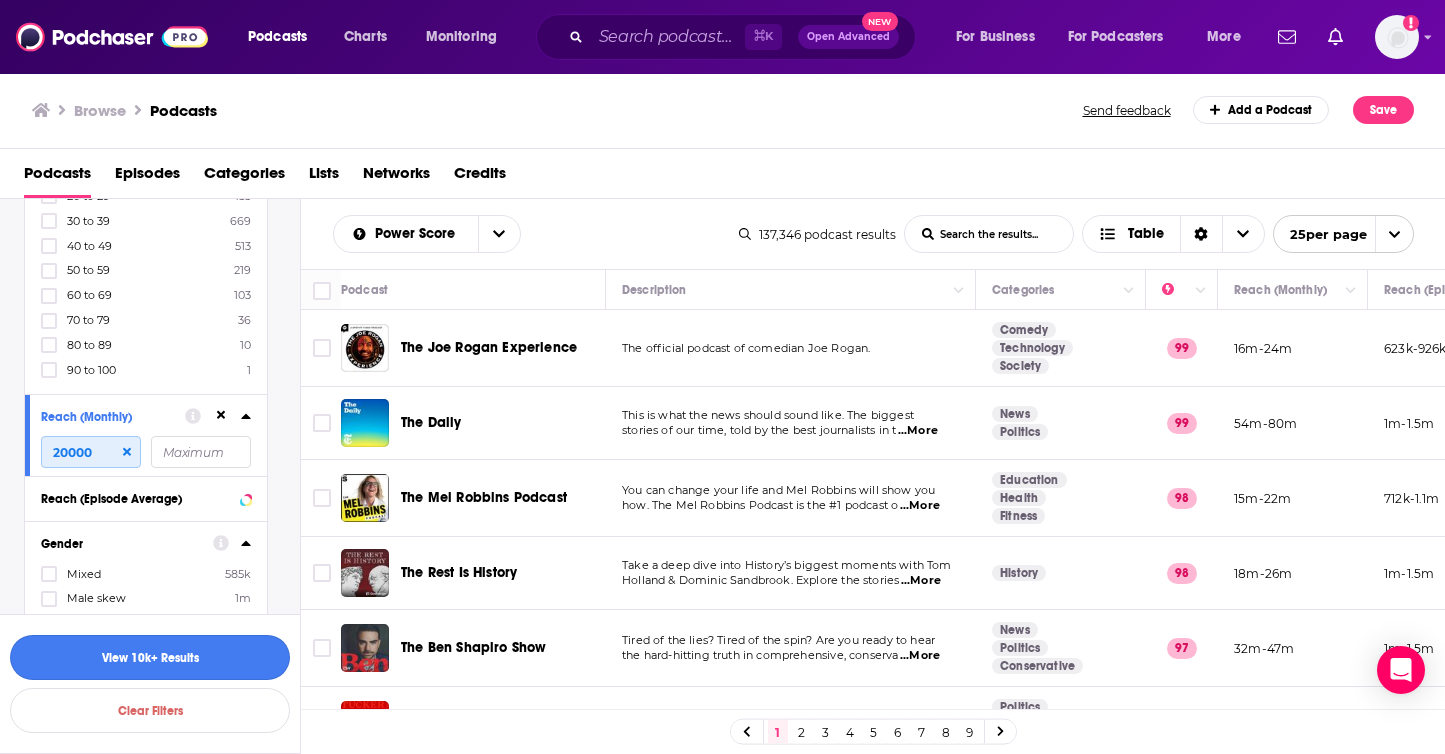 type on "20000" 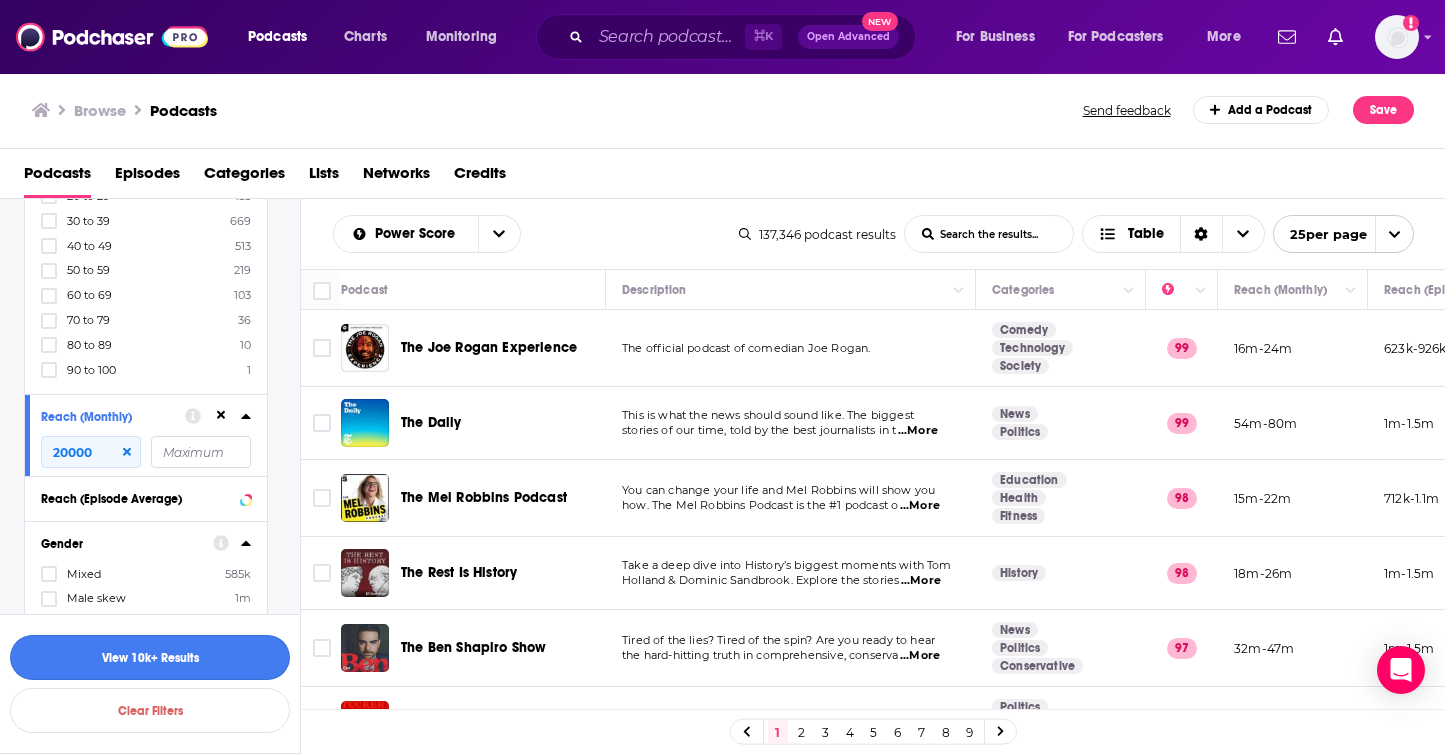 click on "View 10k+ Results" at bounding box center [150, 657] 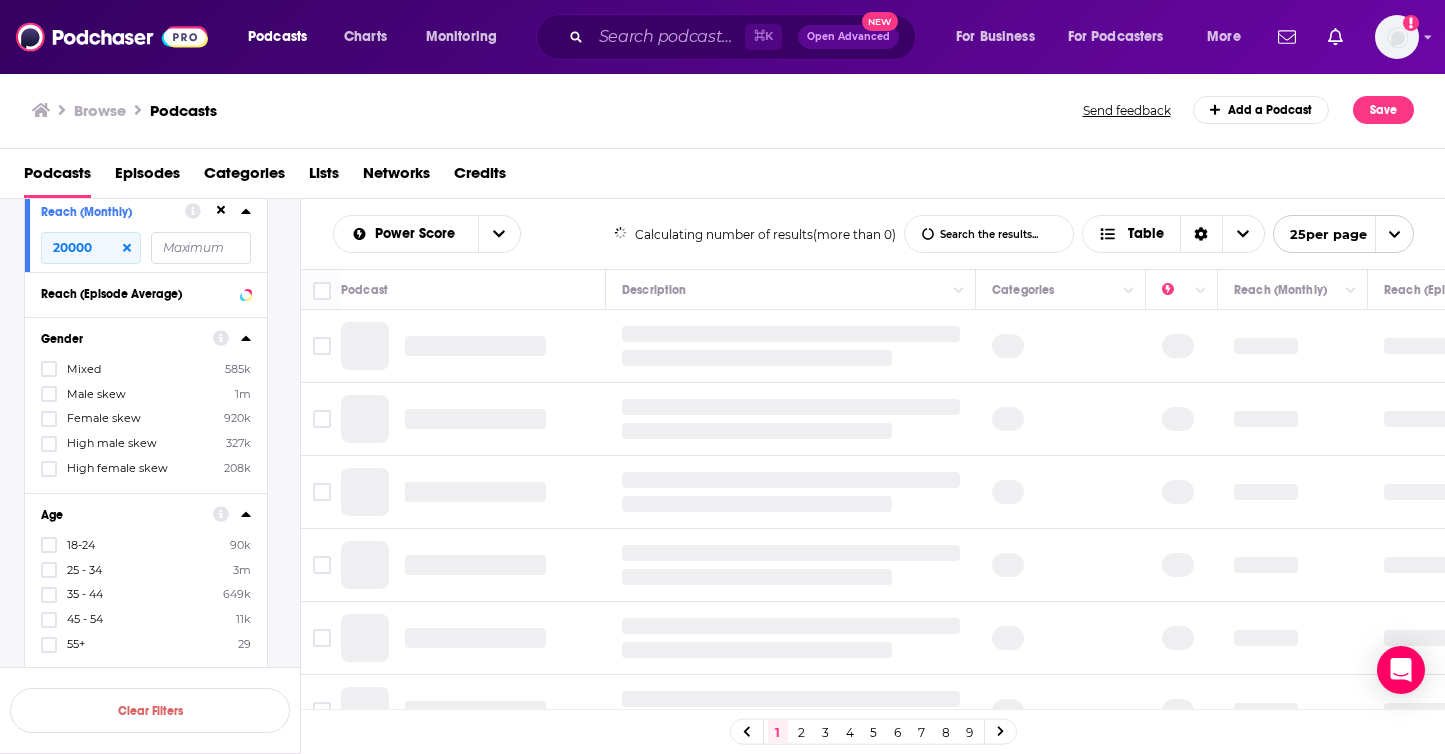 scroll, scrollTop: 1043, scrollLeft: 0, axis: vertical 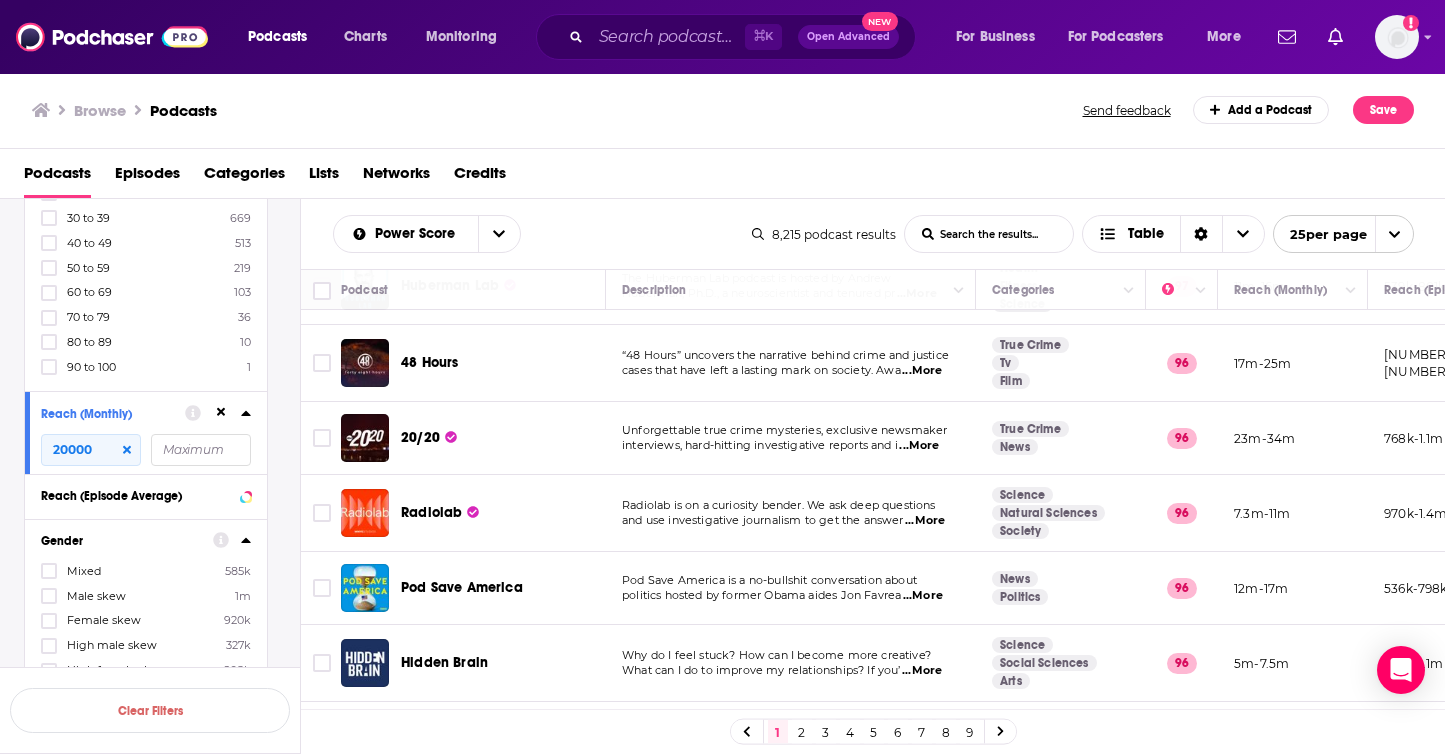click at bounding box center (201, 450) 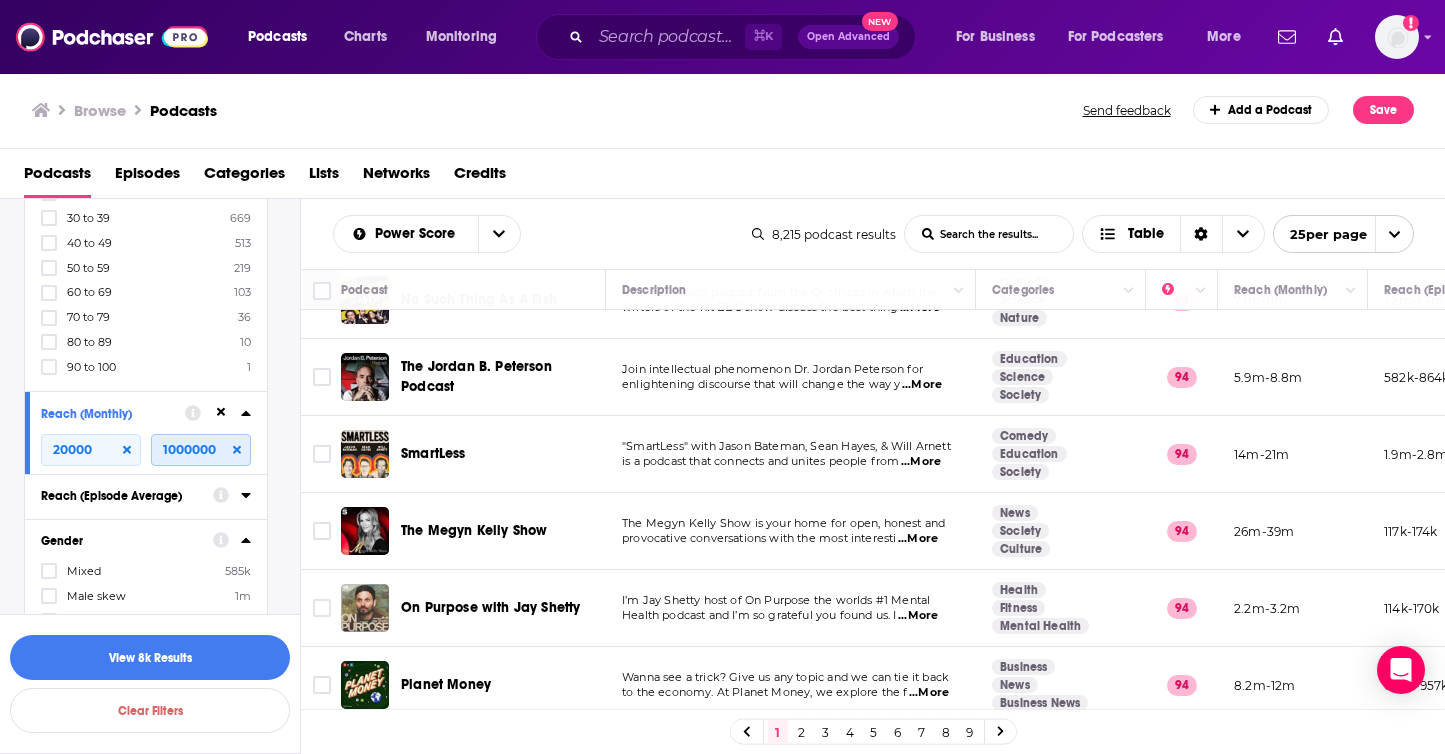 scroll, scrollTop: 1506, scrollLeft: 0, axis: vertical 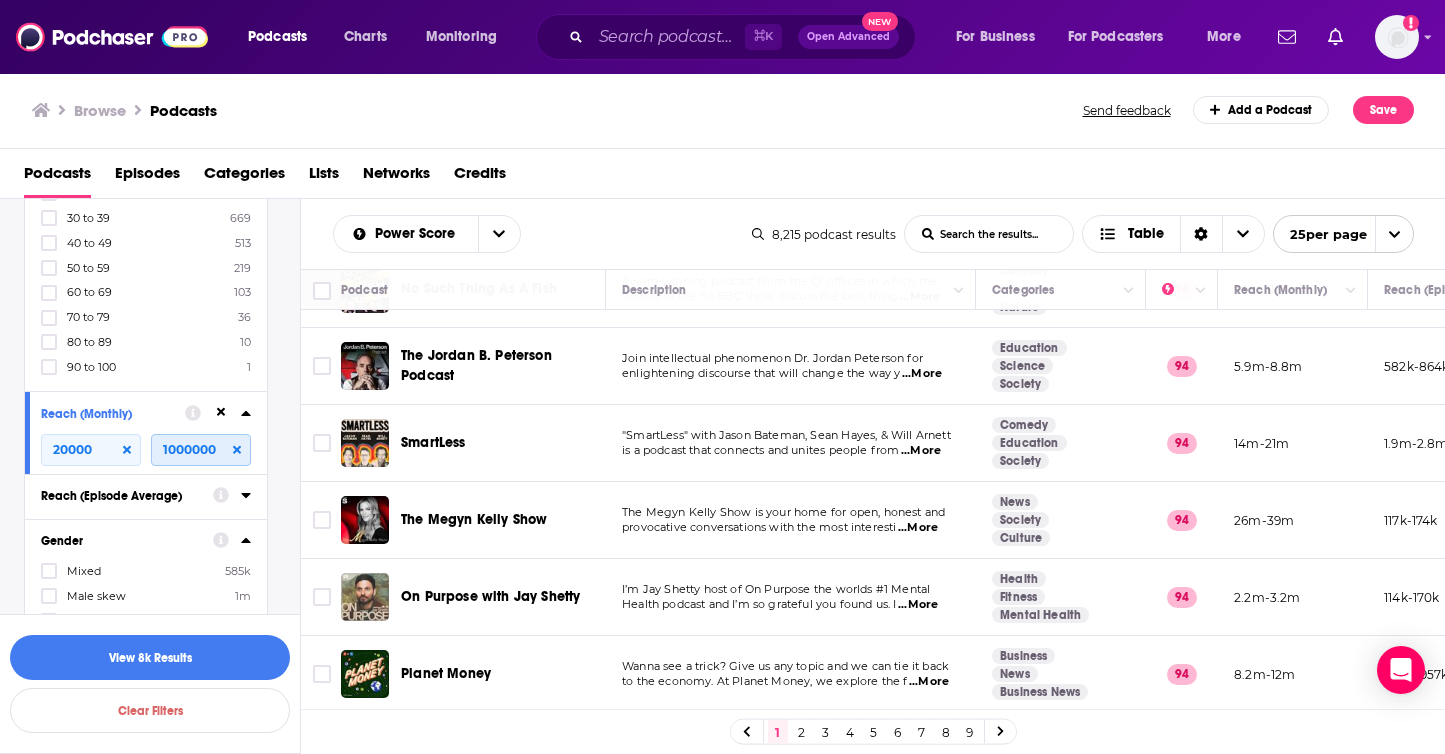 type on "100000" 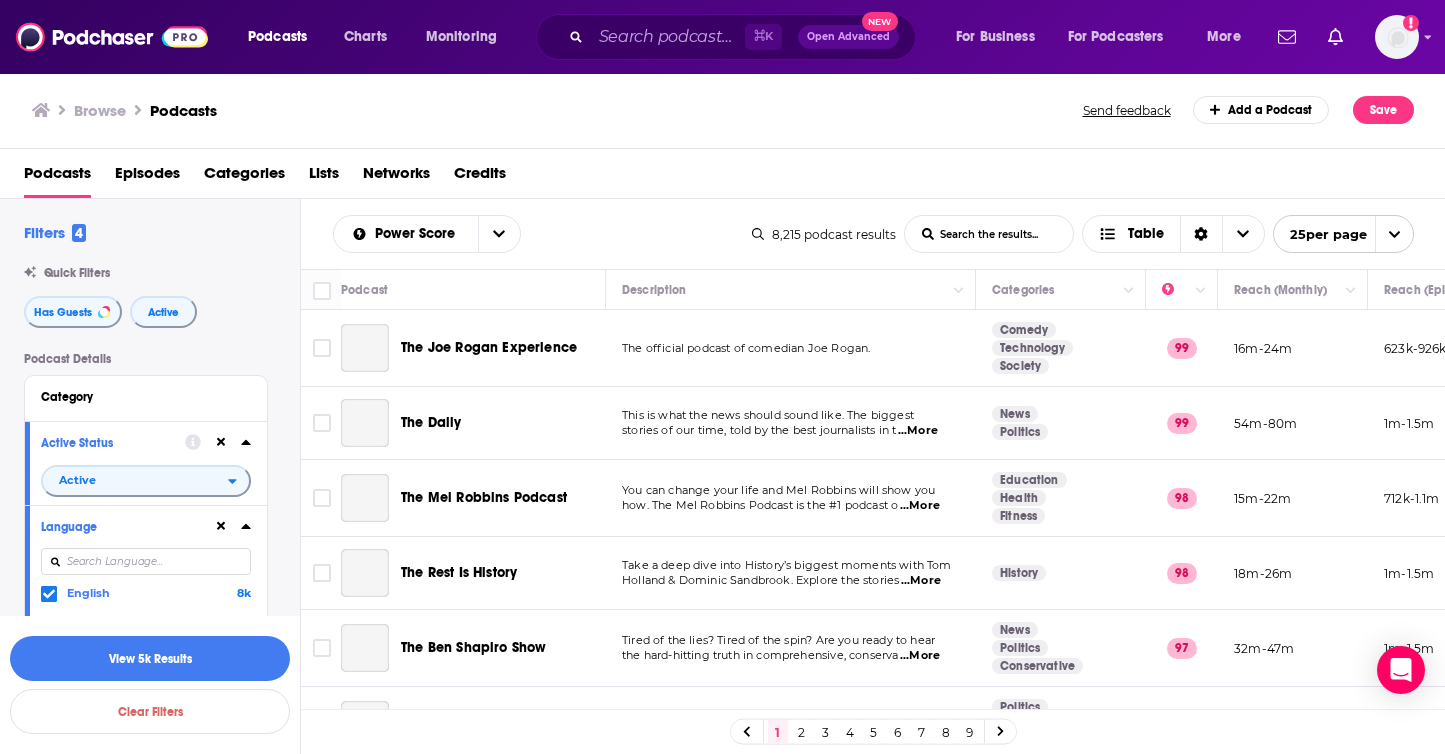 scroll, scrollTop: 0, scrollLeft: 0, axis: both 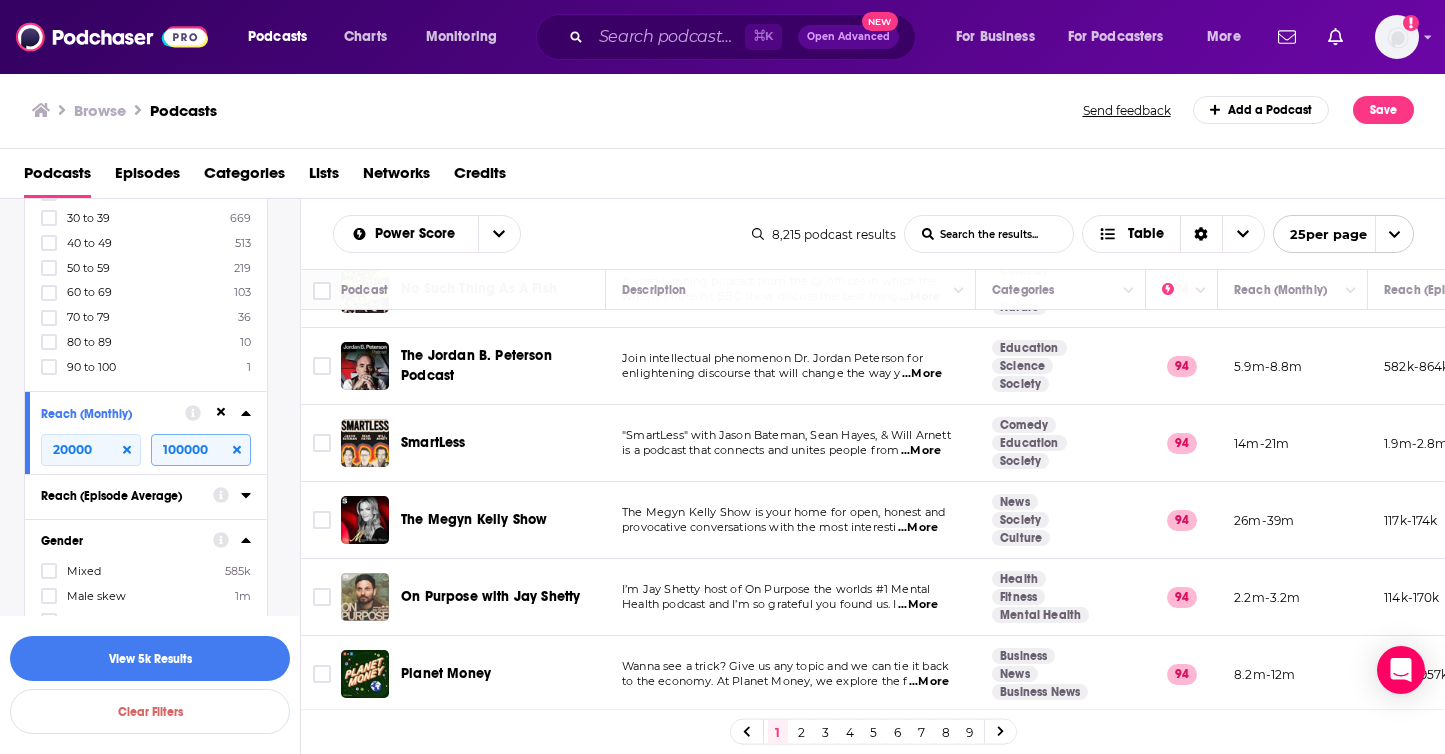 click on "100000" at bounding box center [201, 450] 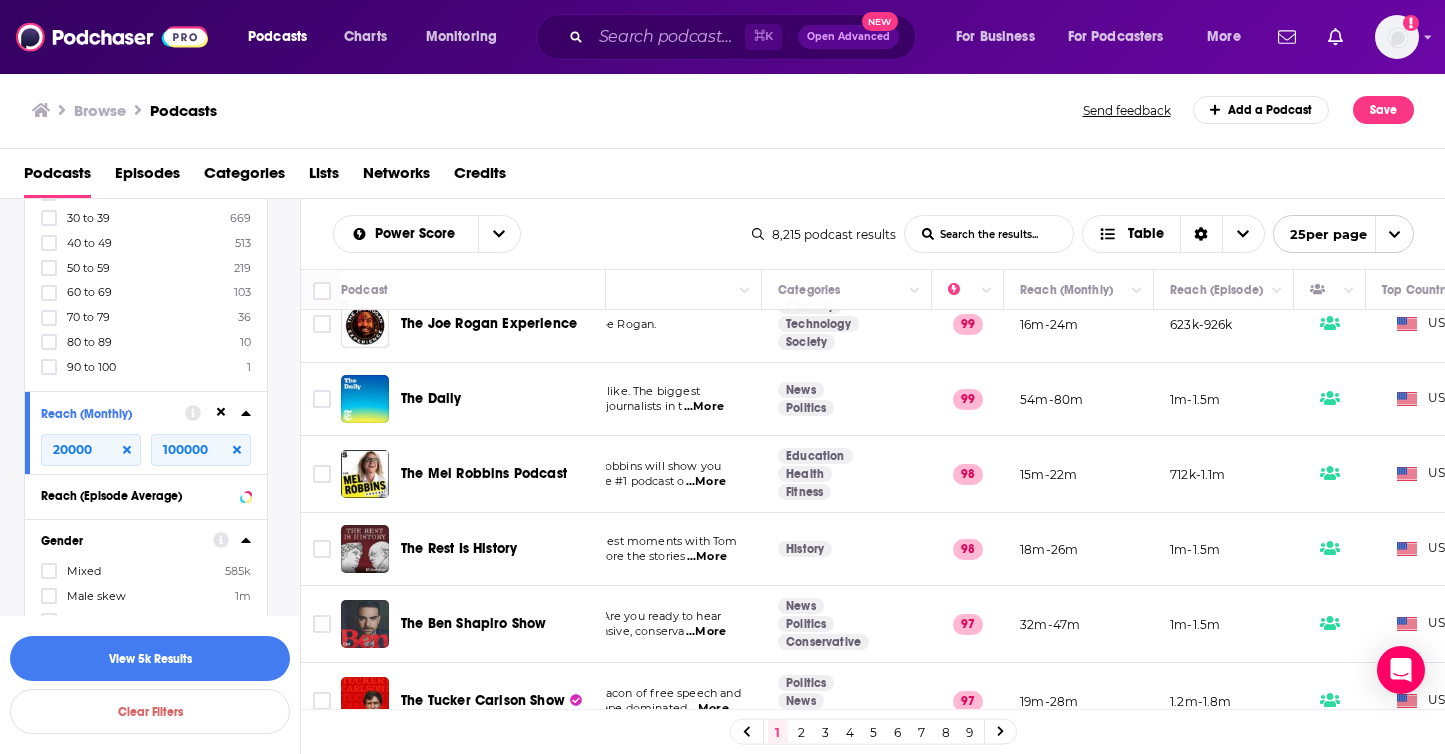 scroll, scrollTop: 0, scrollLeft: 214, axis: horizontal 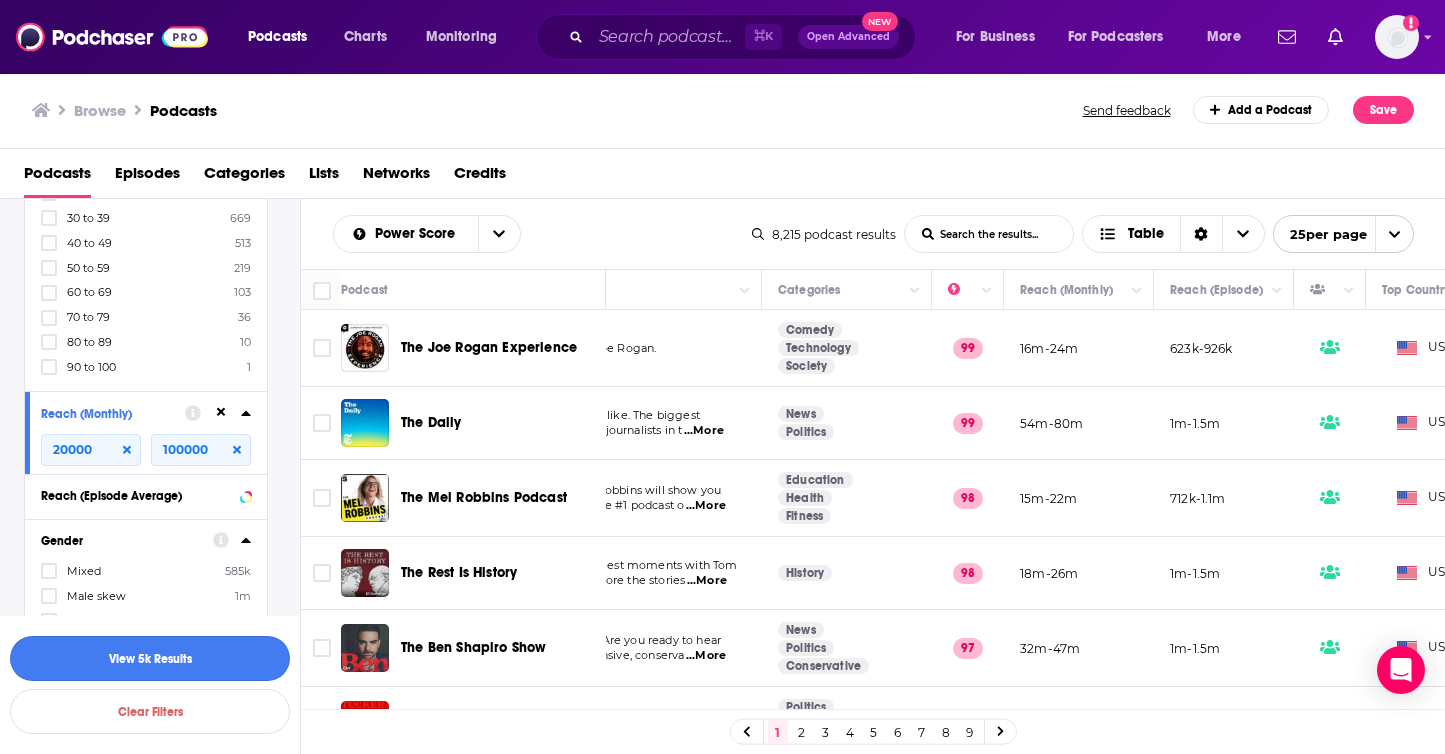 click on "View 5k Results" at bounding box center (150, 658) 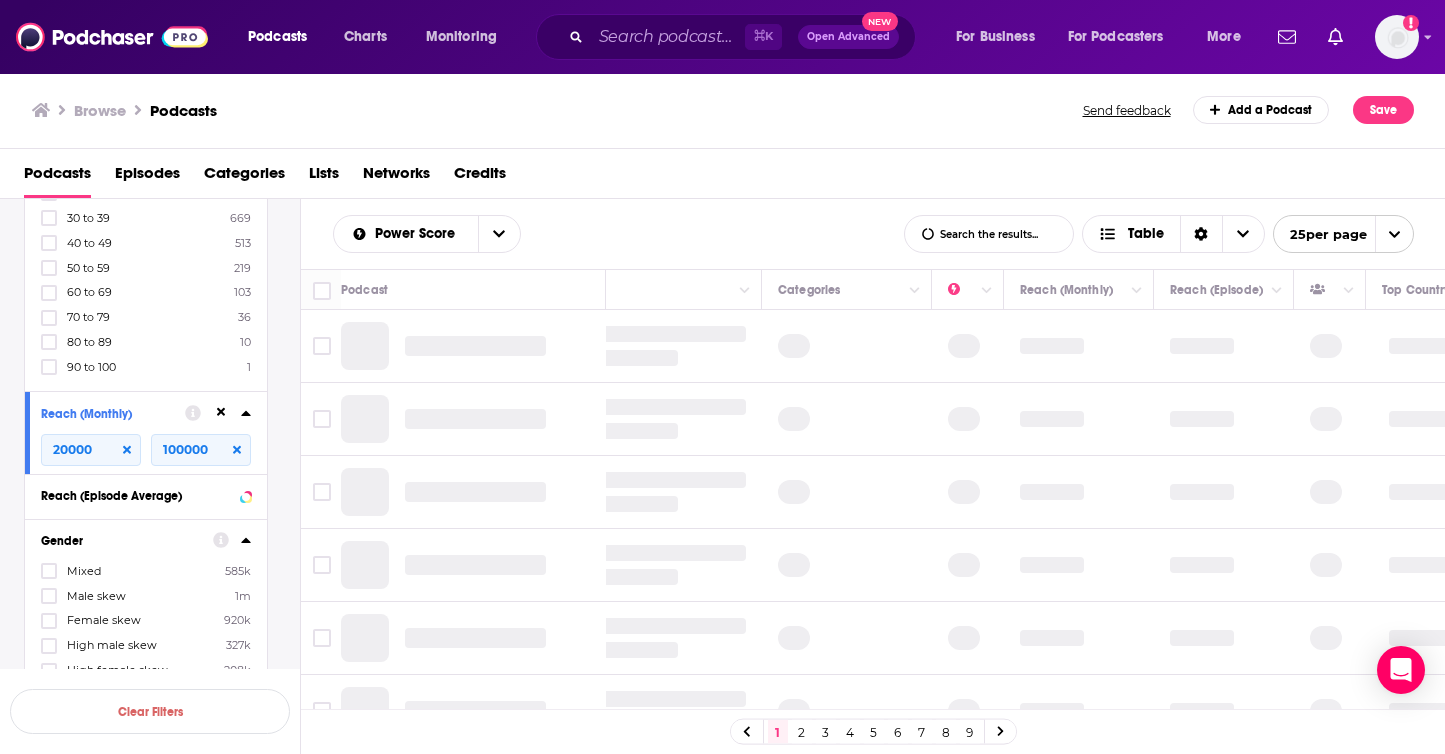 click on "High female skew" at bounding box center [117, 670] 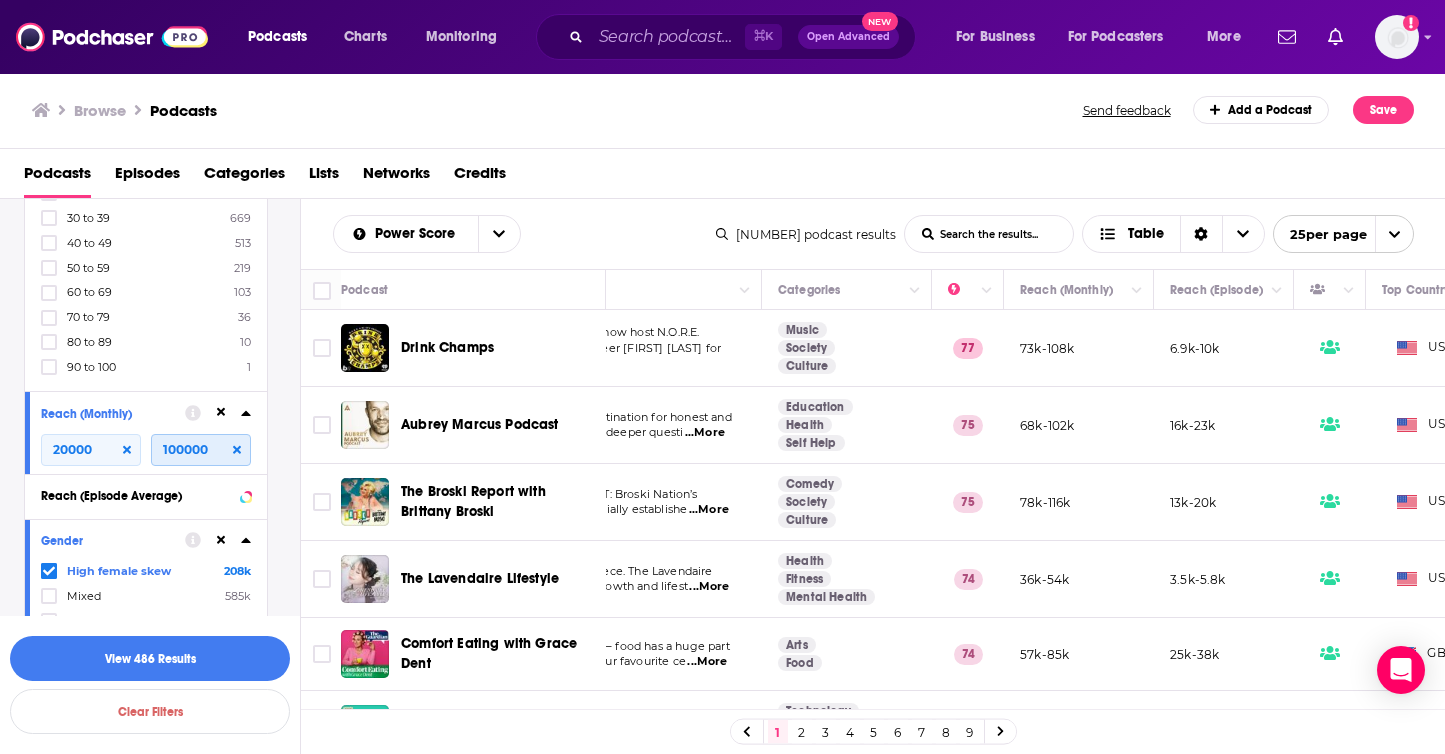 click on "100000" at bounding box center (201, 450) 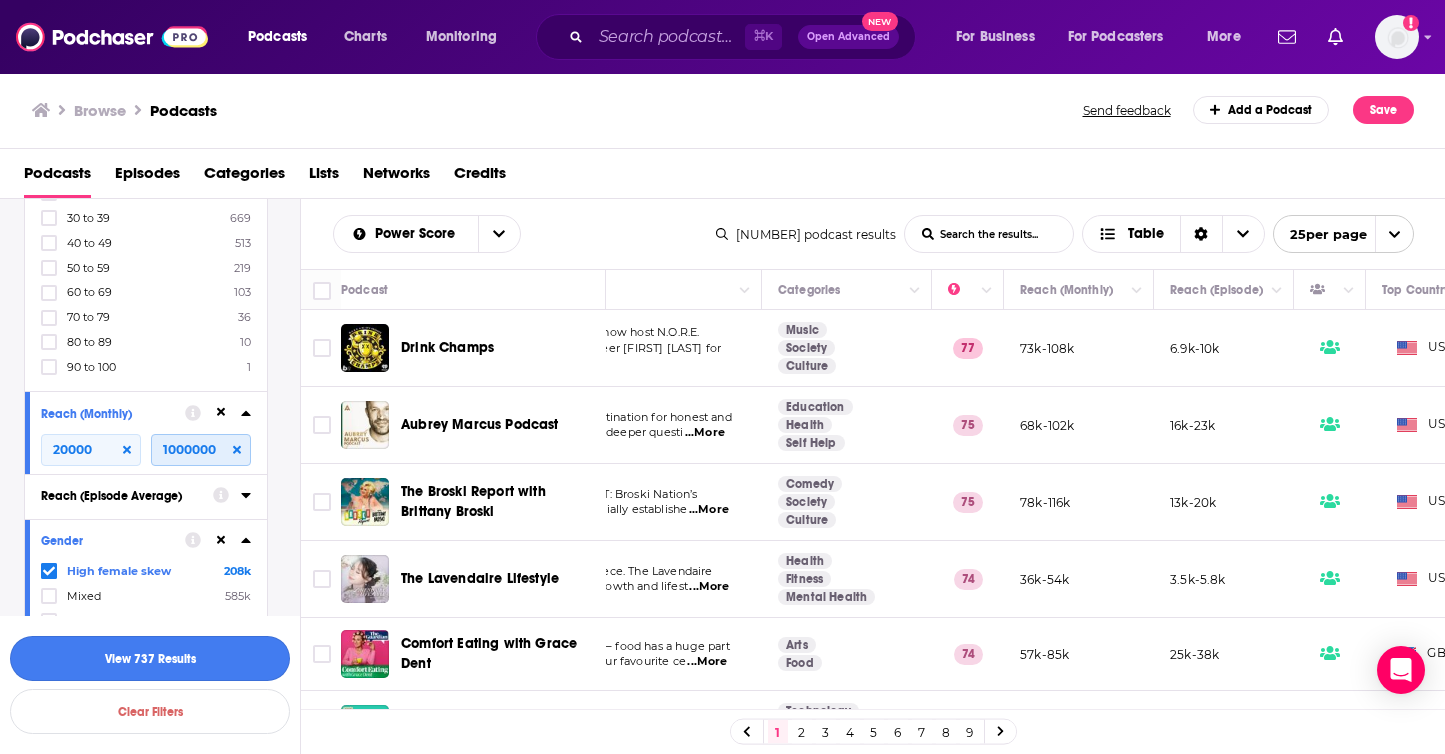 type on "1000000" 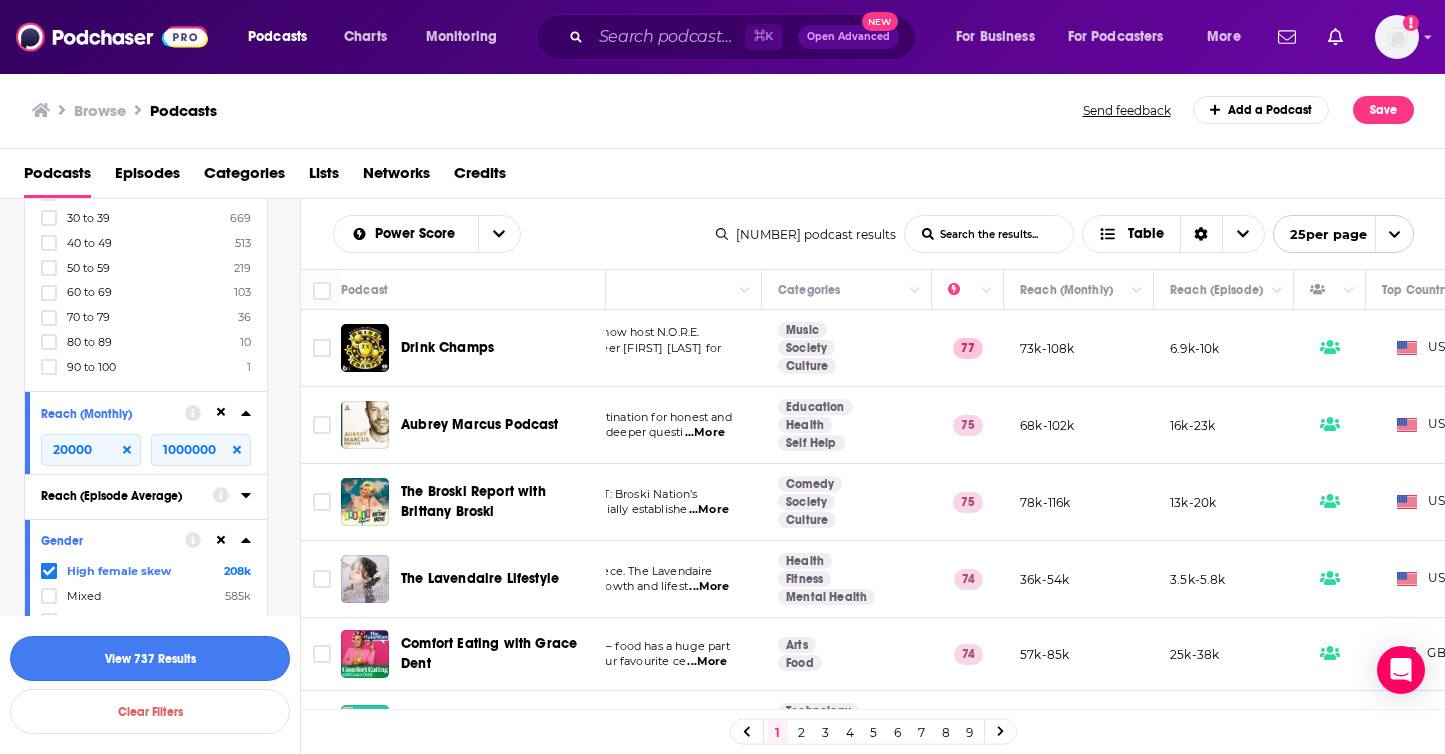 click on "View 737 Results" at bounding box center (150, 658) 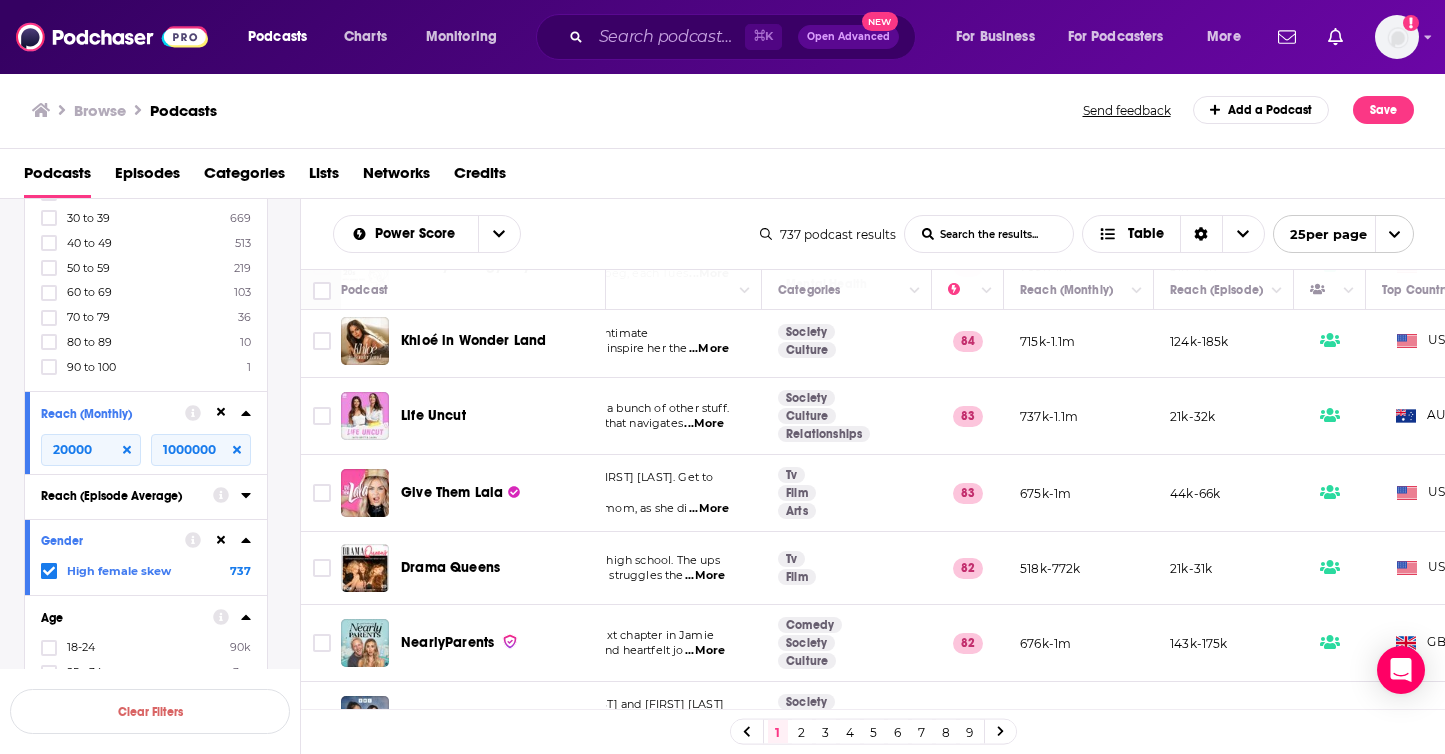 scroll, scrollTop: 0, scrollLeft: 214, axis: horizontal 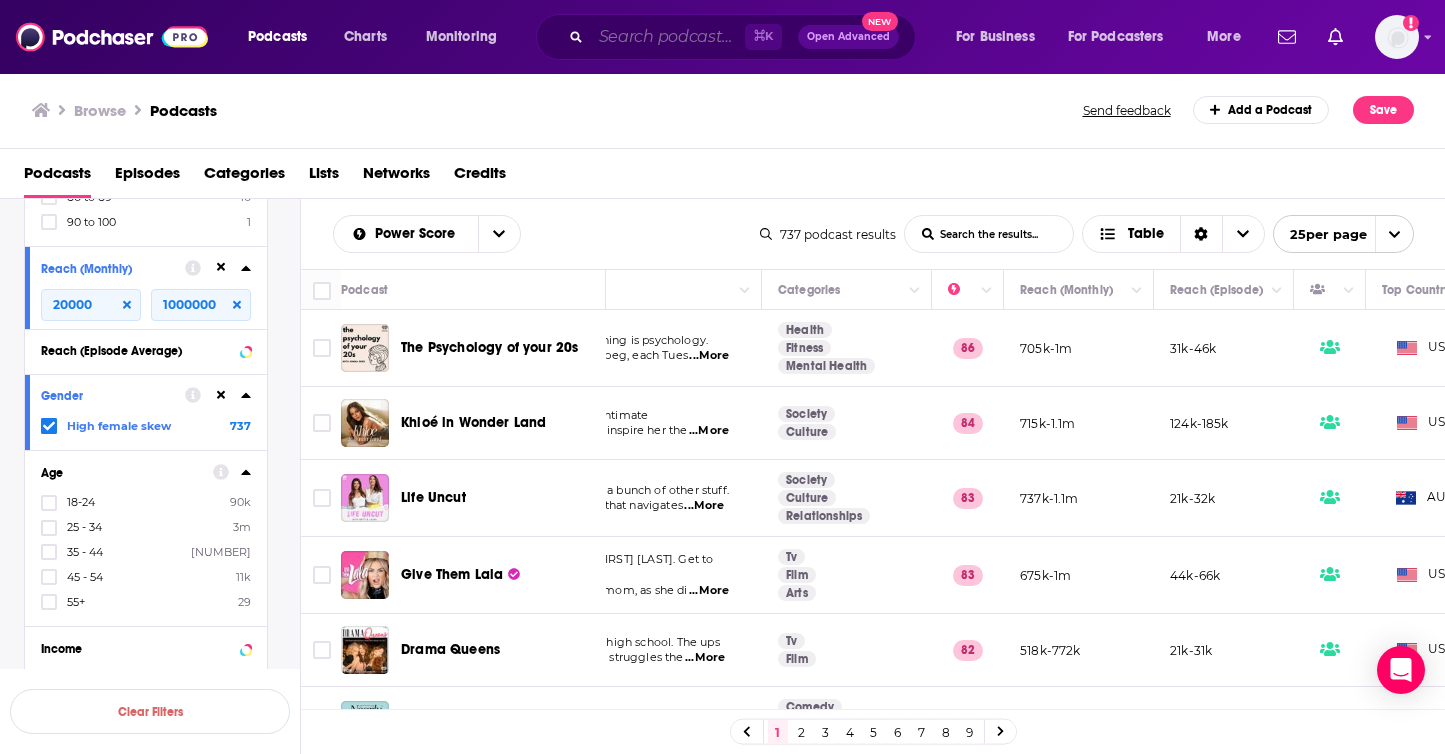 click at bounding box center (668, 37) 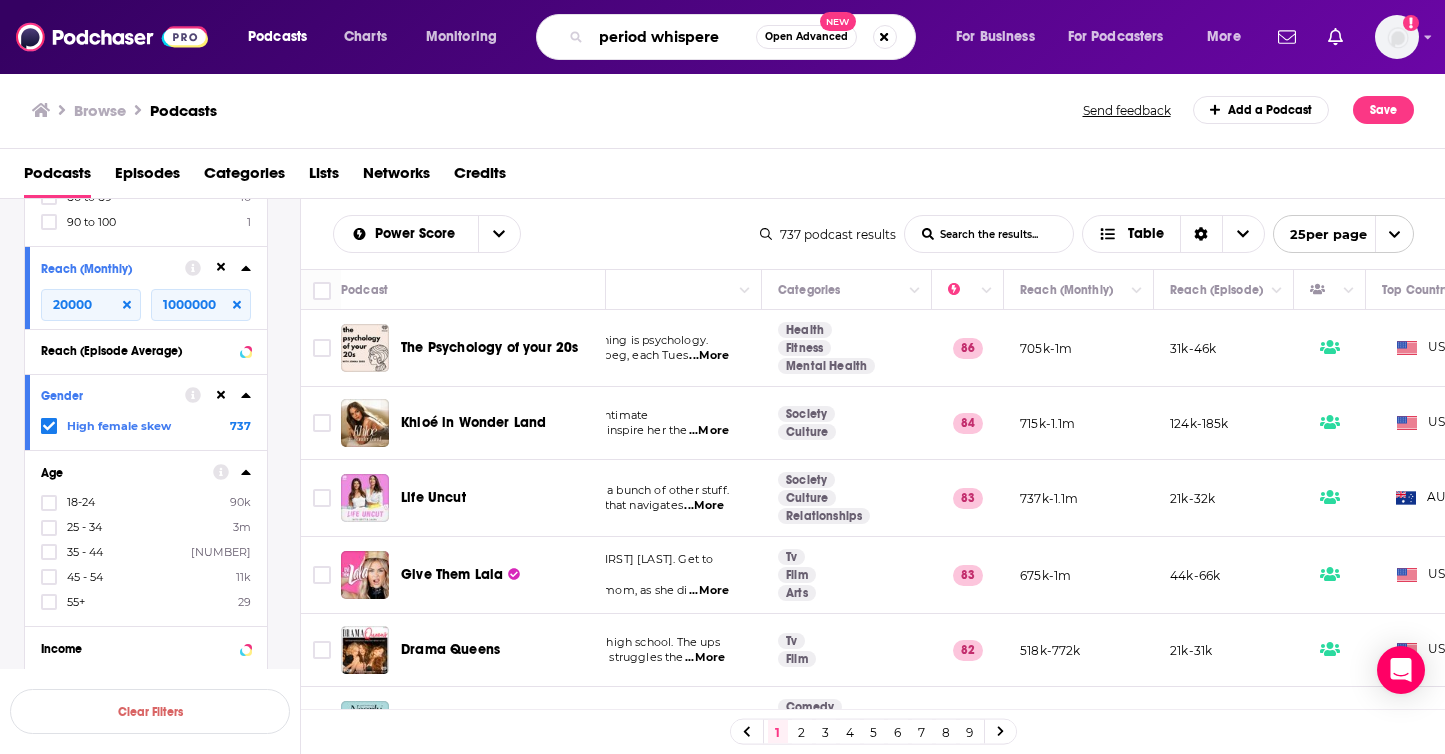 type on "period whisperer" 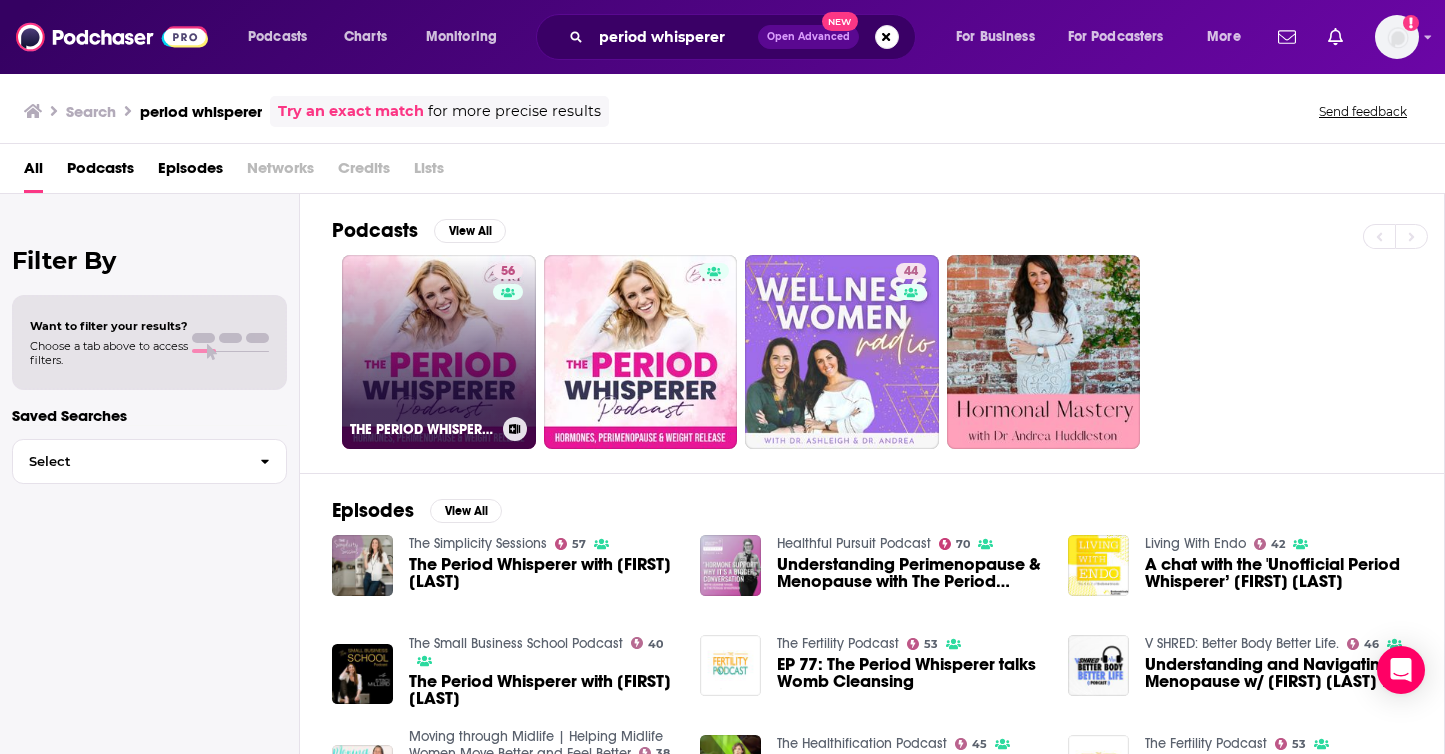 click on "56 THE PERIOD WHISPERER PODCAST - Perimenopause, Menopause, Cortisol, Weight Loss, Hormone Balancing, Insomnia, Hot Flashes, Night Sweats, Libido, Your Guide To Thriving In MidLife" at bounding box center (439, 352) 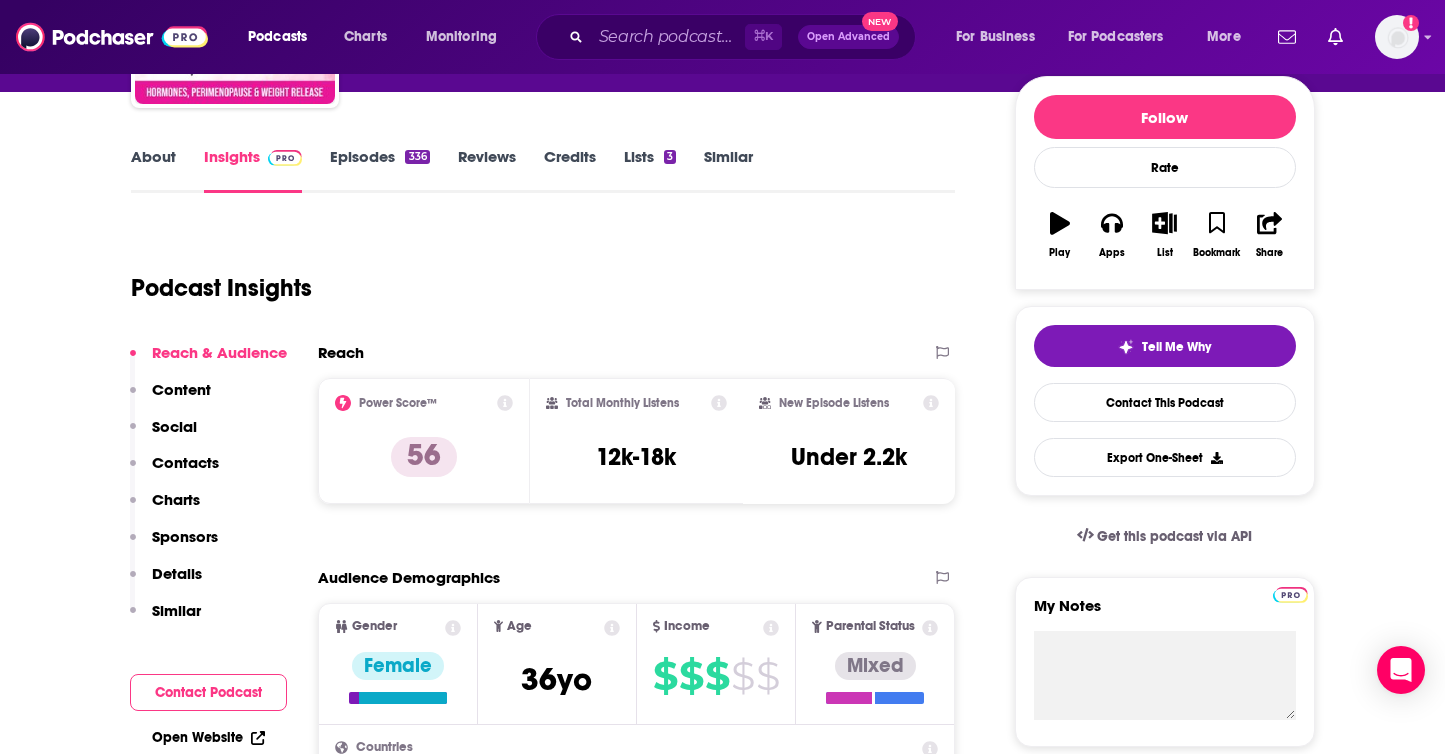 scroll, scrollTop: 232, scrollLeft: 0, axis: vertical 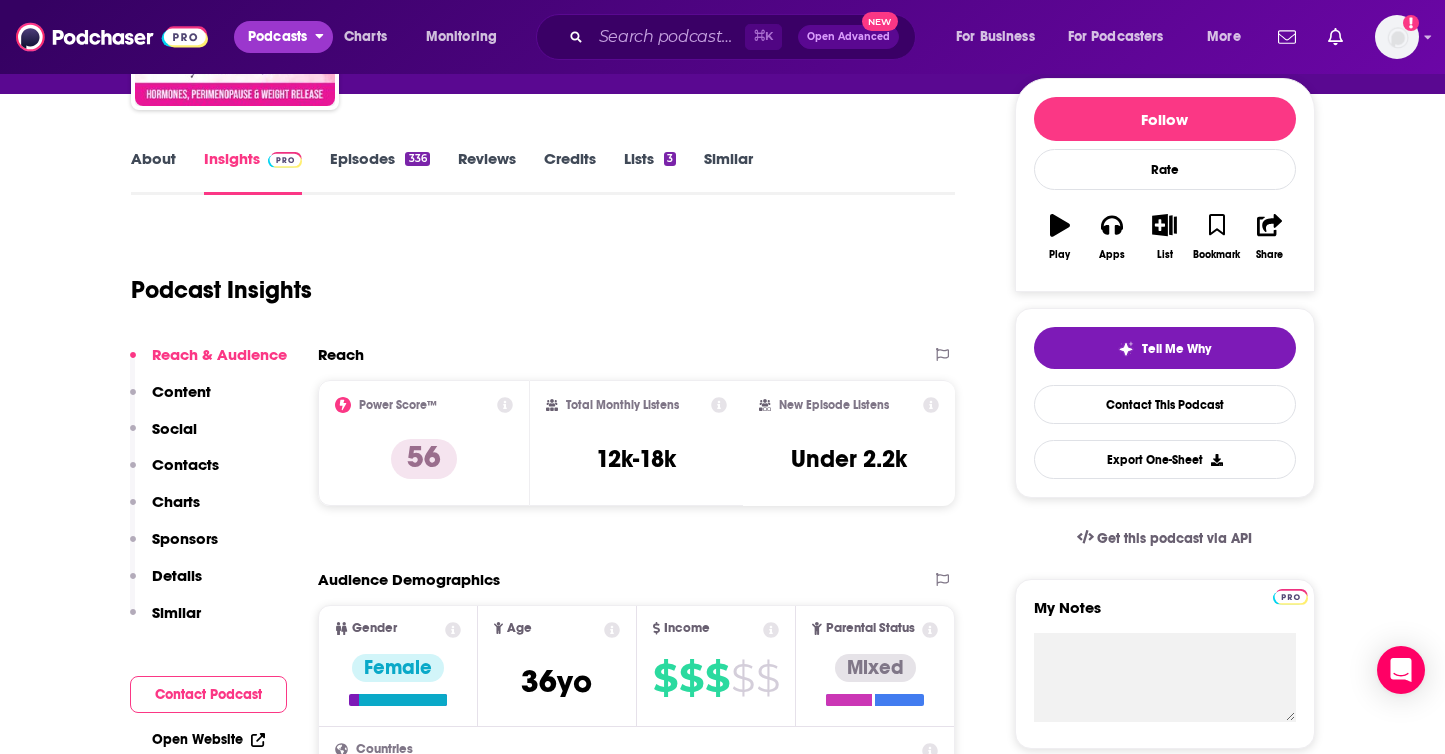 click on "Podcasts" at bounding box center [277, 37] 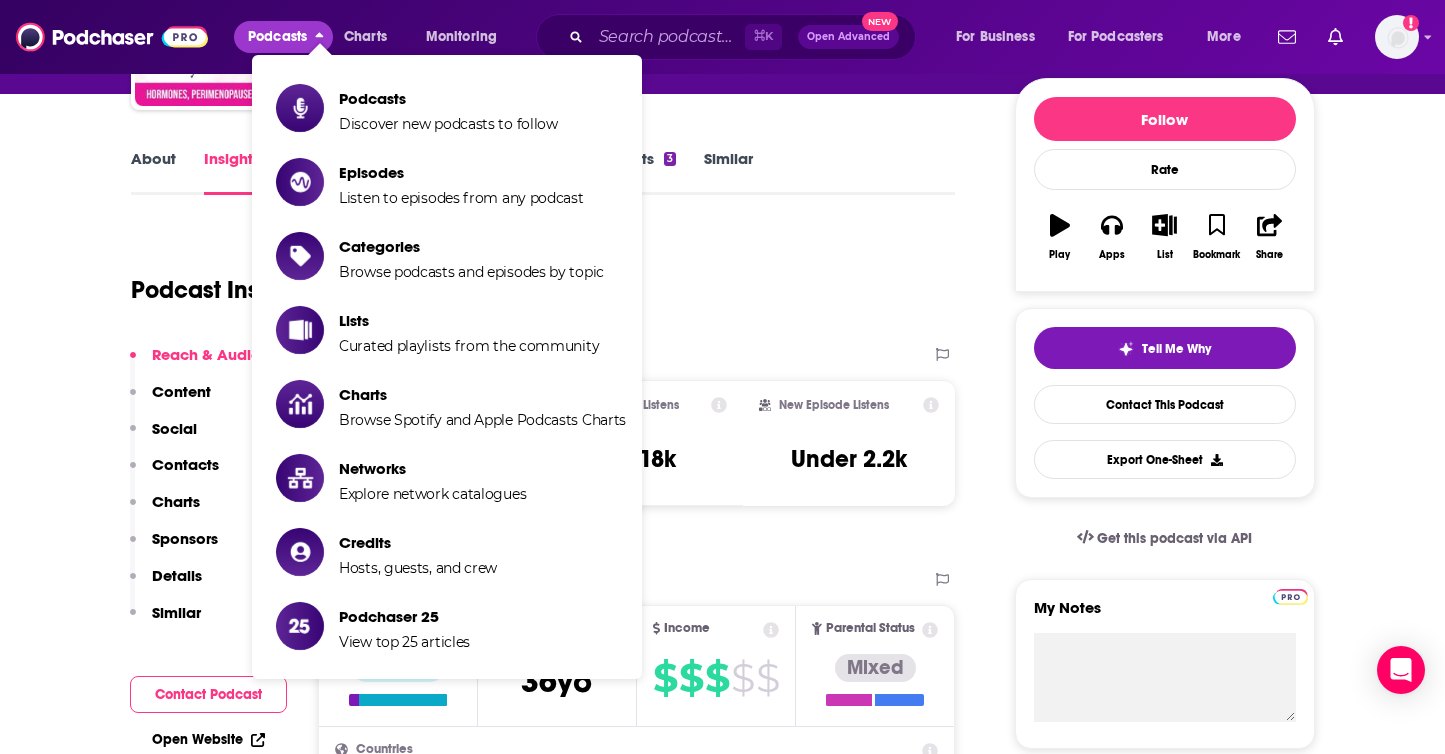 click on "About Insights Episodes 336 Reviews Credits Lists 3 Similar Podcast Insights Reach & Audience Content Social Contacts Charts Sponsors Details Similar Contact Podcast Open Website  Reach Power Score™ 56 Total Monthly Listens 12k-18k New Episode Listens Under 2.2k Export One-Sheet Audience Demographics Gender Female Age 36 yo Income $ $ $ $ $ Parental Status Mixed Countries 1 United States 2 United Kingdom 3 Canada 4 Australia Top Cities Victoria , Vancouver, WA , Scottsdale, AZ , Phoenix, AZ , Brighton , Toronto Interests Friends, Family & Relationships , Healthy Lifestyle , Restaurants, Food & Grocery , Fitness & Yoga , Toys, Children & Baby , Travel, Tourism & Aviation Jobs Company Founders , Bloggers , Technicians , CEOs/Managing Directors , Principals/Owners , Medical Technologists Ethnicities White / Caucasian , Asian , Hispanic , African American Show More Content Political Skew Neutral/Mixed Socials This podcast does not have social handles yet. Contacts   RSS   Podcast Email That's all there is! Beta" at bounding box center (723, 5440) 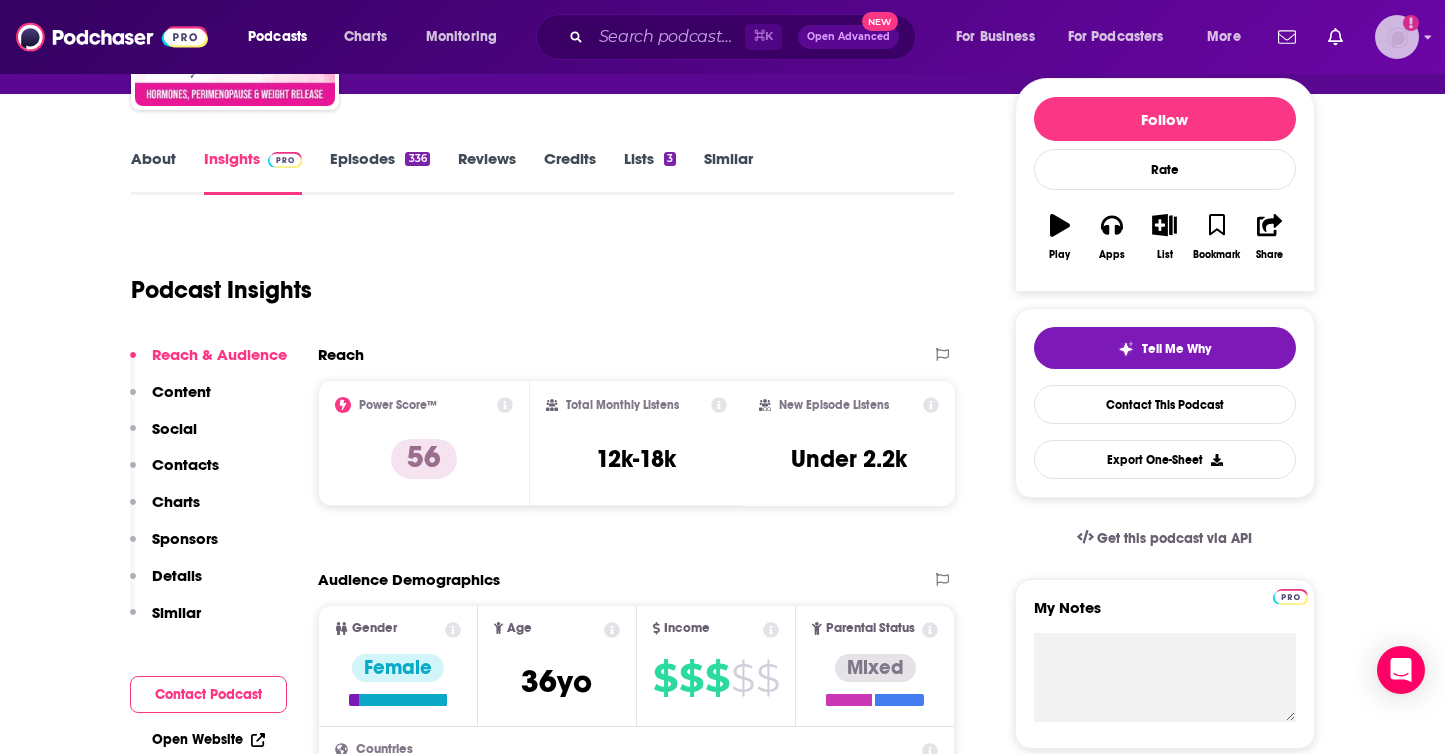 click at bounding box center (1397, 37) 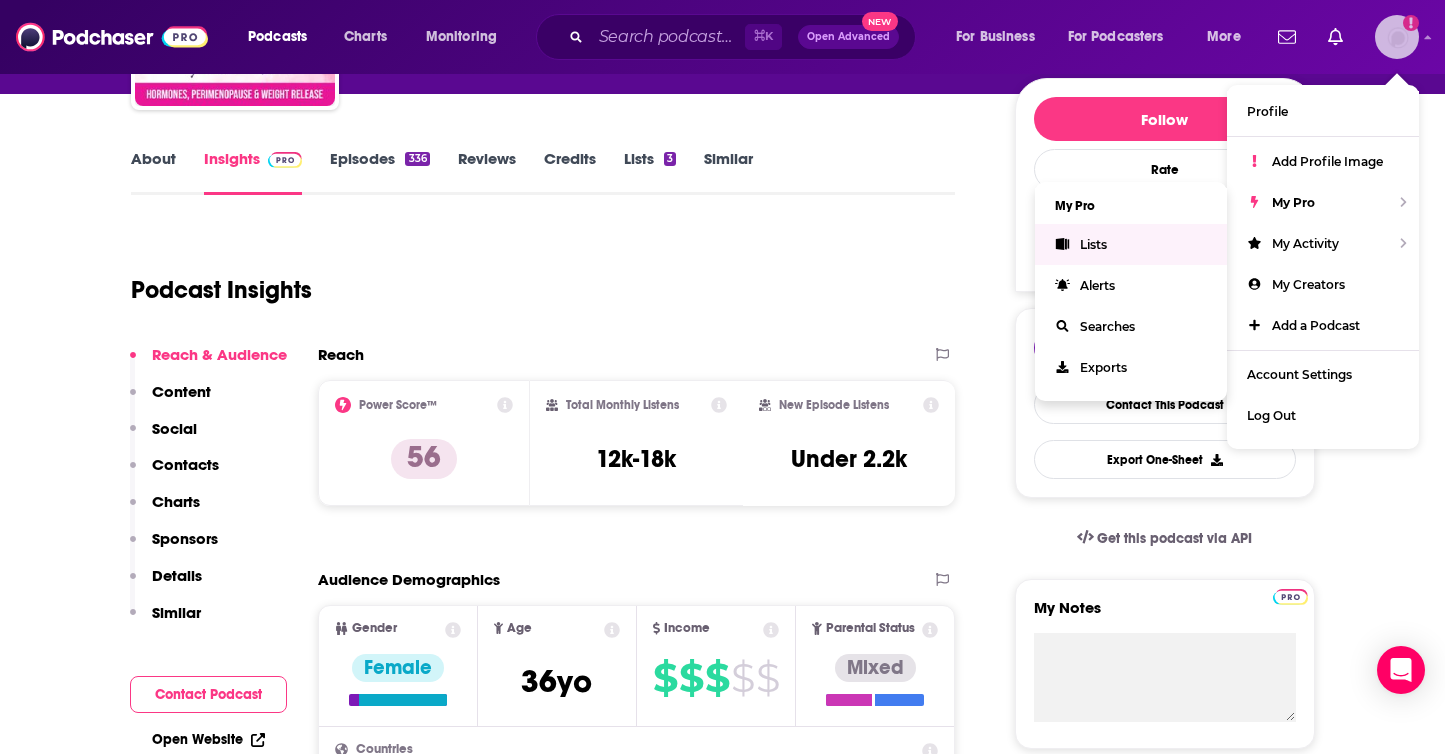 click on "Lists" at bounding box center (1093, 244) 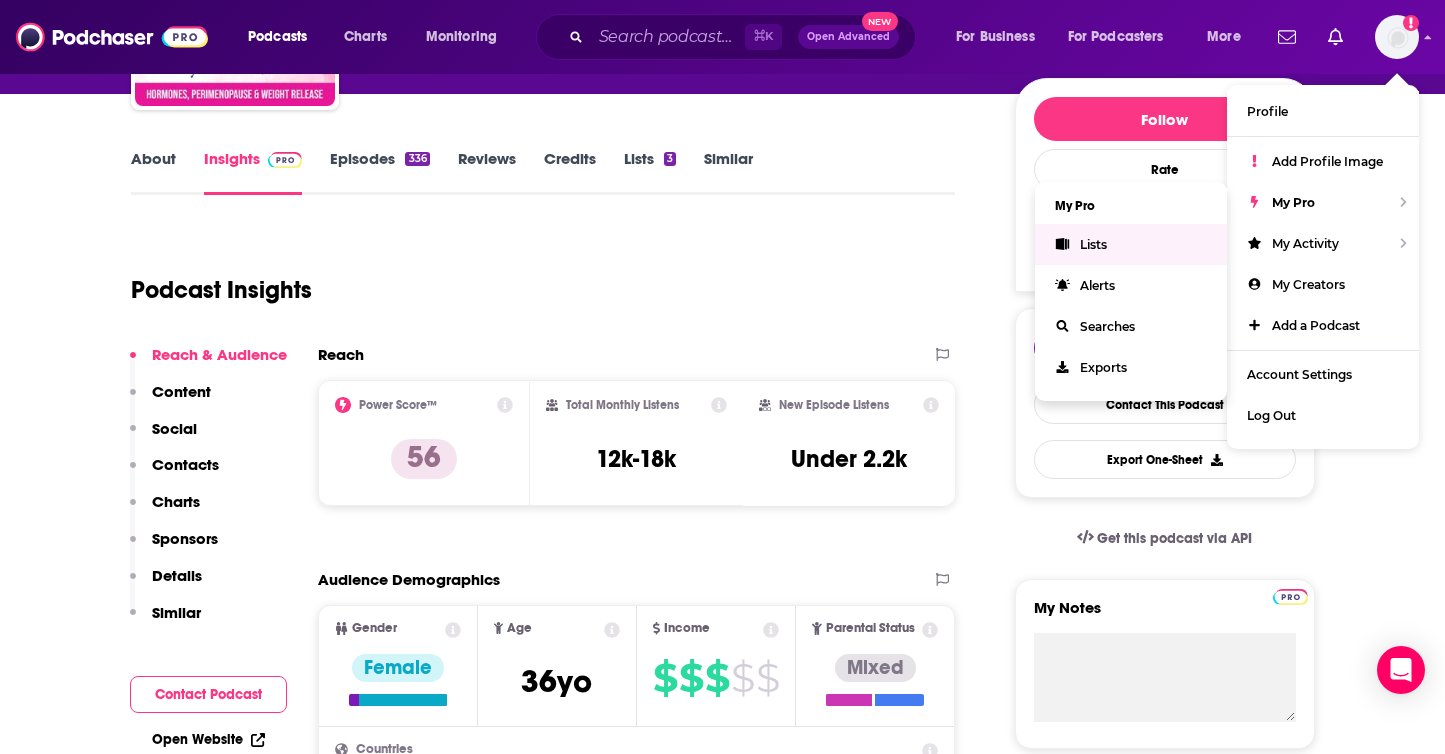 scroll, scrollTop: 0, scrollLeft: 0, axis: both 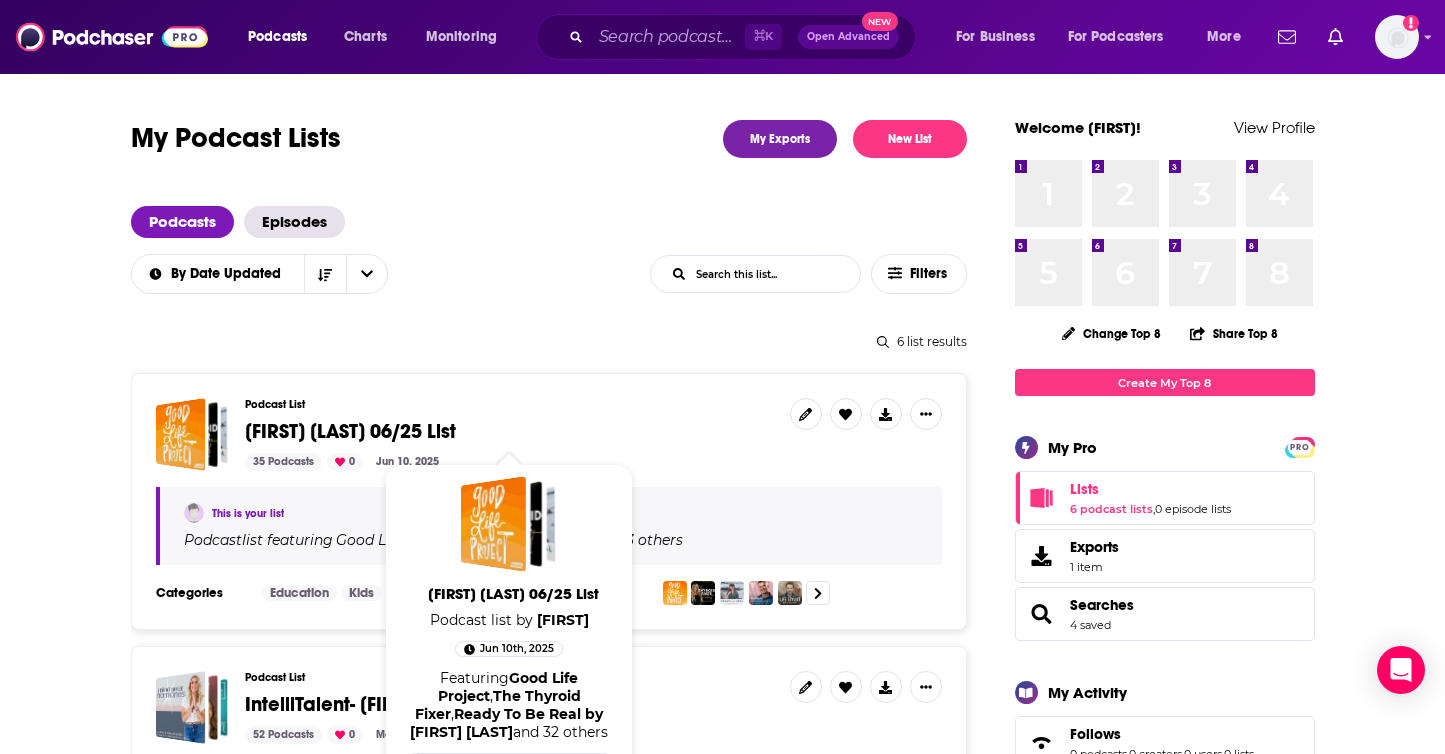 click on "[FIRST] [LAST] [MONTH]/[YEAR] List" at bounding box center [350, 431] 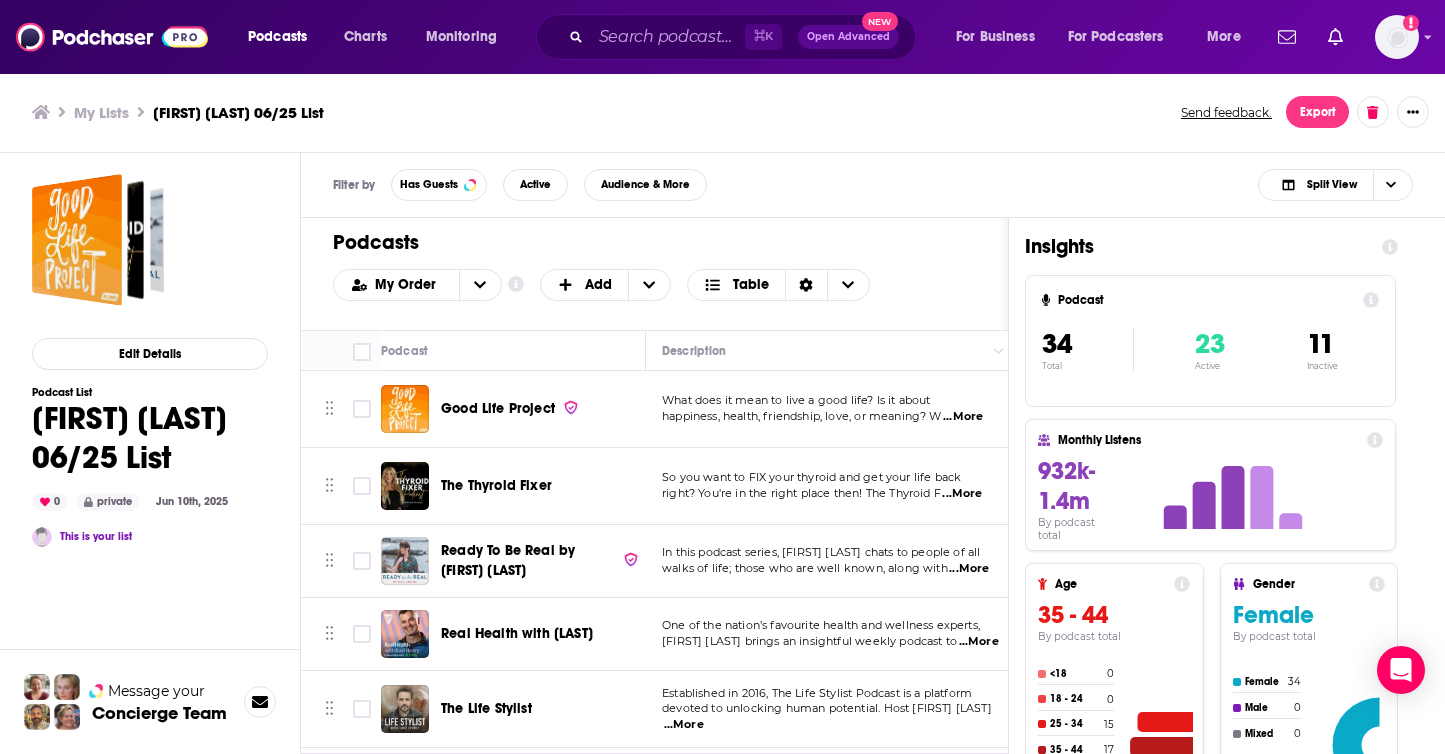 click on "My Lists" at bounding box center [101, 112] 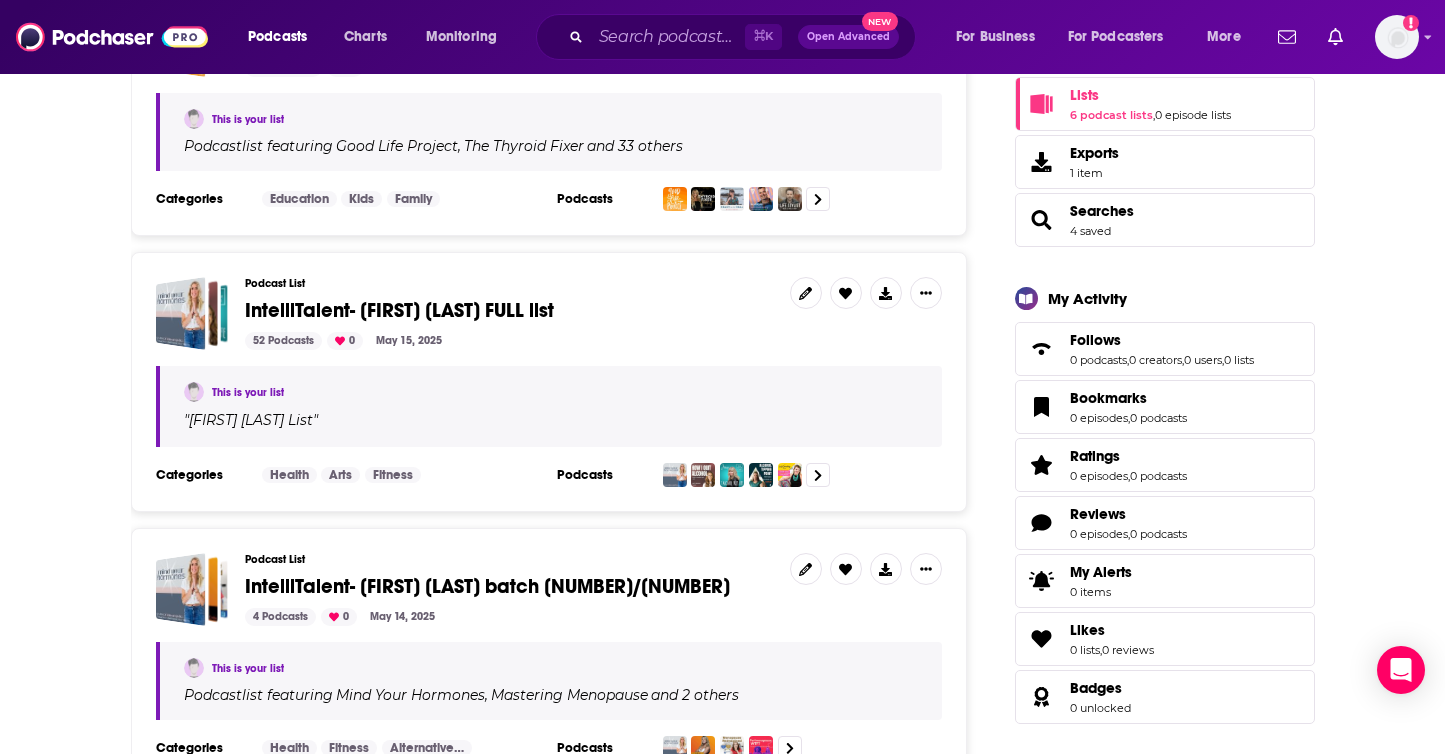 scroll, scrollTop: 398, scrollLeft: 0, axis: vertical 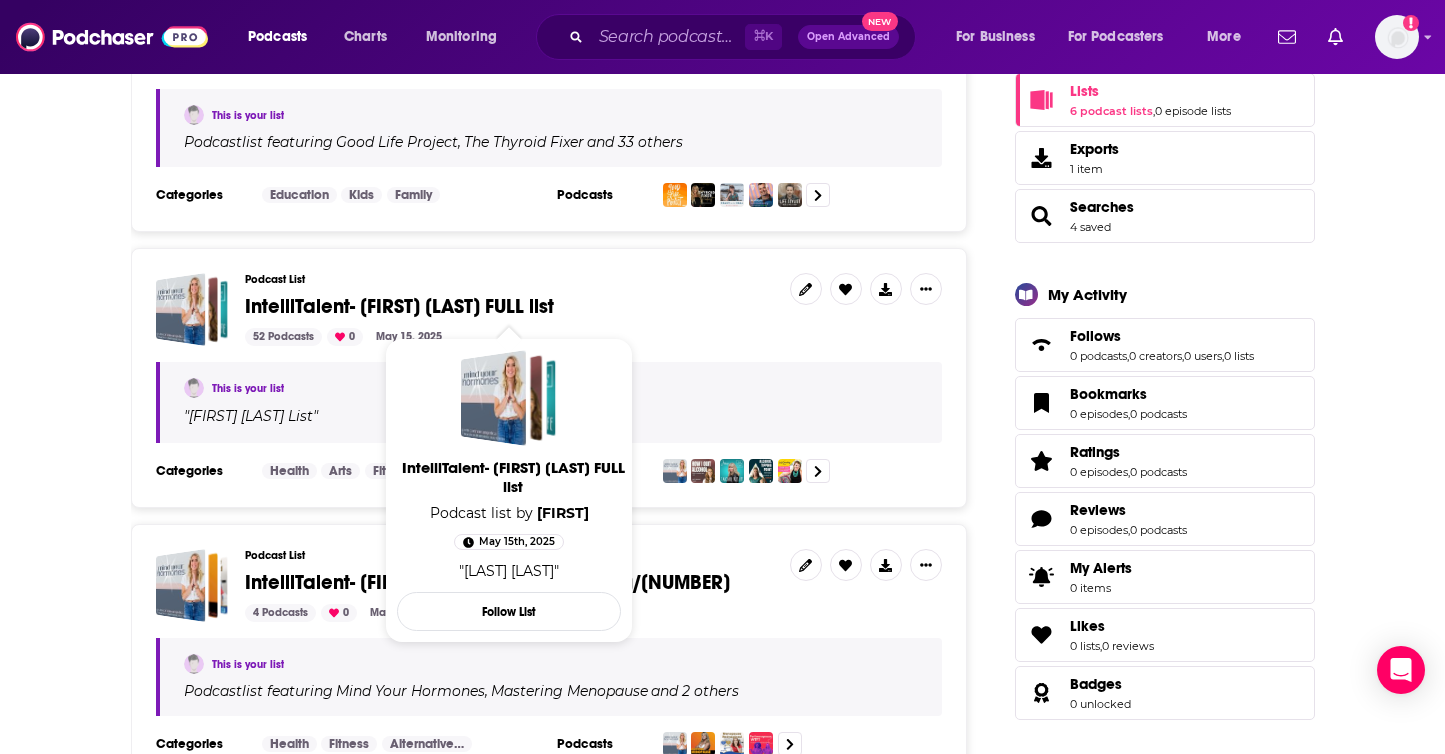 click on "IntelliTalent- [FIRST] [LAST] FULL list" at bounding box center [399, 306] 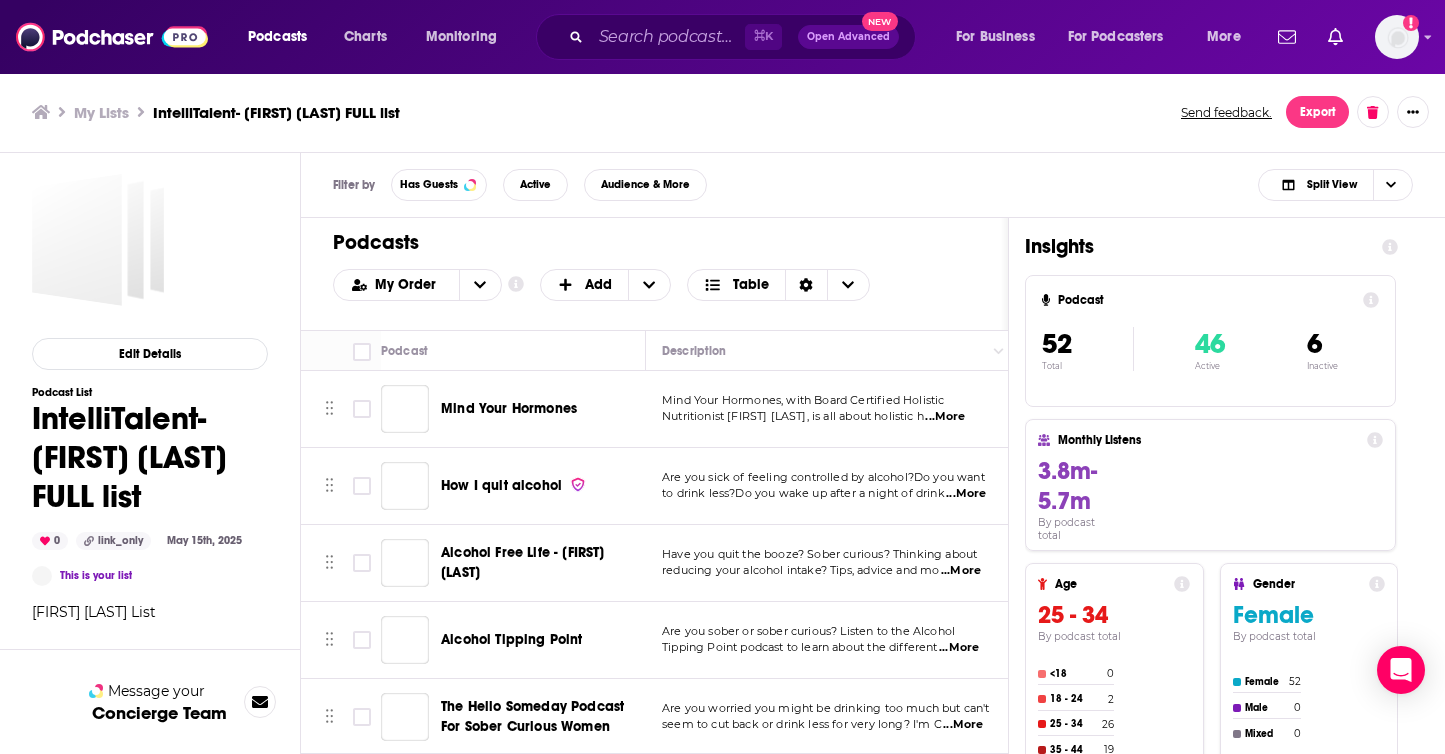 scroll, scrollTop: 0, scrollLeft: 0, axis: both 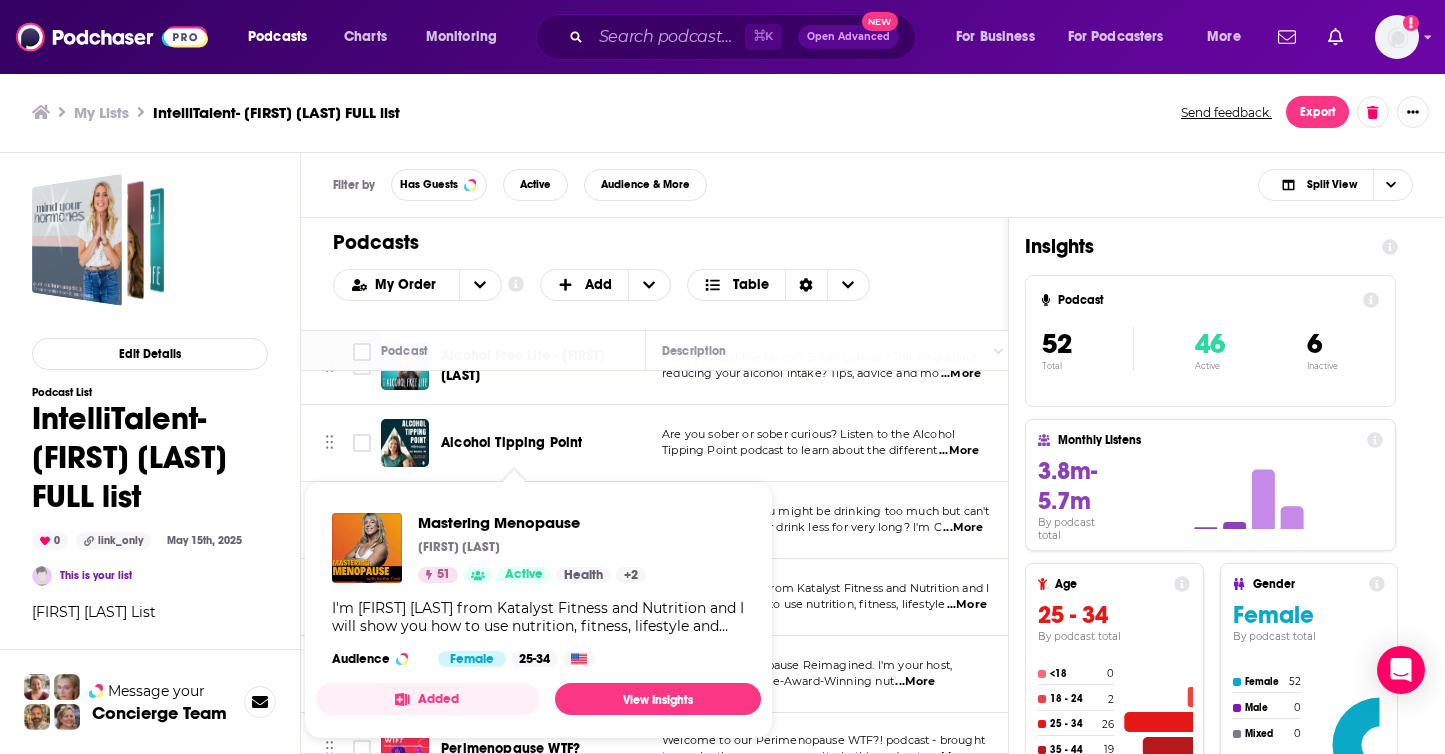click on "I'm Kathy Cote' from Katalyst Fitness and Nutrition and I will show you how to use nutrition, fitness, lifestyle and mindset to master perimenopause and menopause and rock your midlife with style and grace." at bounding box center [538, 617] 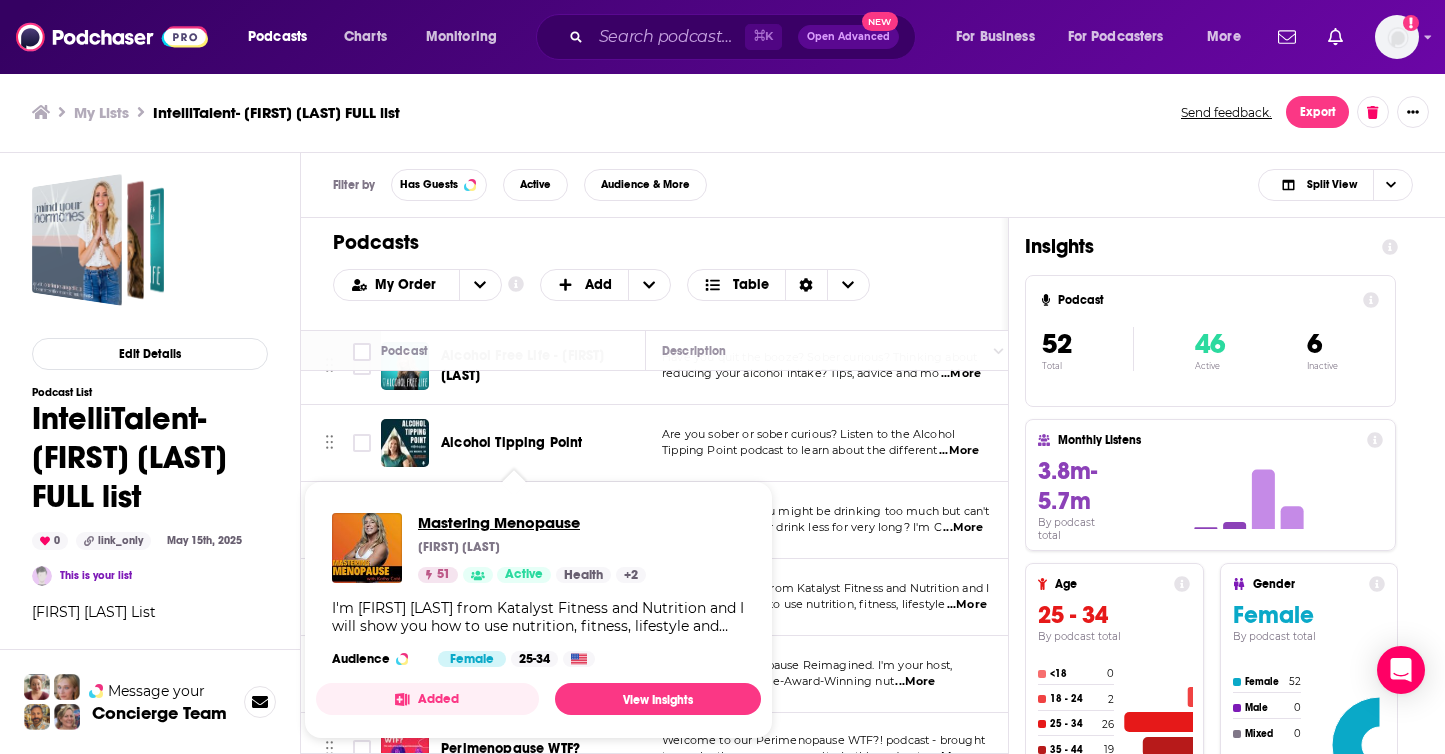 click on "Mastering Menopause" at bounding box center [532, 522] 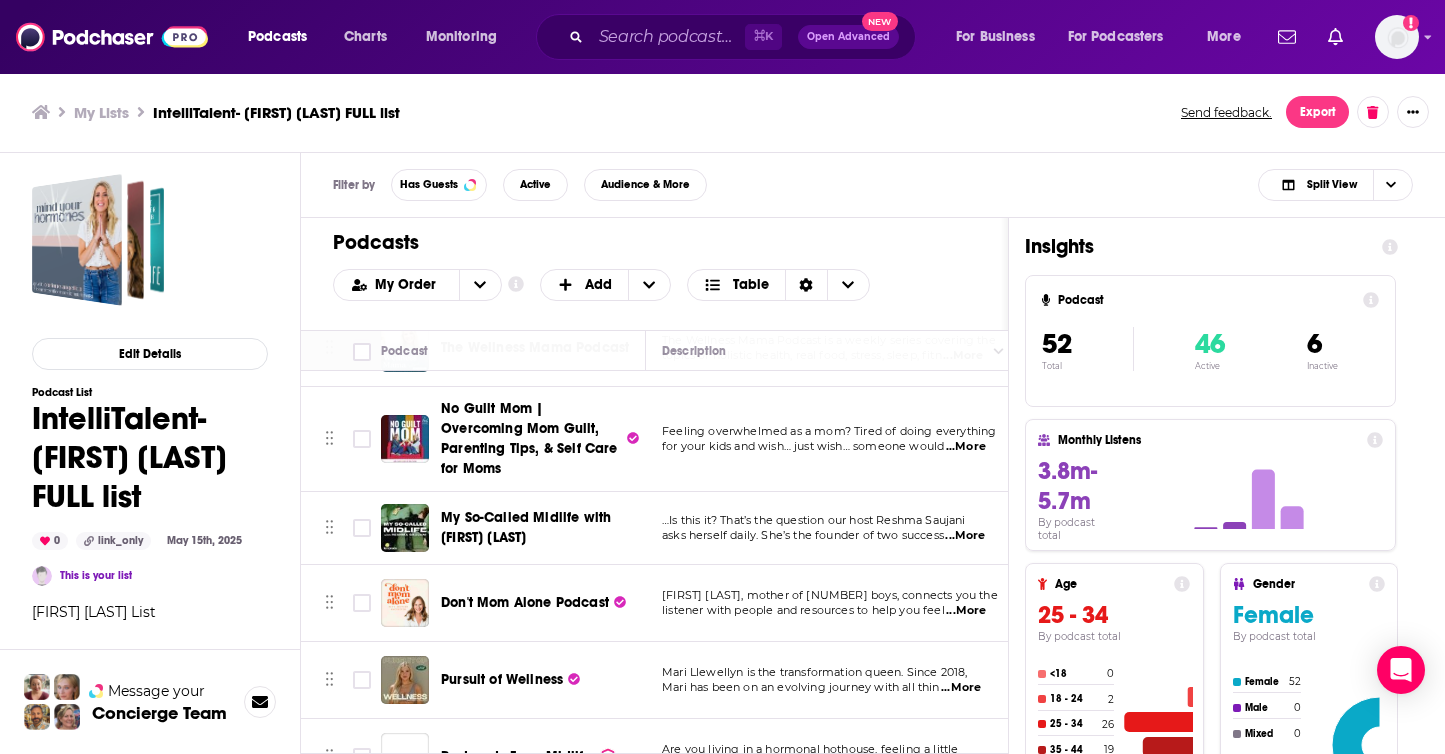 scroll, scrollTop: 1232, scrollLeft: 0, axis: vertical 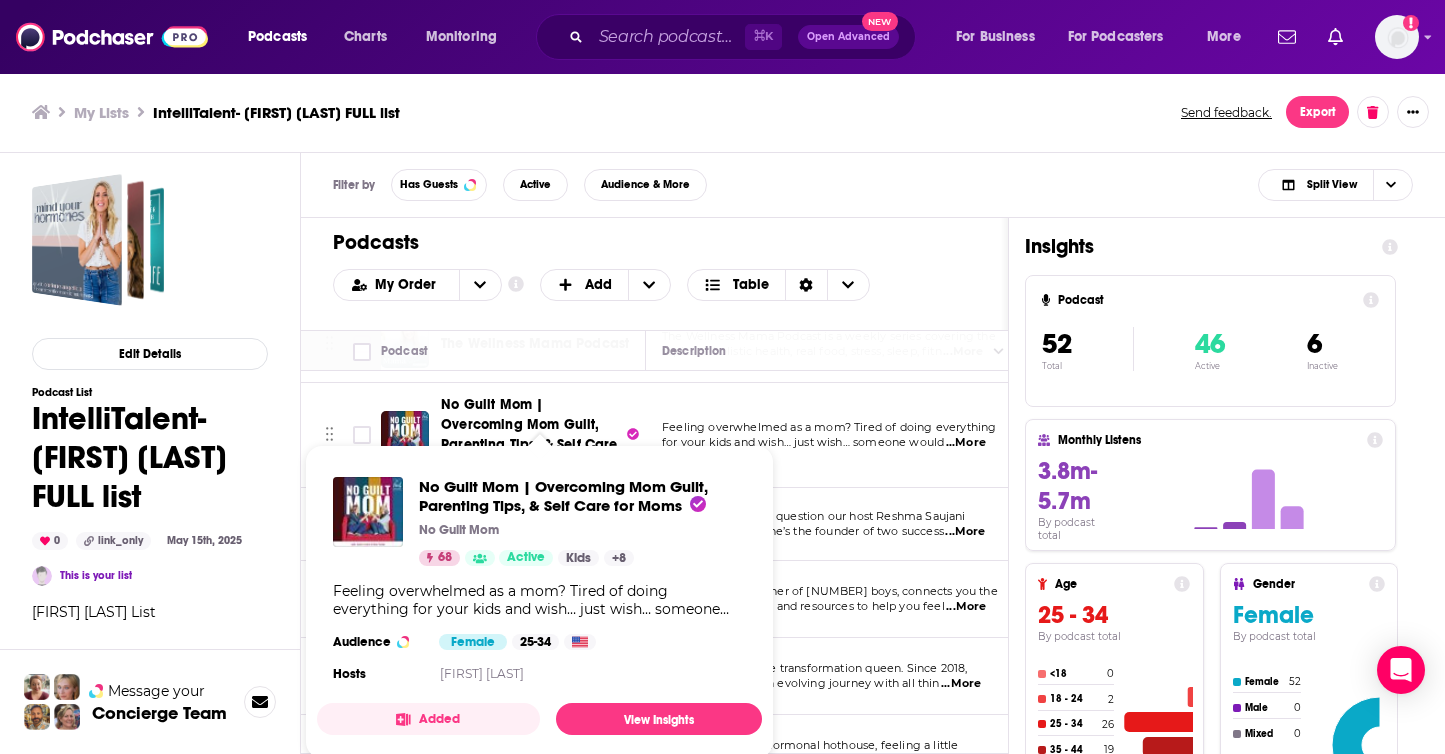 click on "No Guilt Mom | Overcoming Mom Guilt, Parenting Tips, & Self Care for Moms No Guilt Mom 68 Active Kids + 8 Feeling overwhelmed as a mom? Tired of doing everything for your kids and wish… just wish… someone would step in to help you out? Welcome to the No Guilt Mom parenting podcast hosted by author, teacher & parenting coach JoAnn Crohn, M.Ed and co-host parenting coach & educator, Brie Tucker. Every Tuesday & Thursday, we give you practical advice for moms and positive parenting tips - all without the shame and guilt. Audience Female 25-34 Hosts   Joann Crohn Added View Insights" at bounding box center [539, 602] 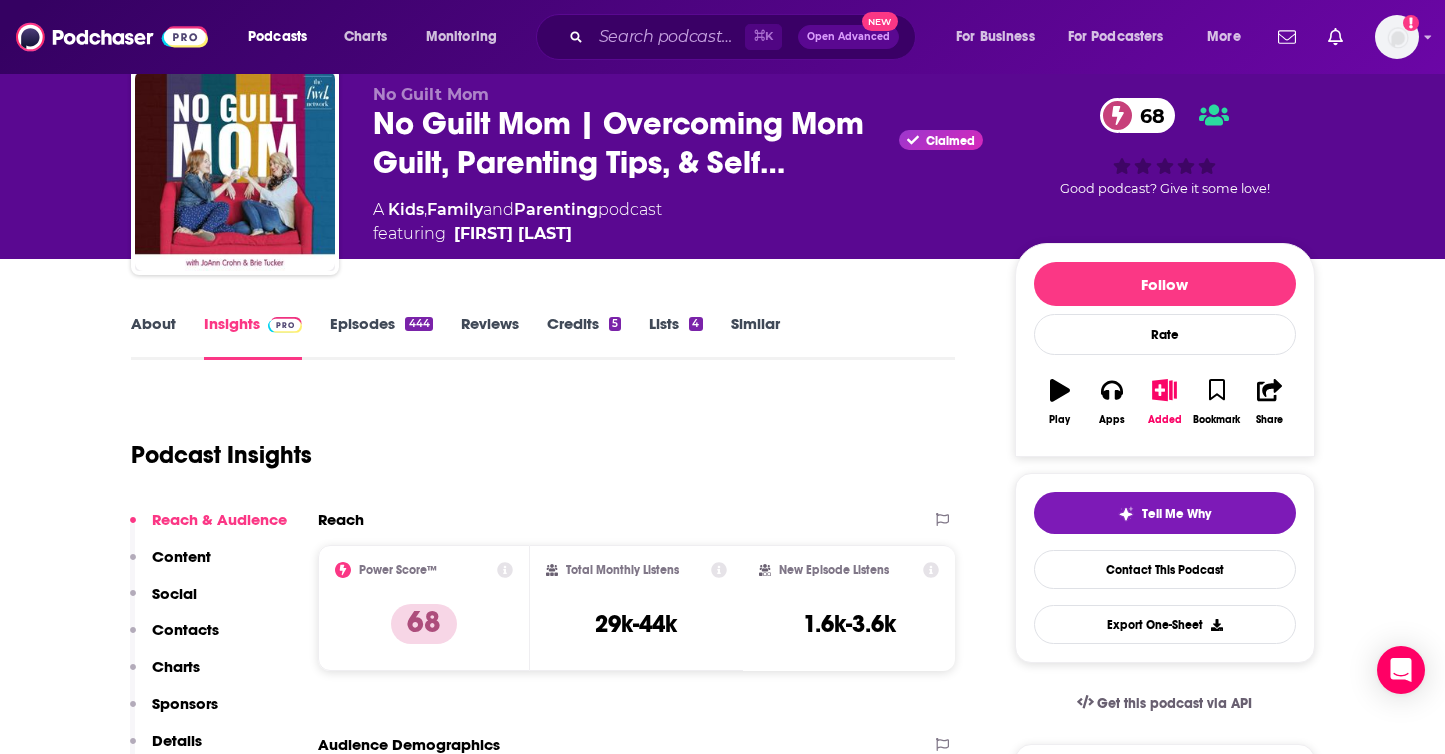 scroll, scrollTop: 69, scrollLeft: 0, axis: vertical 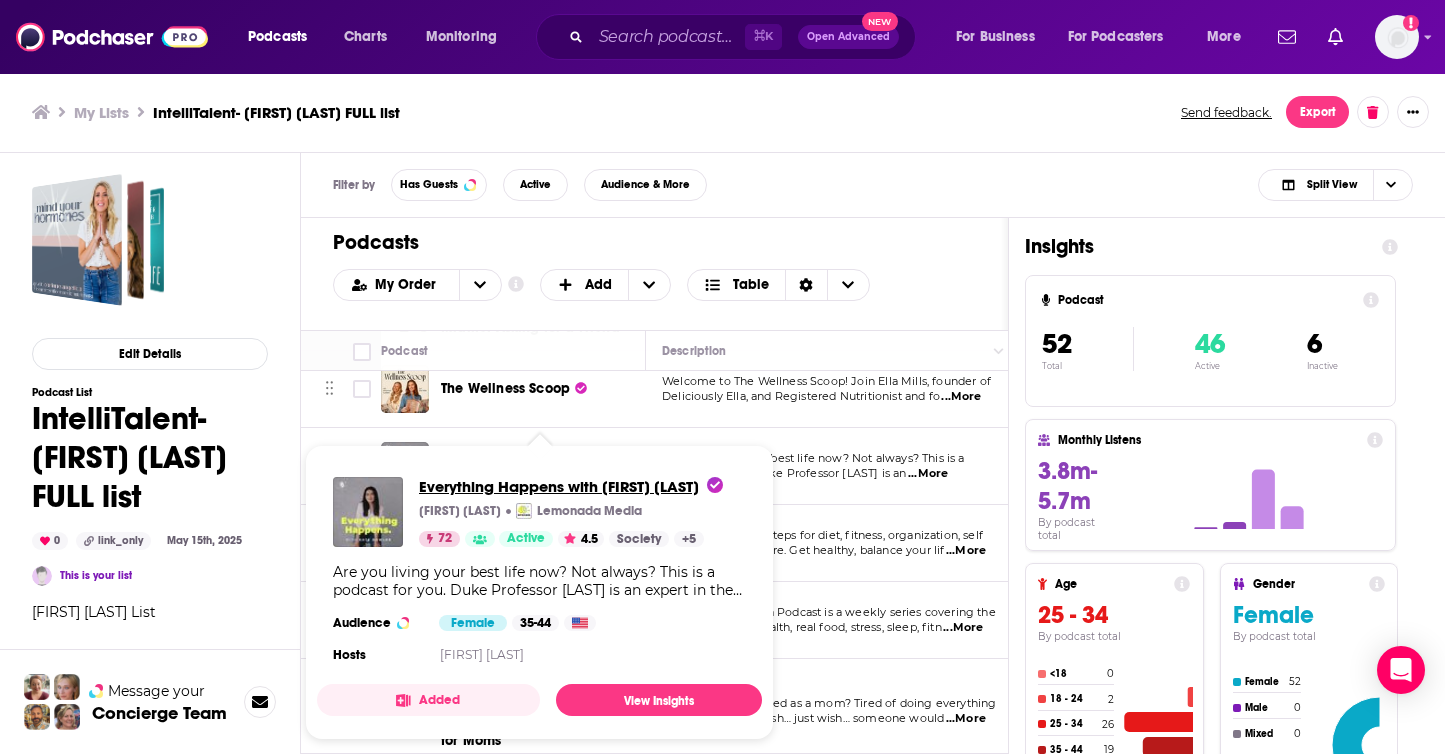 click on "[FIRST] [LAST]" at bounding box center (571, 486) 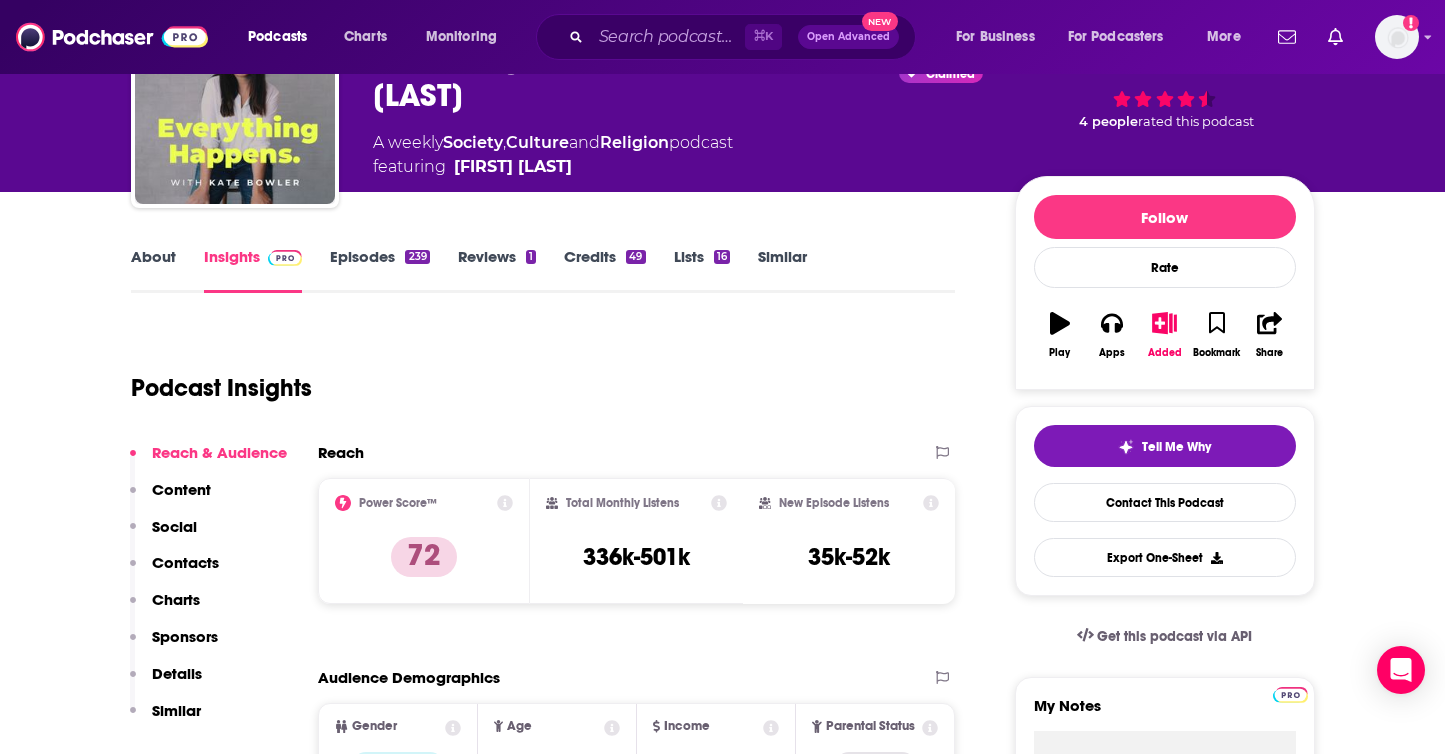 scroll, scrollTop: 105, scrollLeft: 0, axis: vertical 